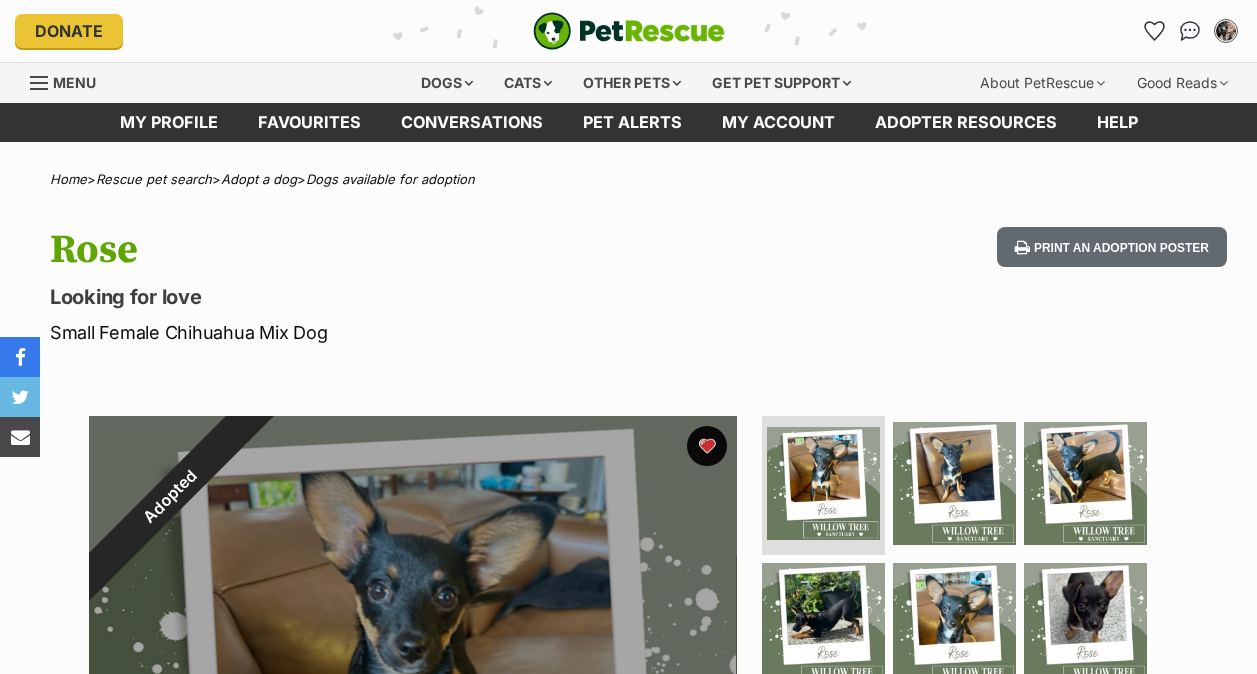scroll, scrollTop: 0, scrollLeft: 0, axis: both 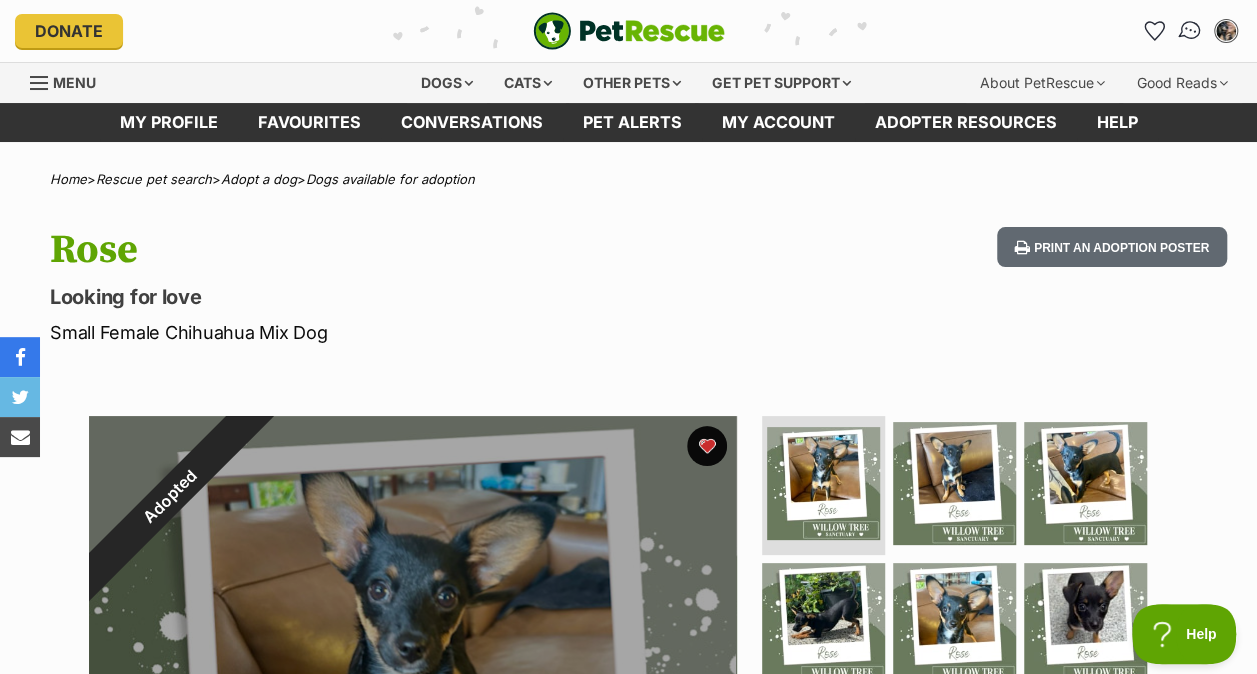 click at bounding box center (1190, 31) 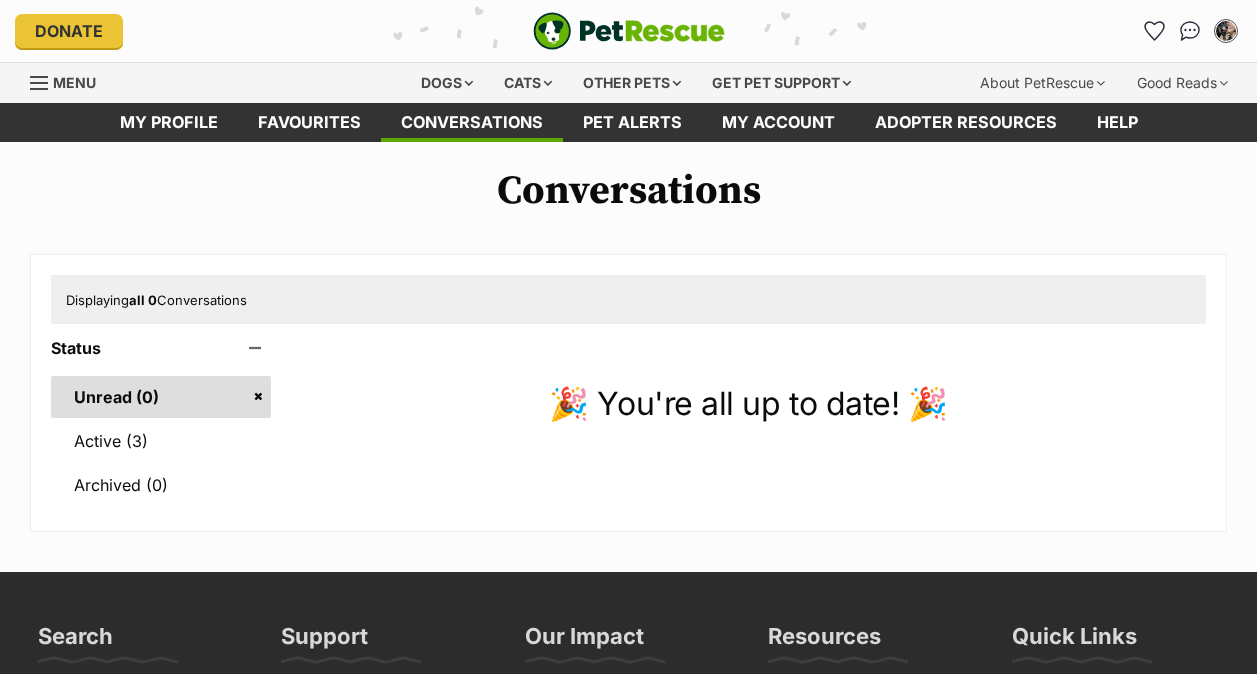 scroll, scrollTop: 0, scrollLeft: 0, axis: both 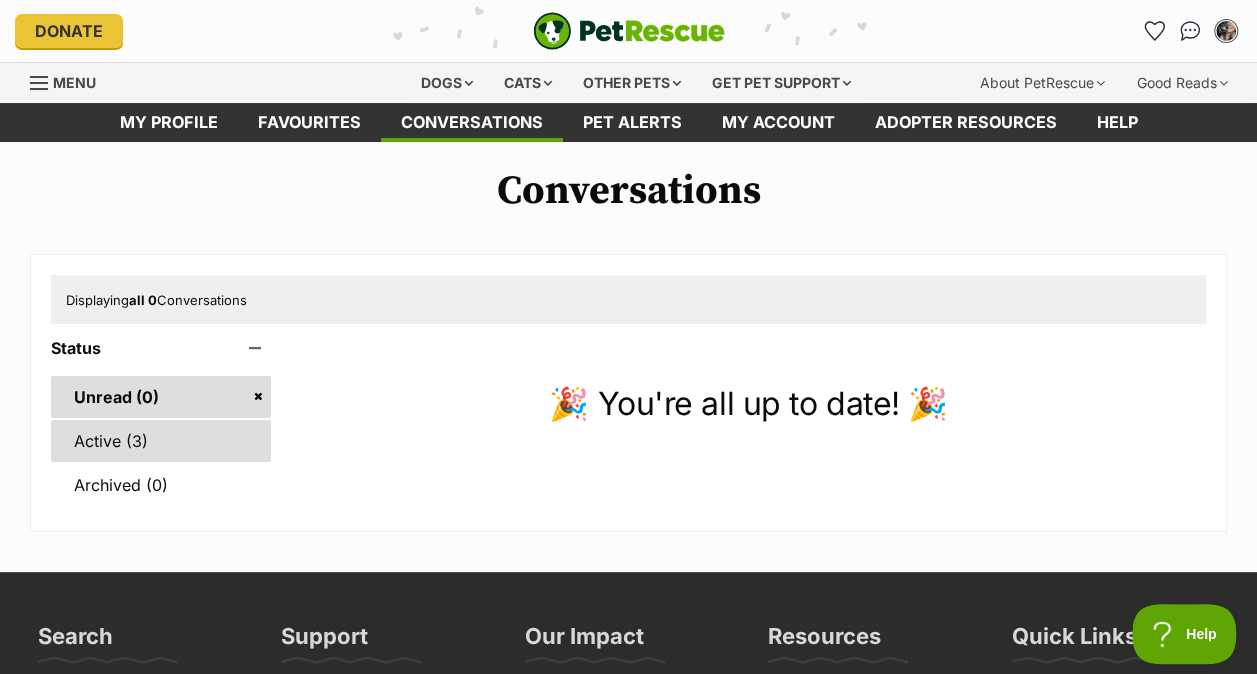 click on "Active (3)" at bounding box center (161, 441) 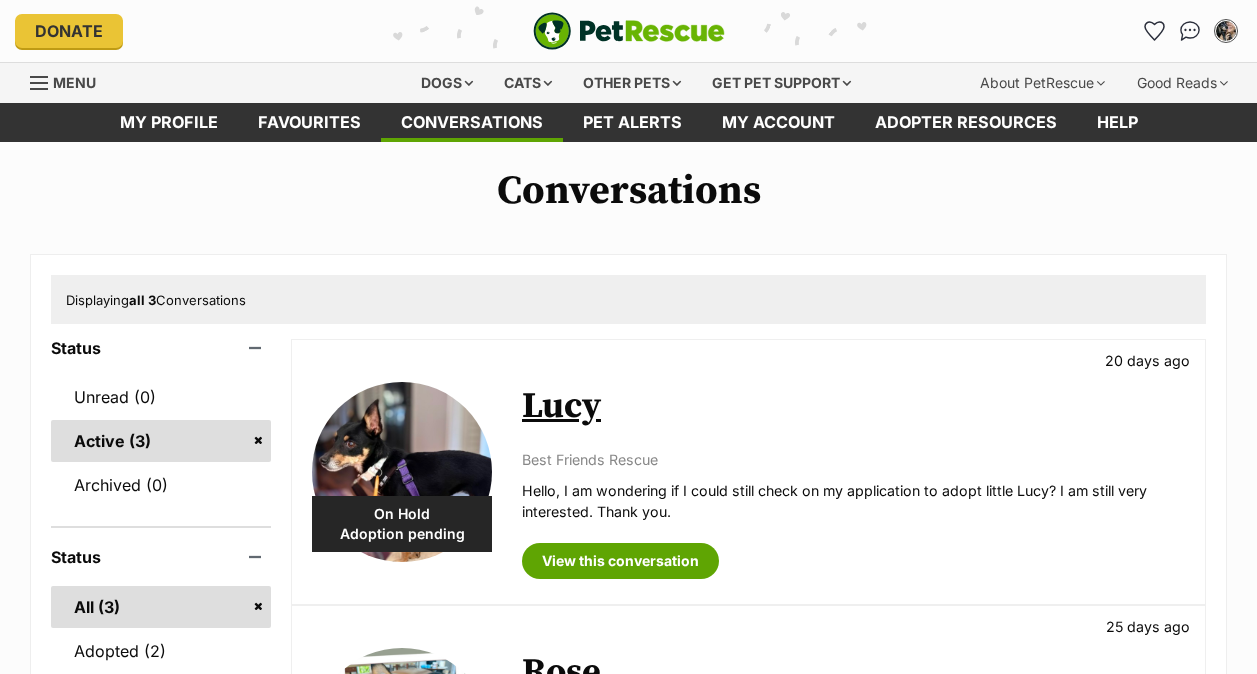 scroll, scrollTop: 0, scrollLeft: 0, axis: both 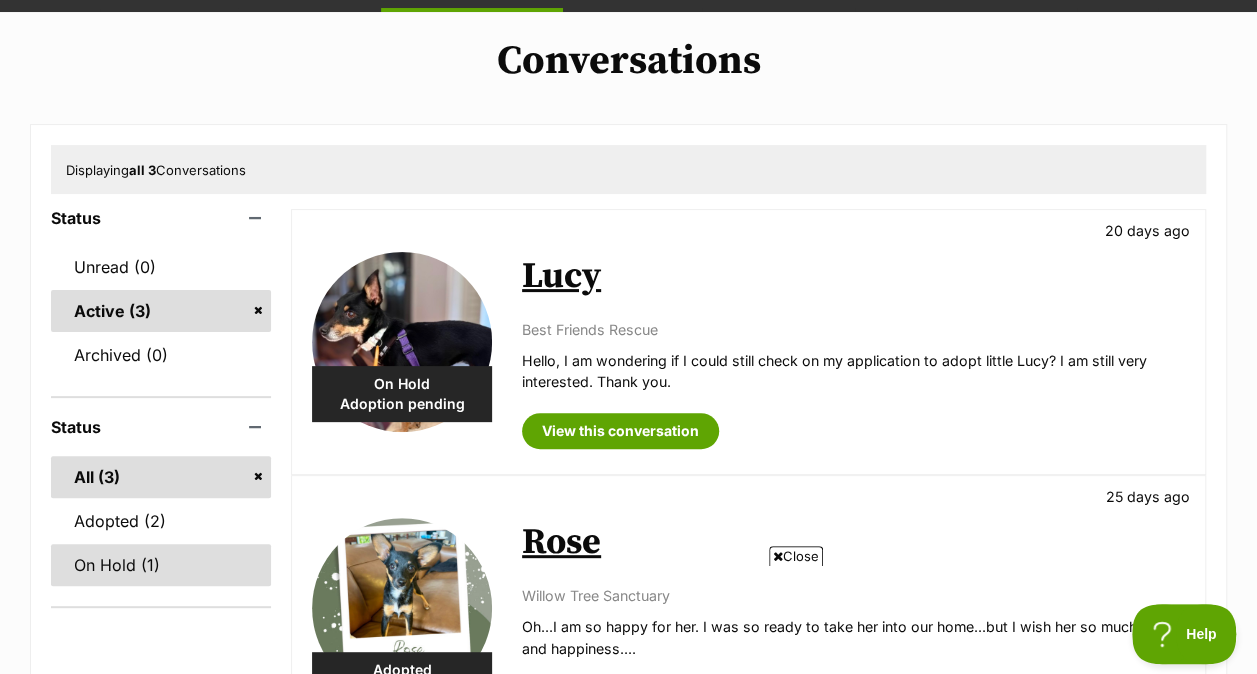 click on "On Hold (1)" at bounding box center (161, 565) 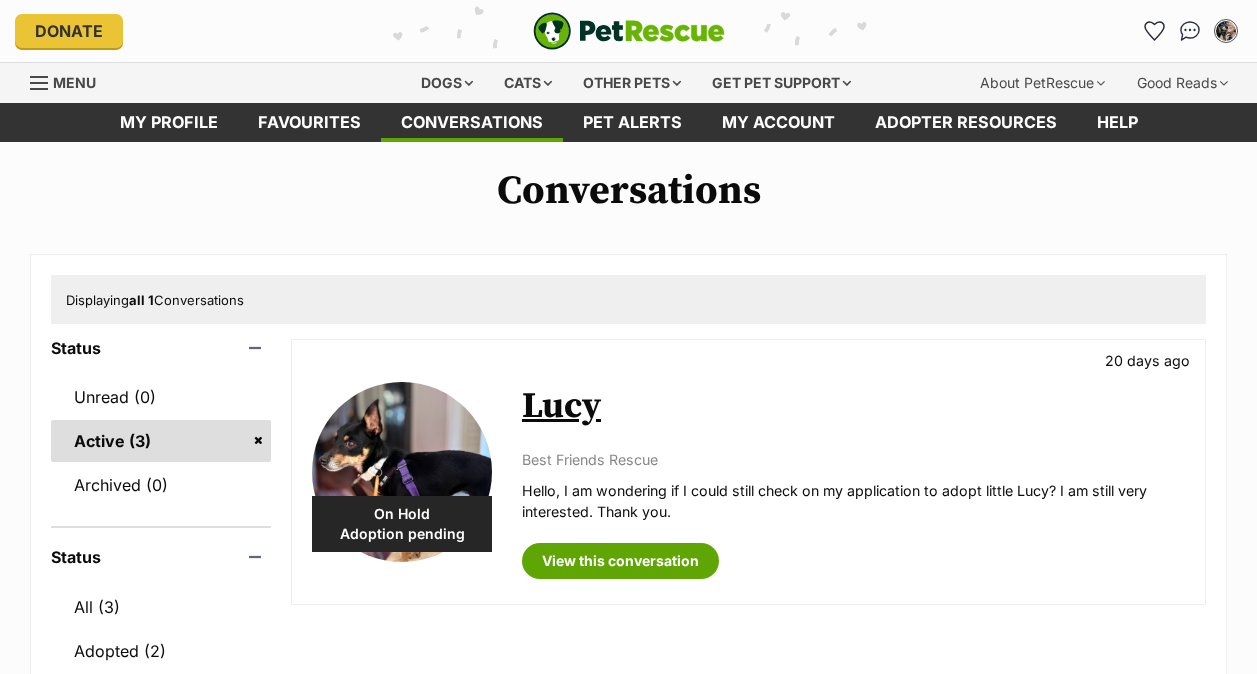 scroll, scrollTop: 0, scrollLeft: 0, axis: both 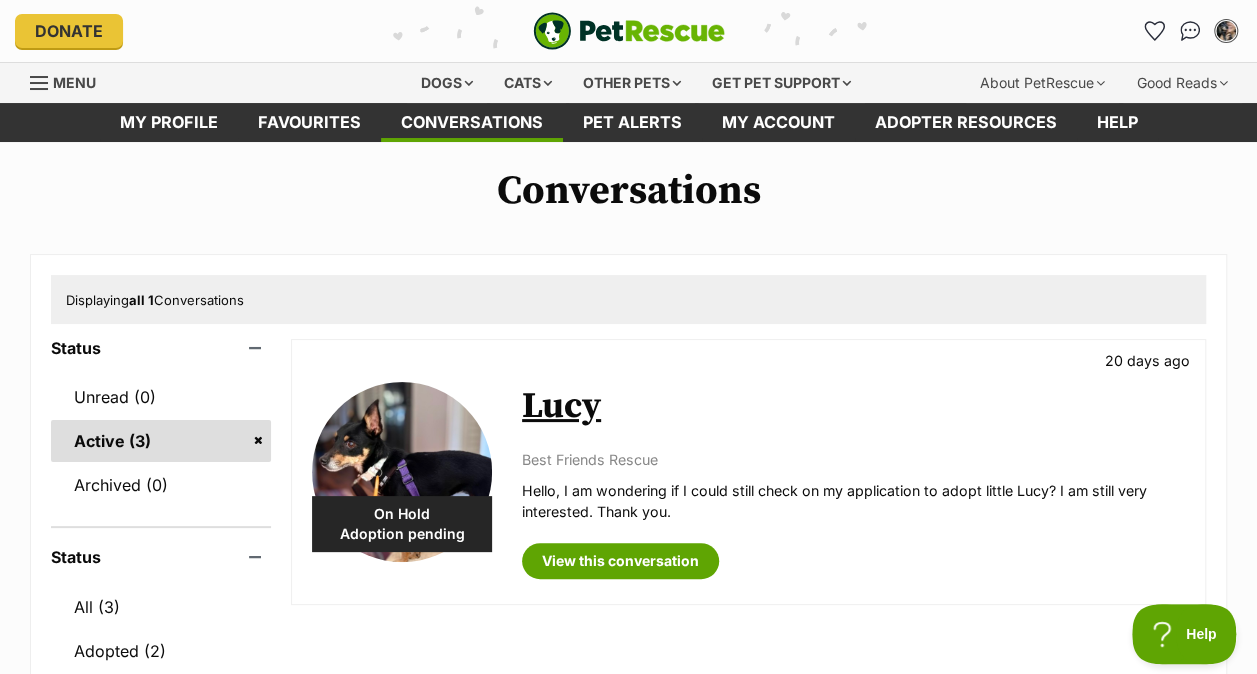 click at bounding box center (402, 472) 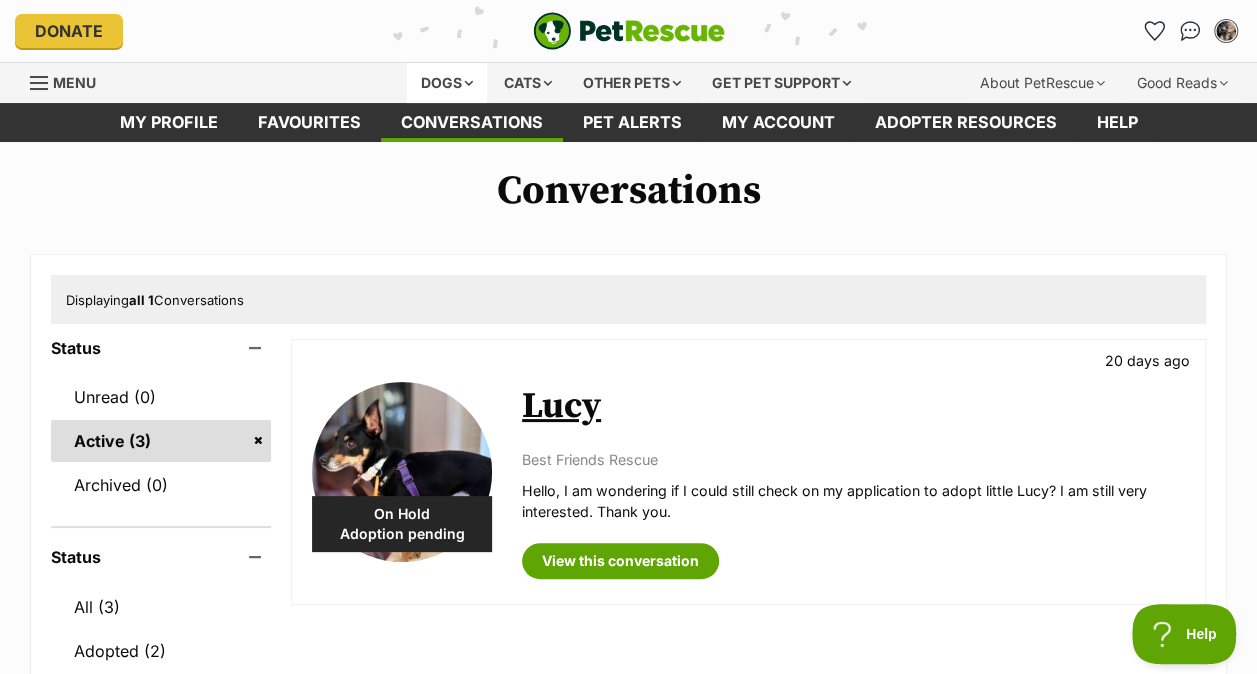 click on "Dogs" at bounding box center (447, 83) 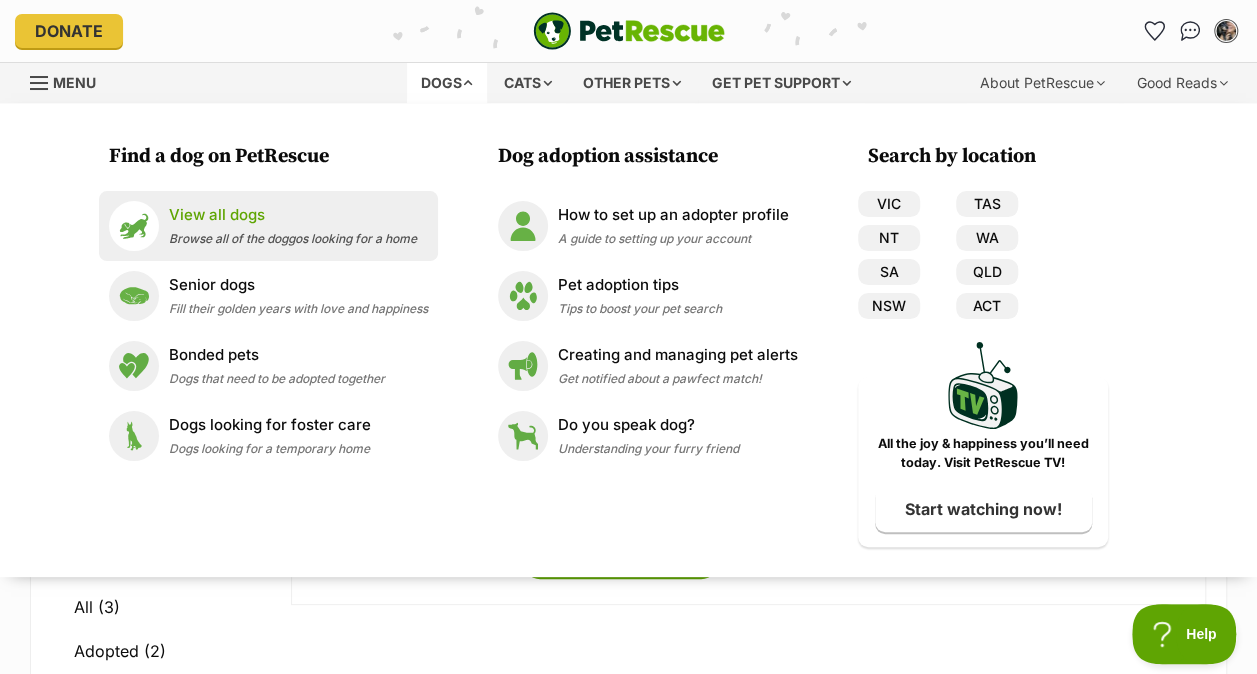 click on "View all dogs
Browse all of the doggos looking for a home" at bounding box center [293, 225] 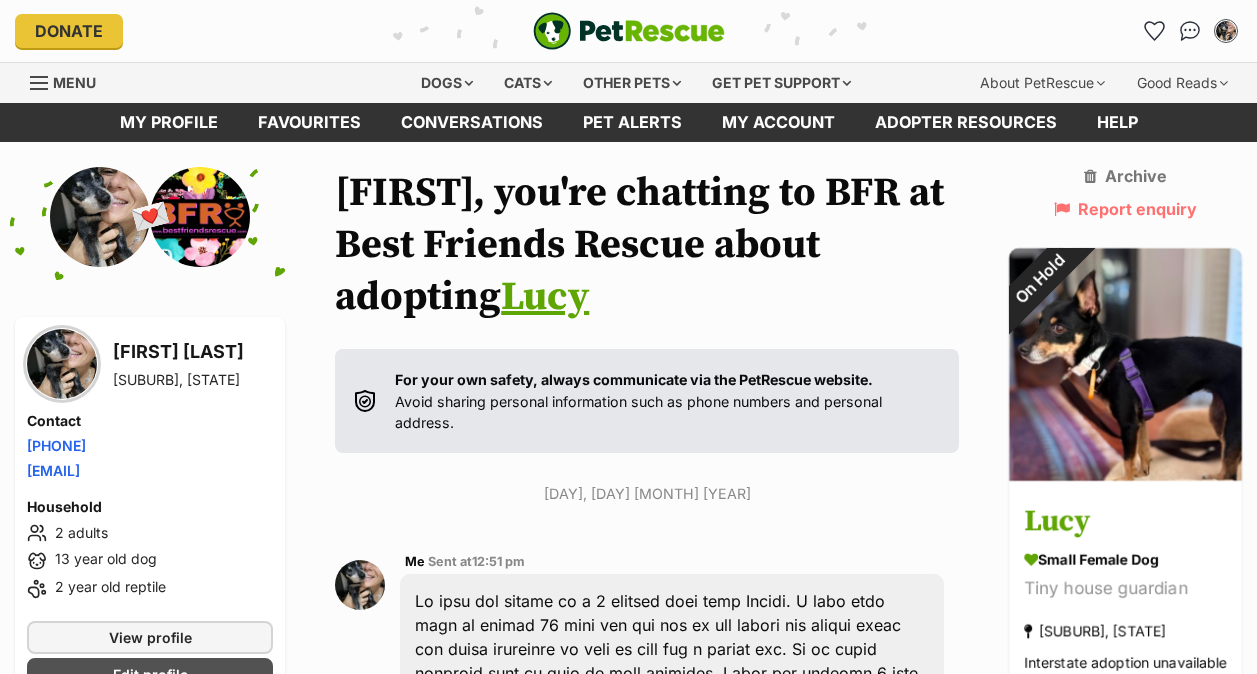 scroll, scrollTop: 0, scrollLeft: 0, axis: both 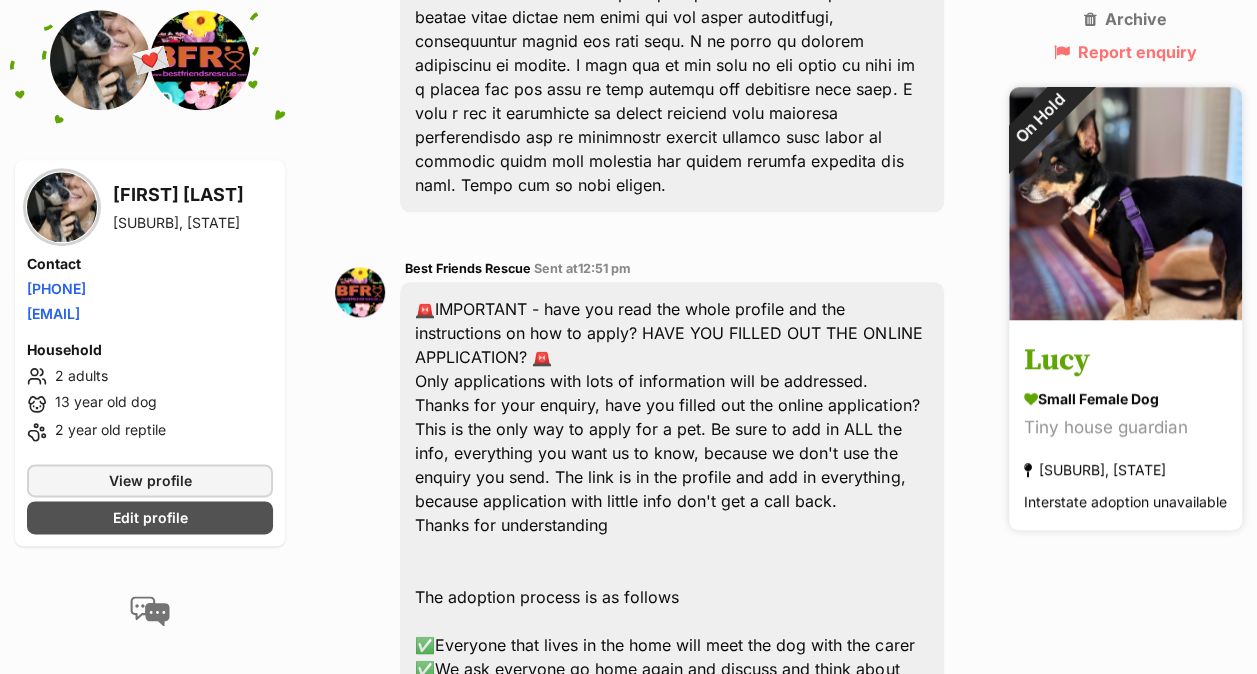 click on "Lucy" at bounding box center [1125, 361] 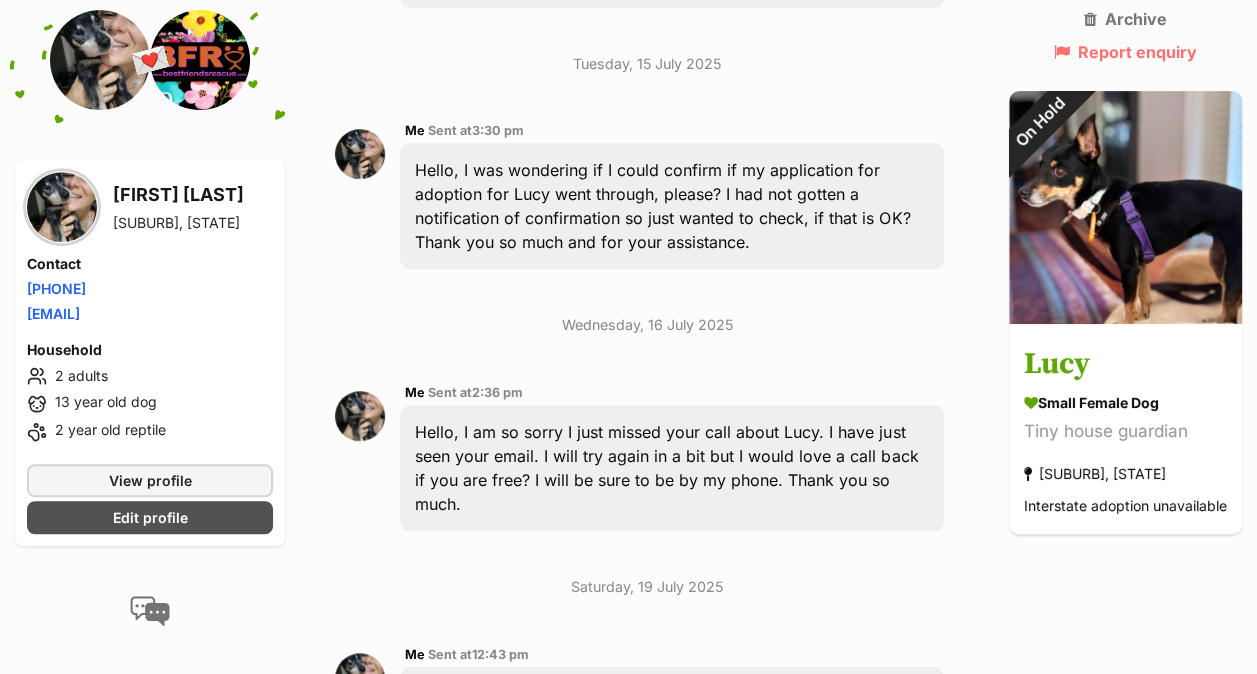 scroll, scrollTop: 4086, scrollLeft: 0, axis: vertical 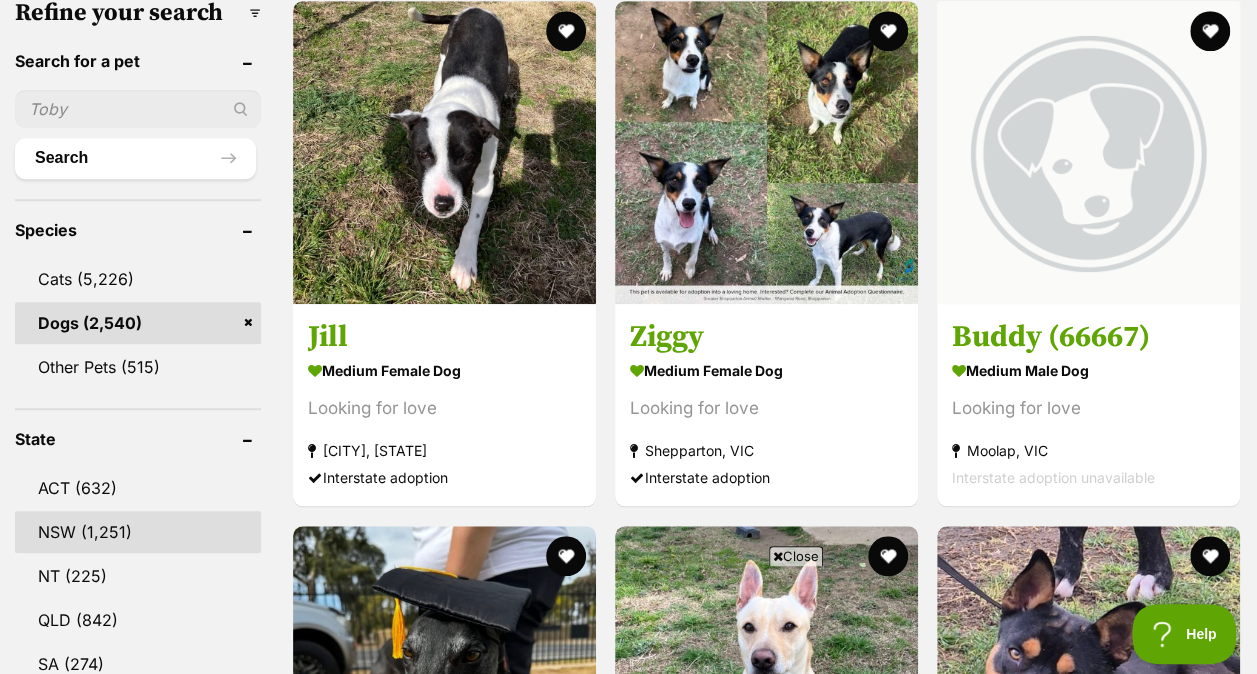 click on "NSW (1,251)" at bounding box center (138, 532) 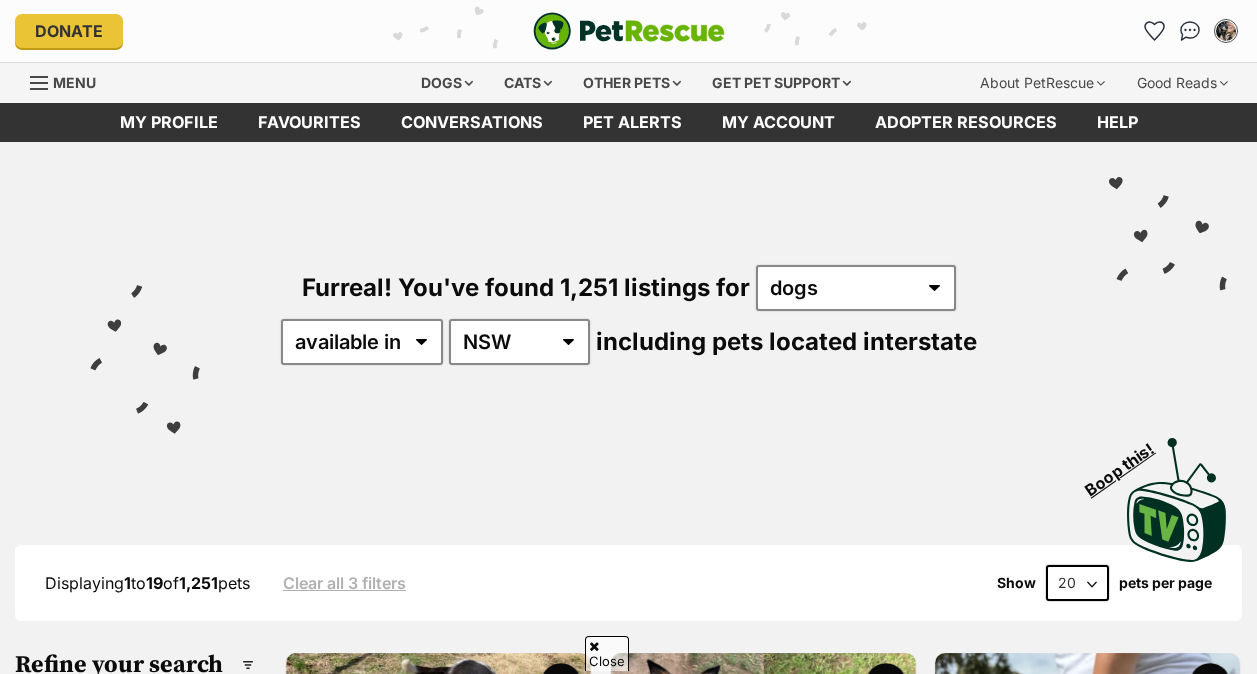 scroll, scrollTop: 461, scrollLeft: 0, axis: vertical 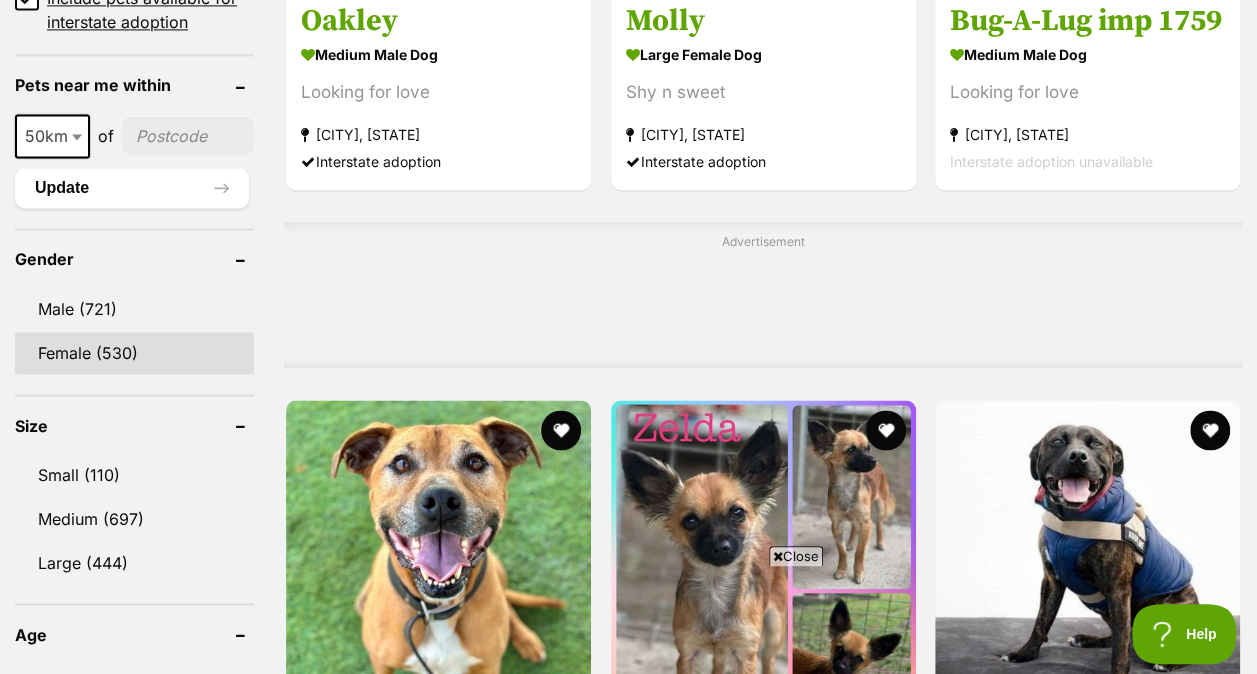 click on "Female (530)" at bounding box center (134, 353) 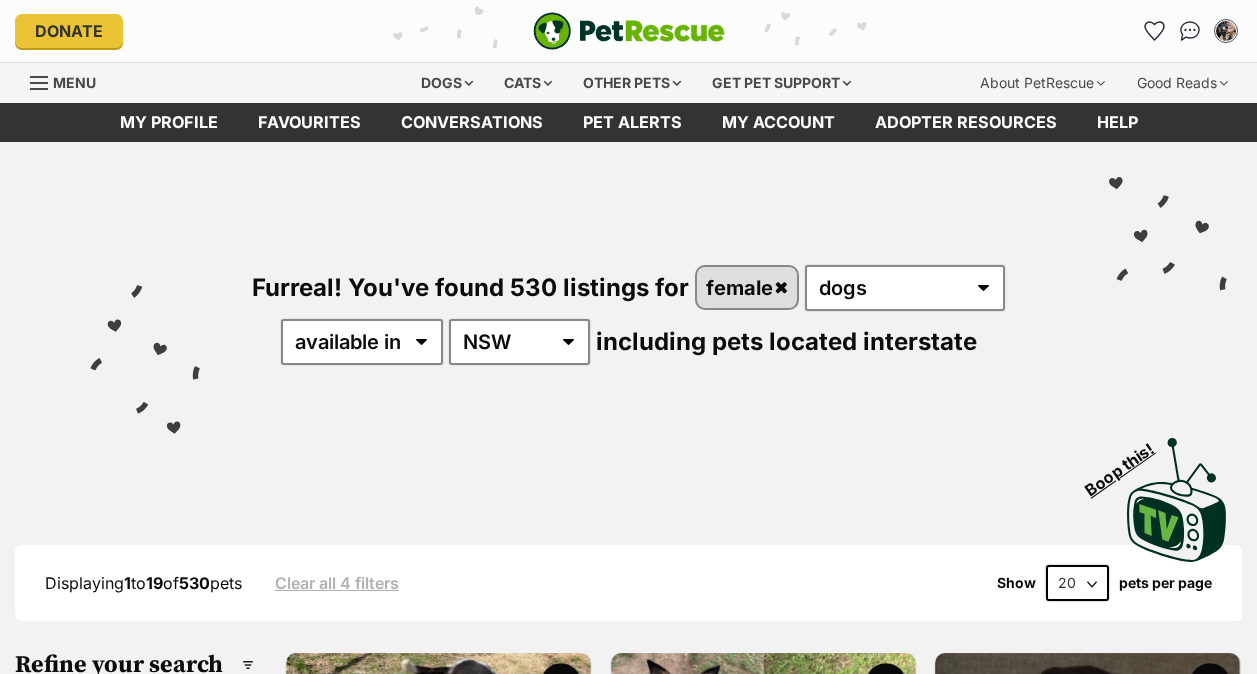scroll, scrollTop: 0, scrollLeft: 0, axis: both 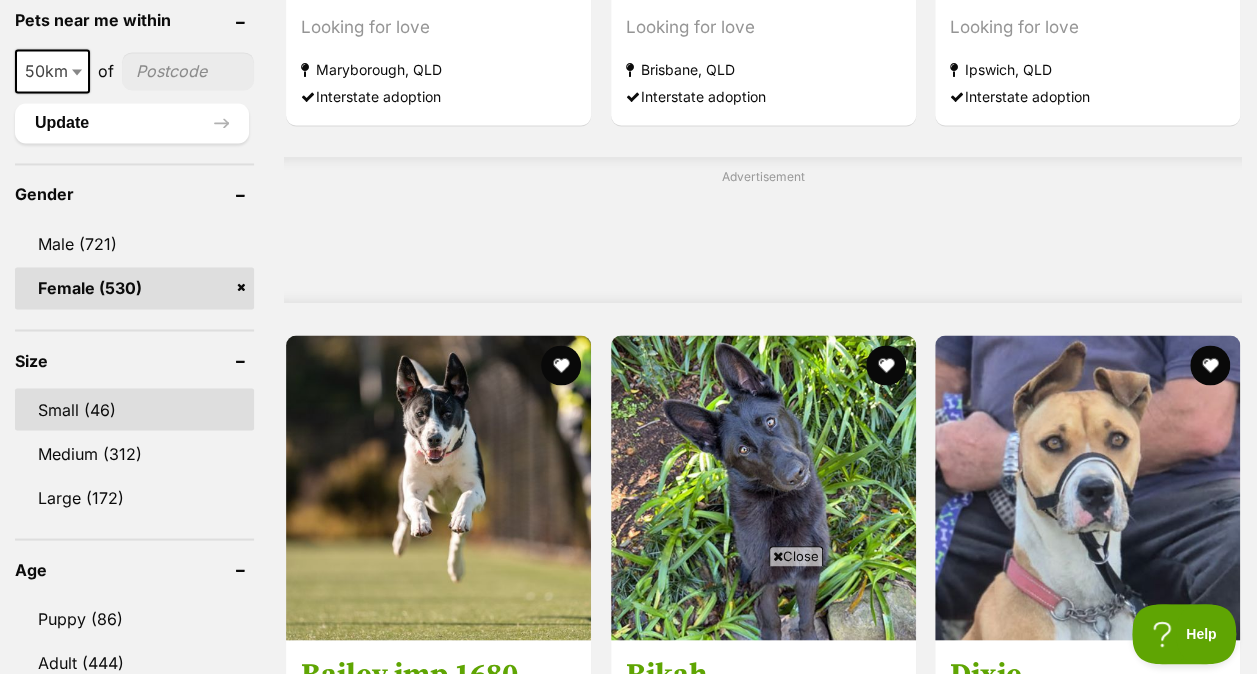 click on "Small (46)" at bounding box center [134, 409] 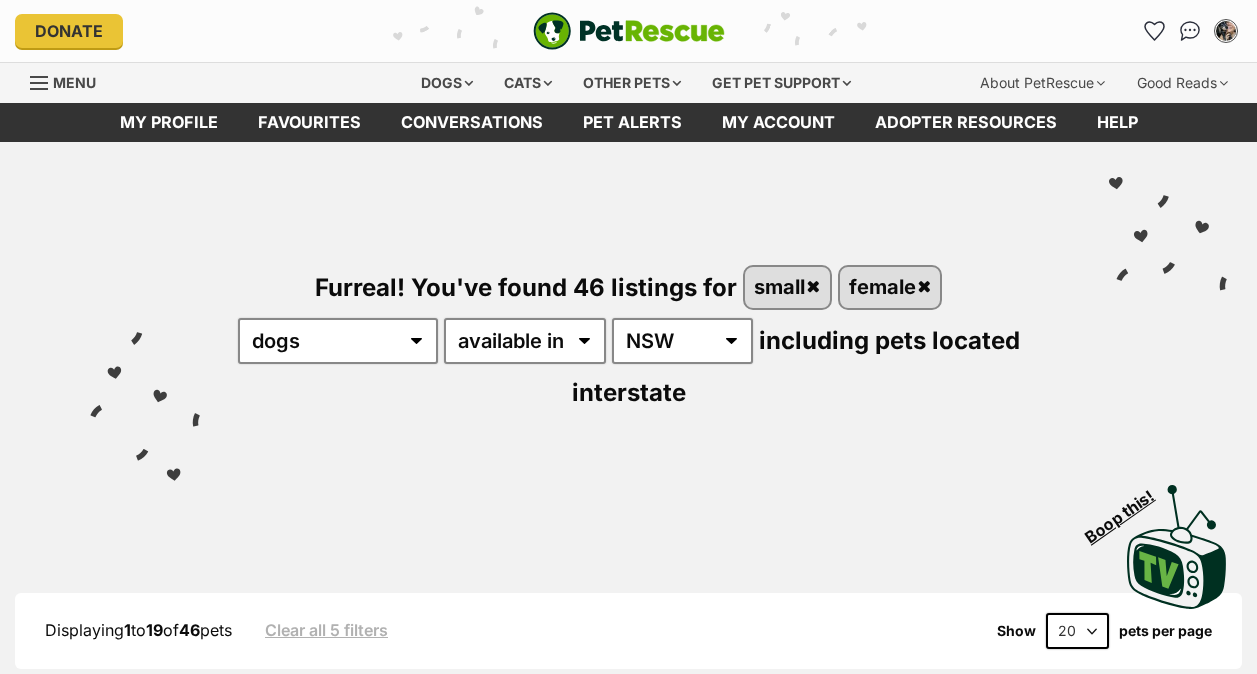 scroll, scrollTop: 0, scrollLeft: 0, axis: both 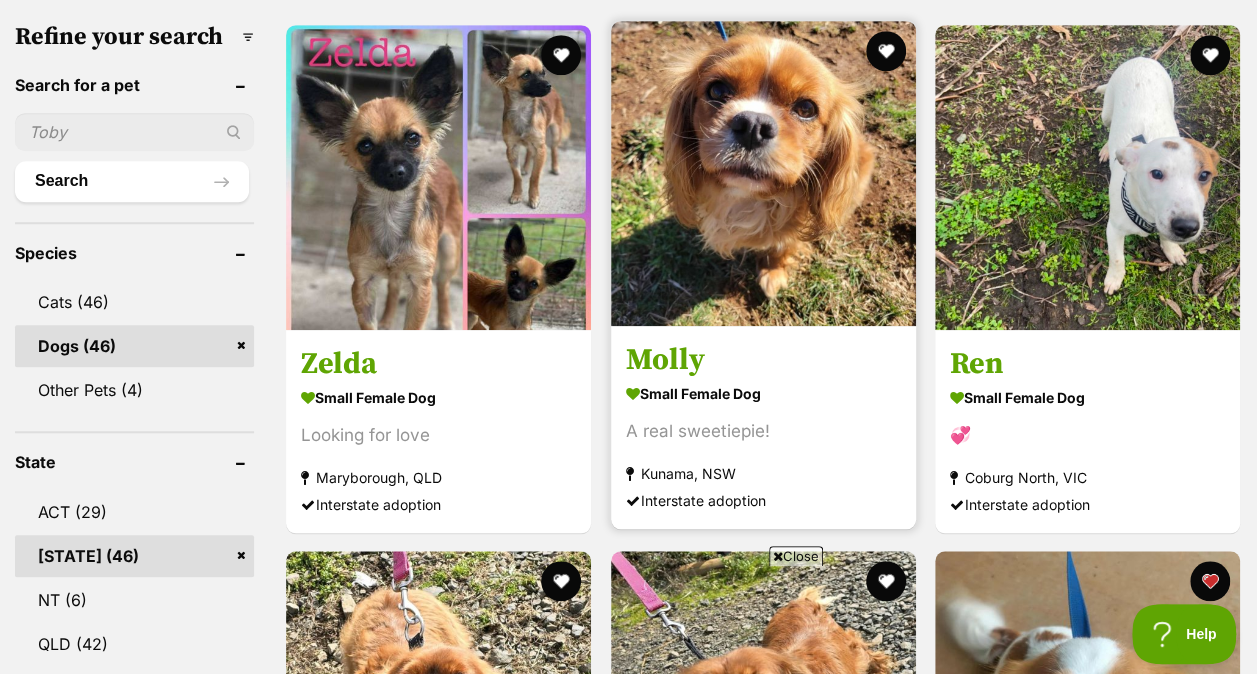 click at bounding box center [763, 173] 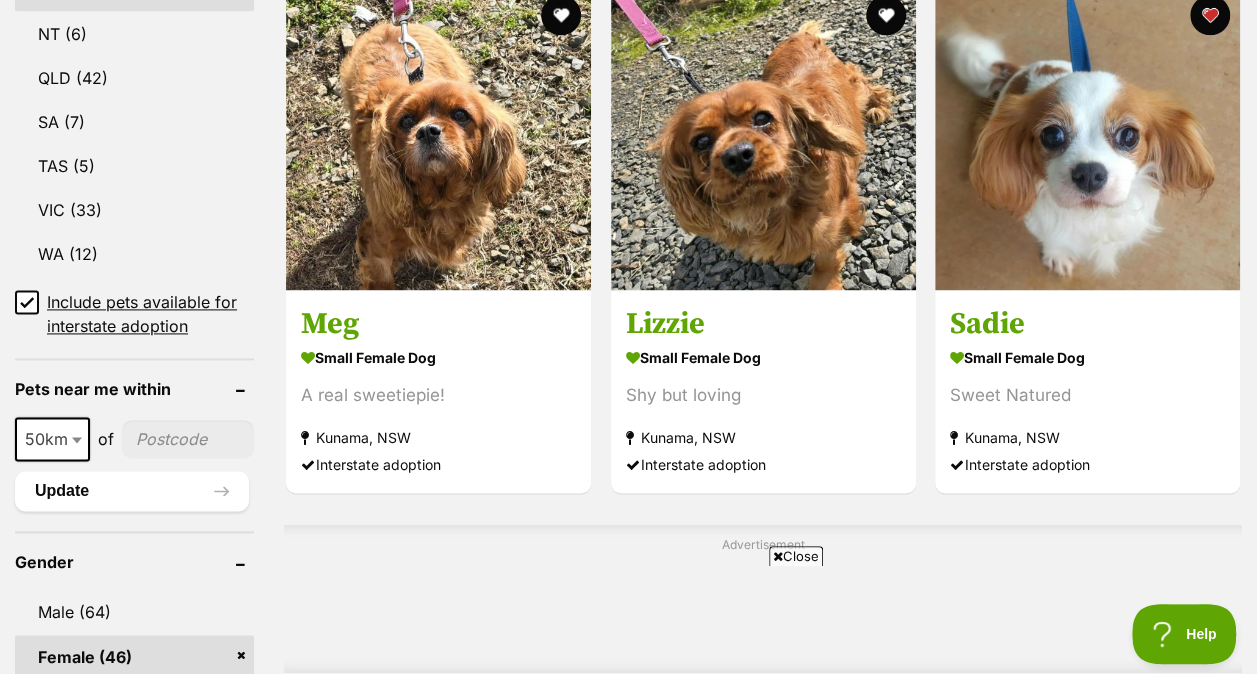 scroll, scrollTop: 1237, scrollLeft: 0, axis: vertical 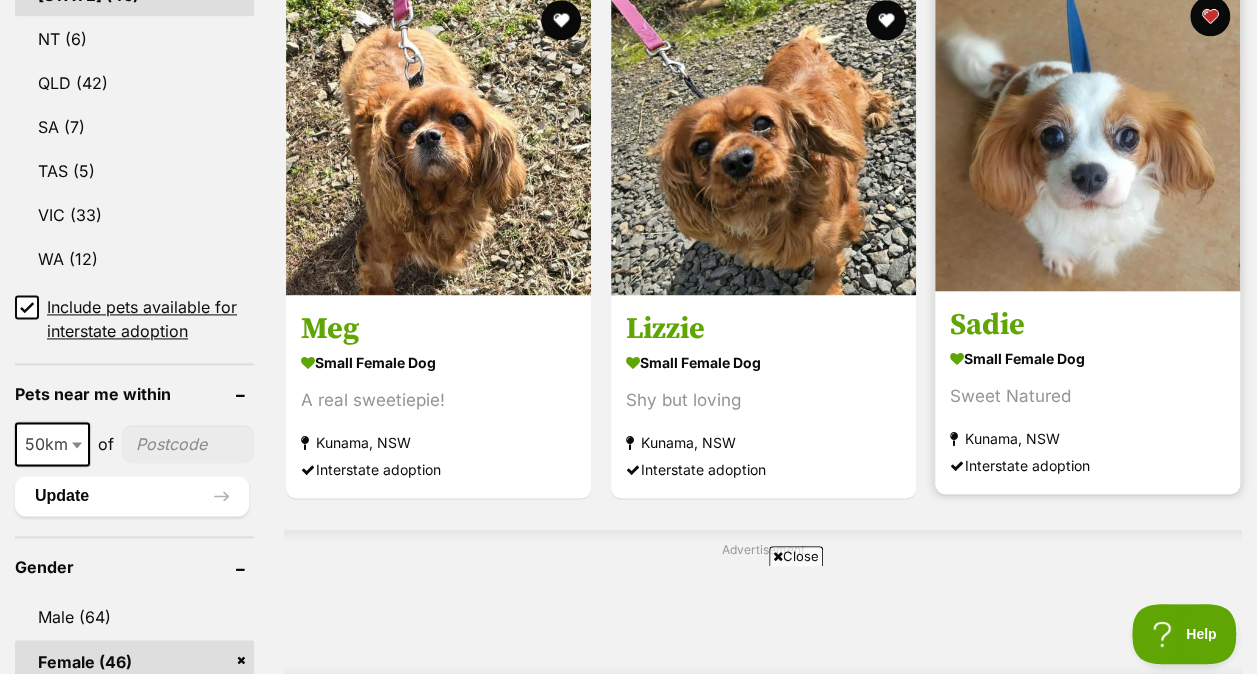 click at bounding box center (1087, 138) 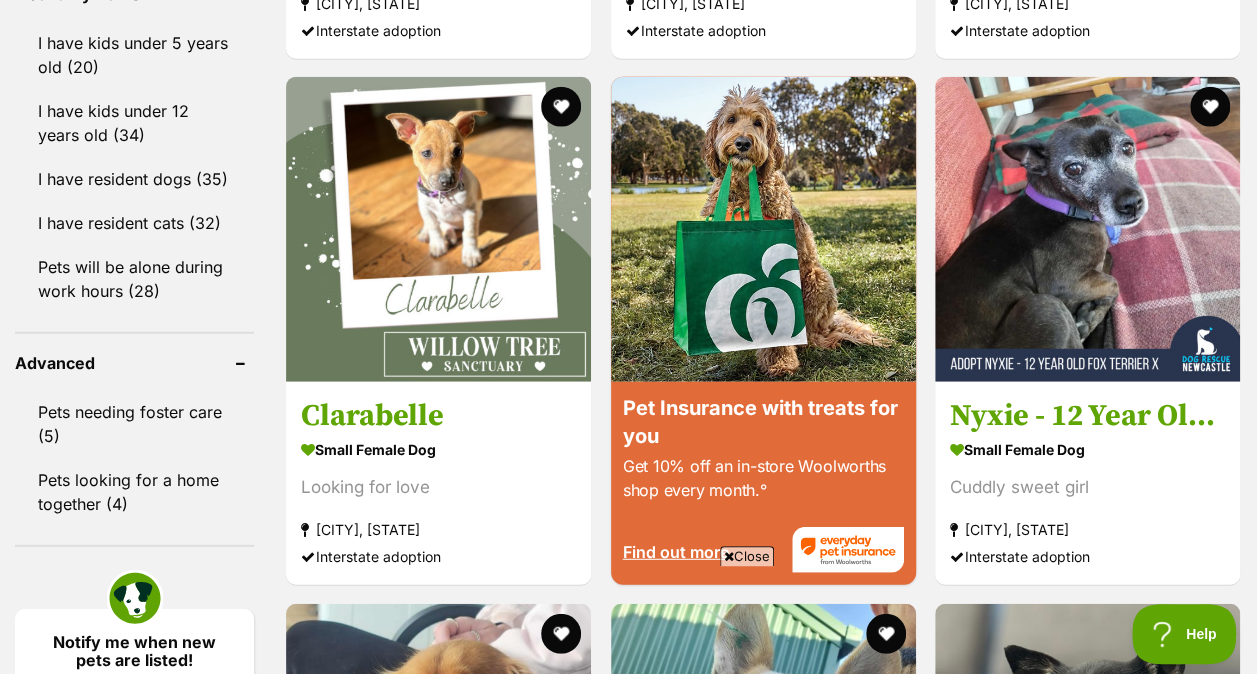 scroll, scrollTop: 2396, scrollLeft: 0, axis: vertical 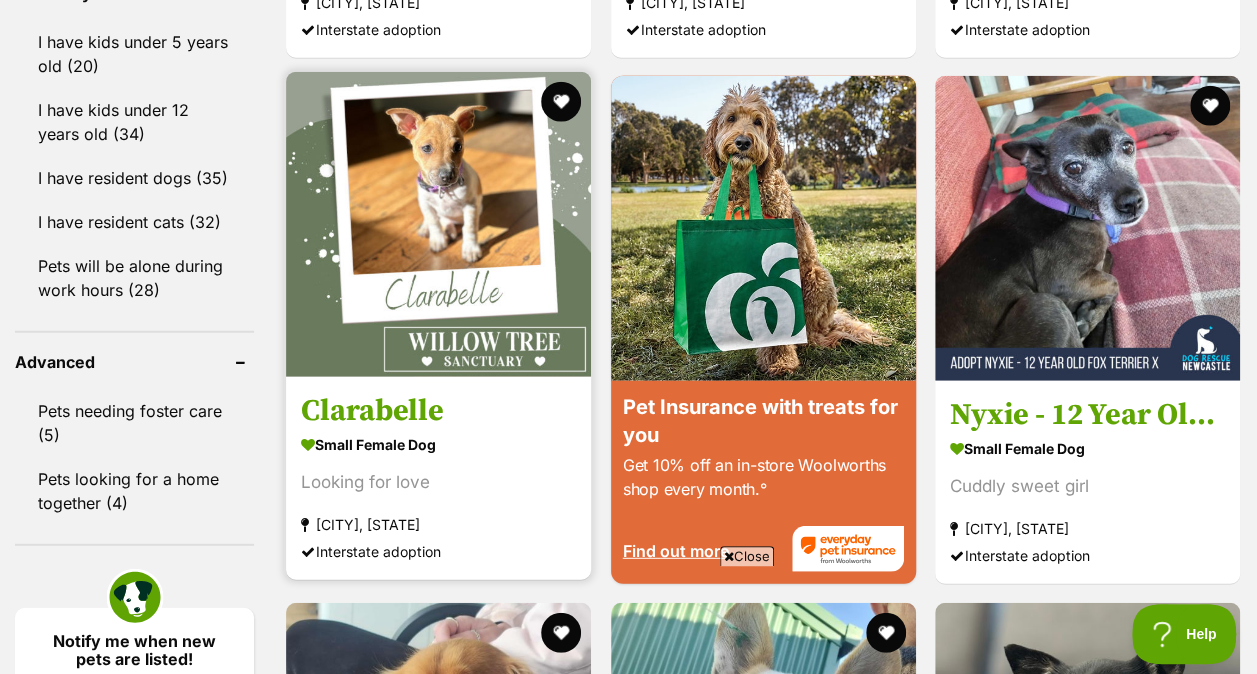 click at bounding box center (438, 224) 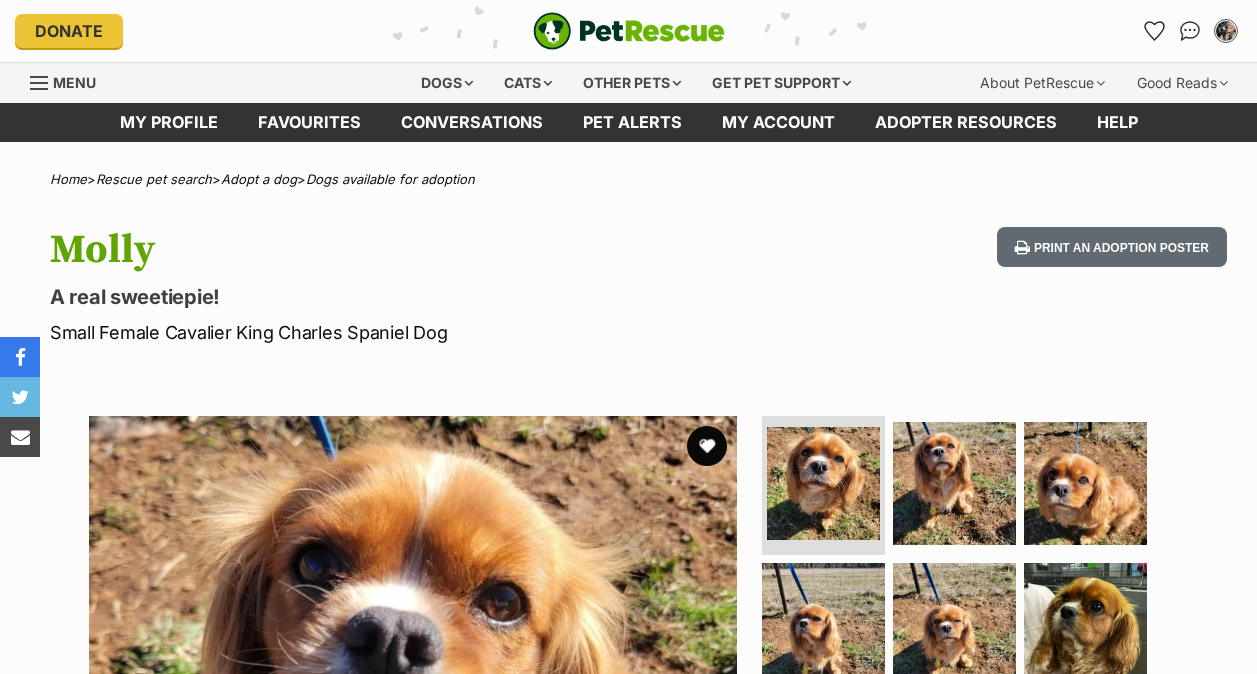 scroll, scrollTop: 0, scrollLeft: 0, axis: both 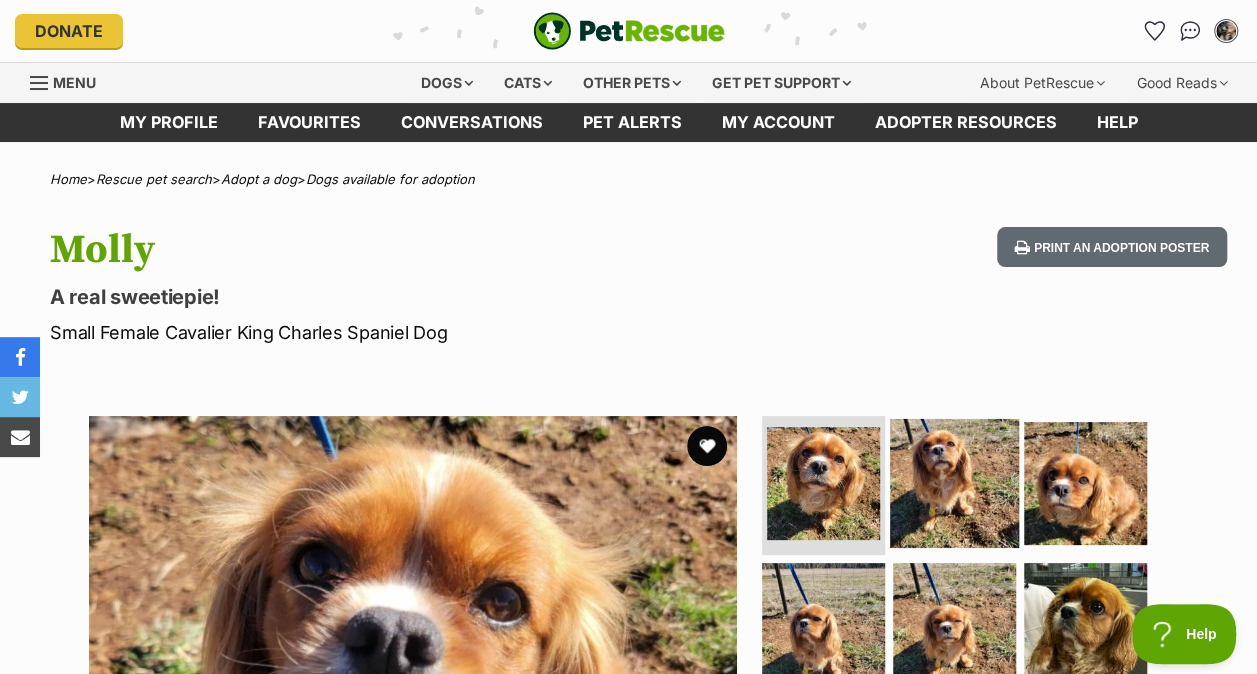 click at bounding box center (954, 482) 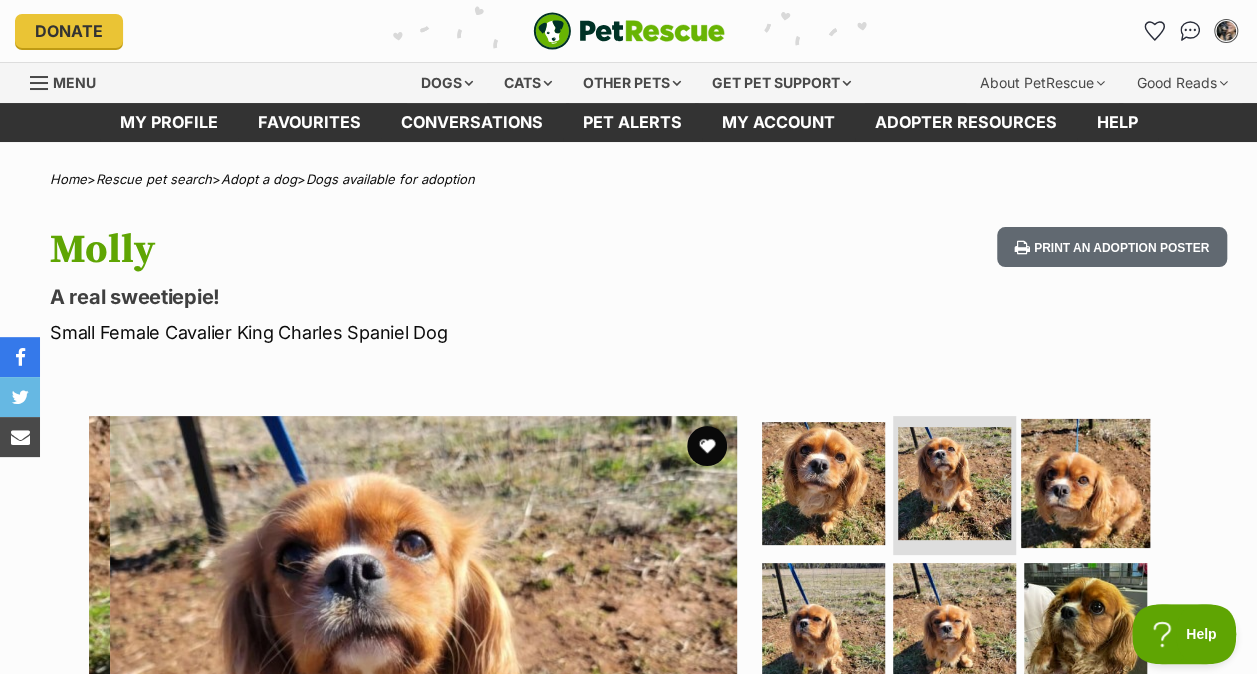 click at bounding box center [1085, 482] 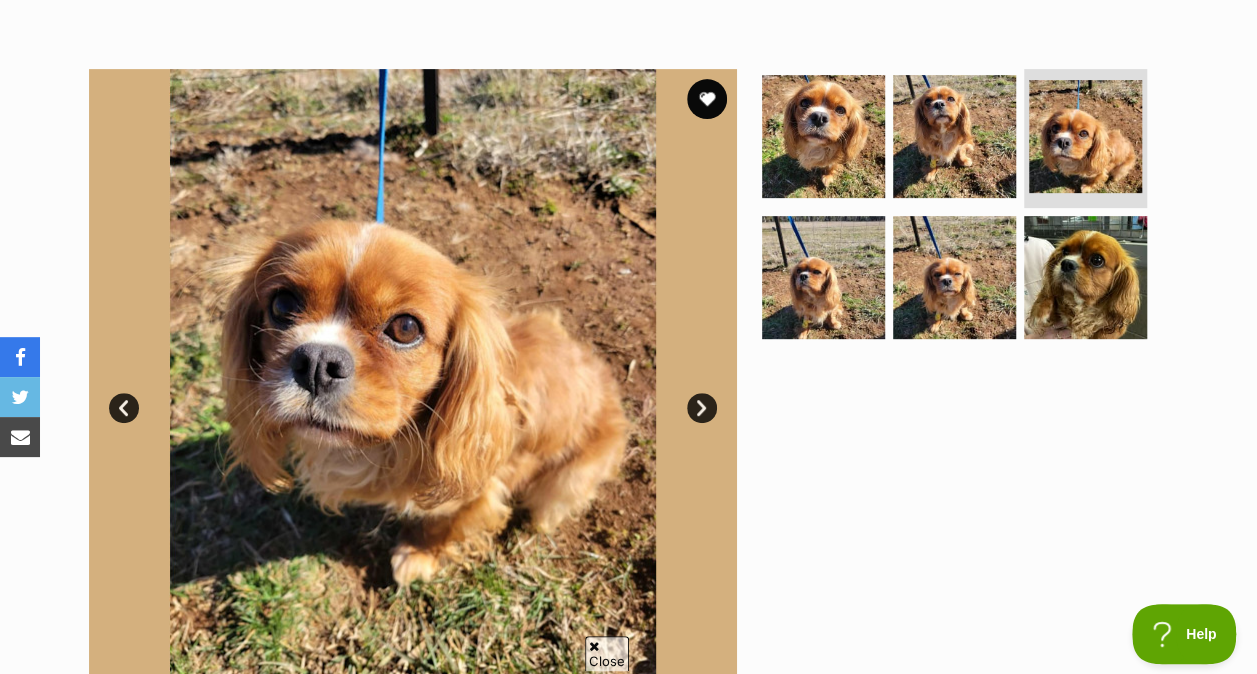 scroll, scrollTop: 0, scrollLeft: 0, axis: both 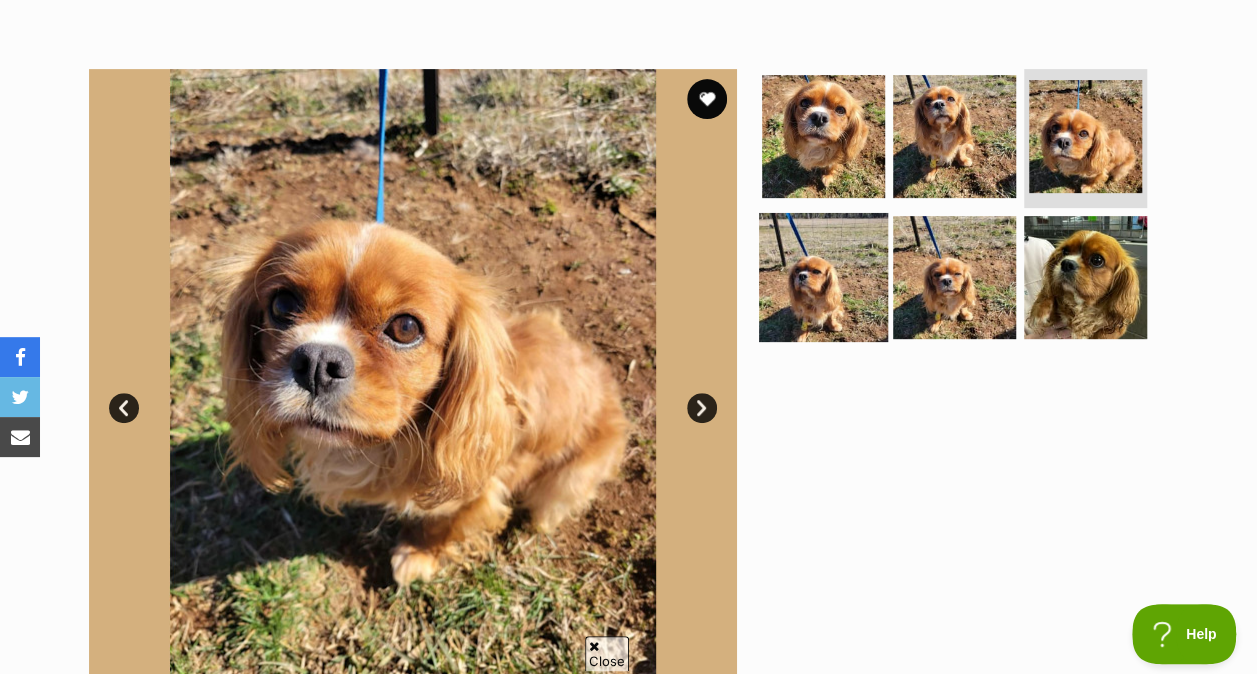 click at bounding box center (823, 277) 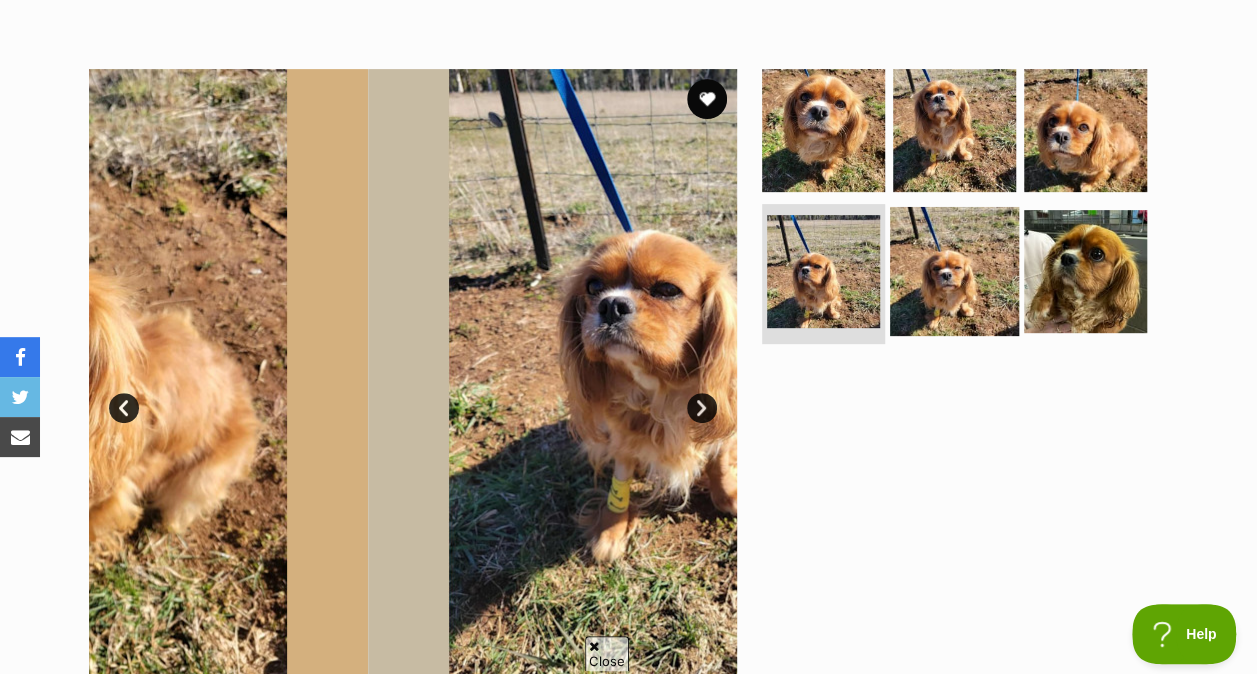 scroll, scrollTop: 0, scrollLeft: 0, axis: both 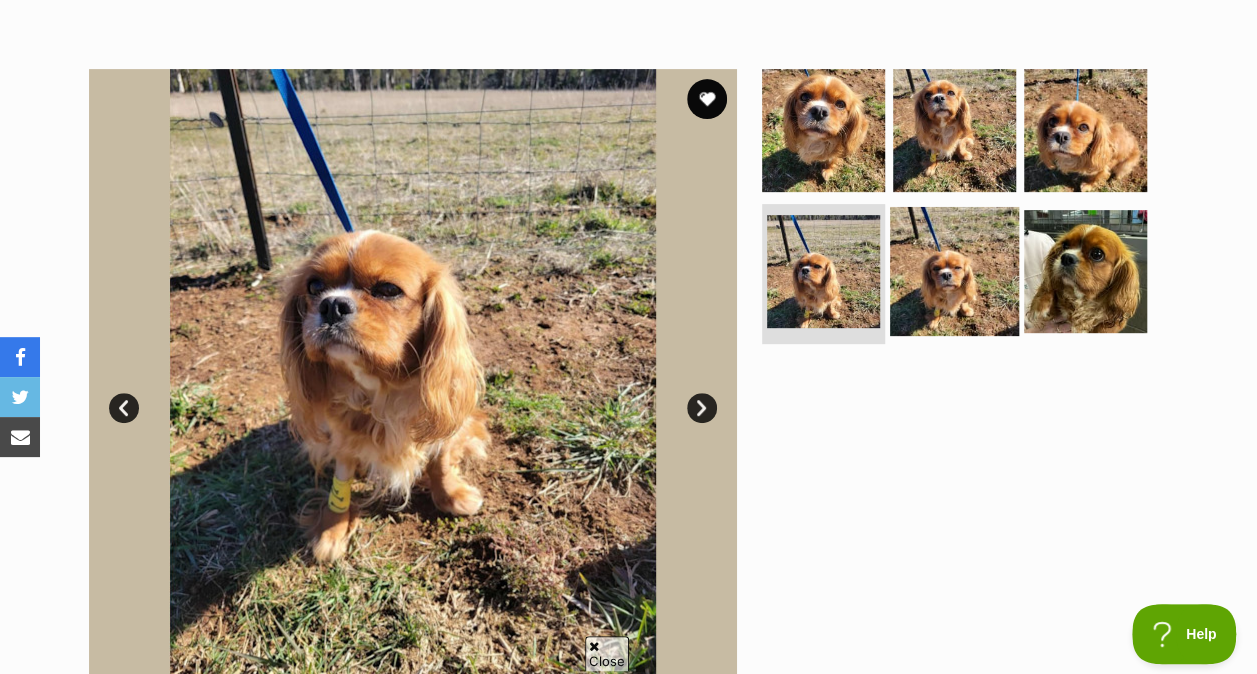 click at bounding box center [954, 271] 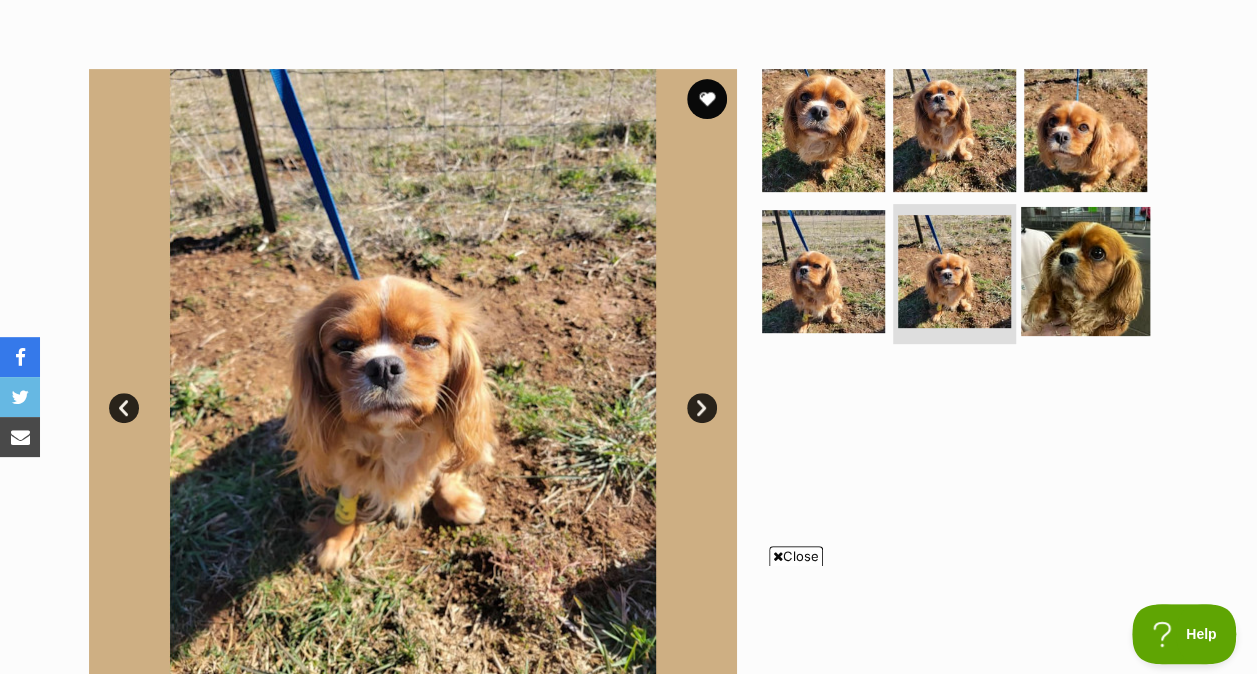 click at bounding box center (1085, 271) 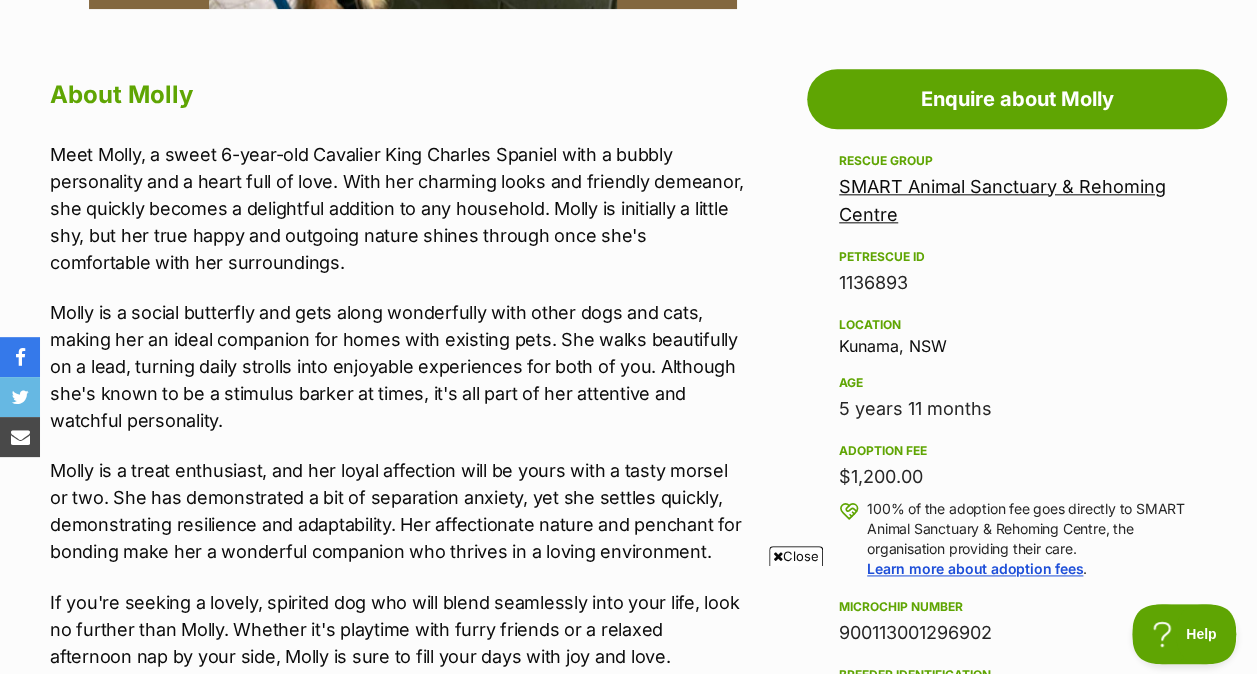 scroll, scrollTop: 1064, scrollLeft: 0, axis: vertical 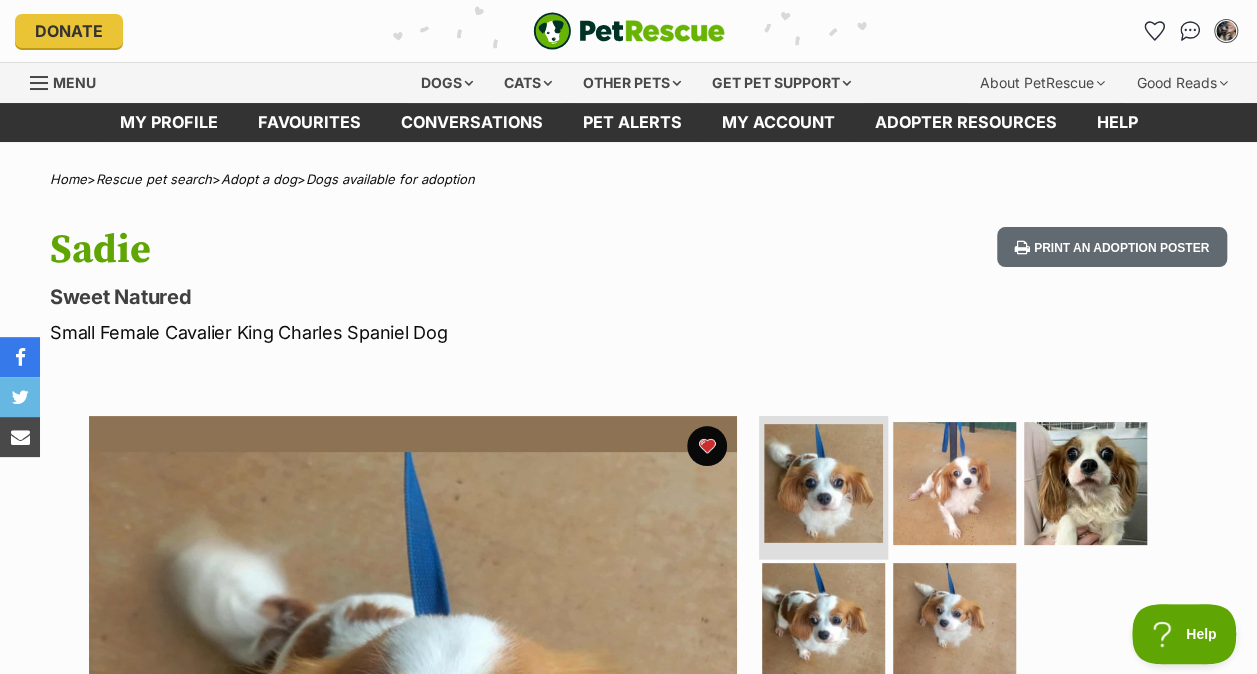 click at bounding box center [823, 483] 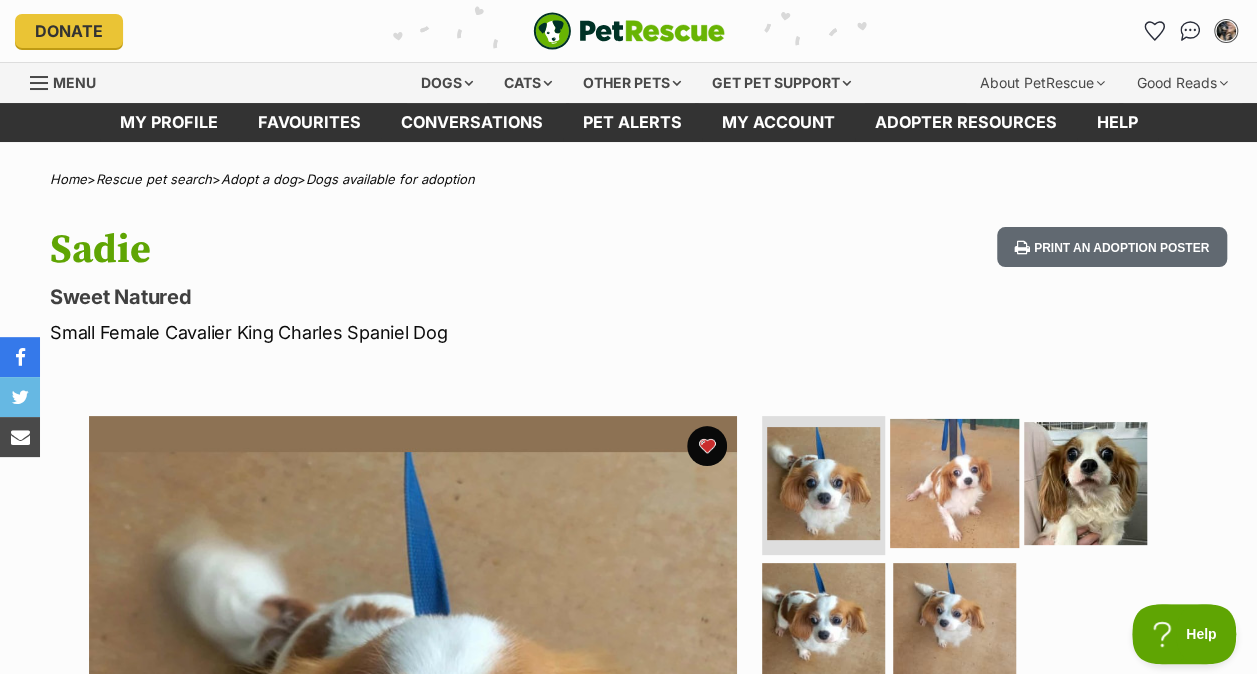 scroll, scrollTop: 0, scrollLeft: 0, axis: both 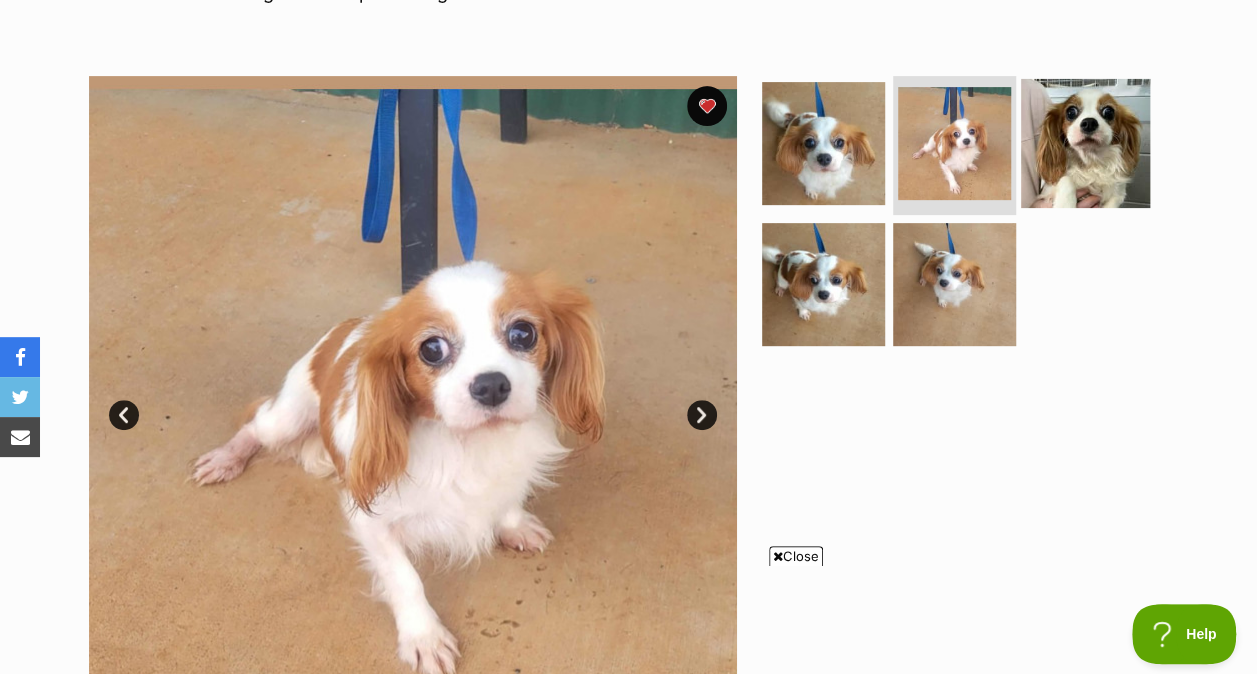 click at bounding box center (1085, 142) 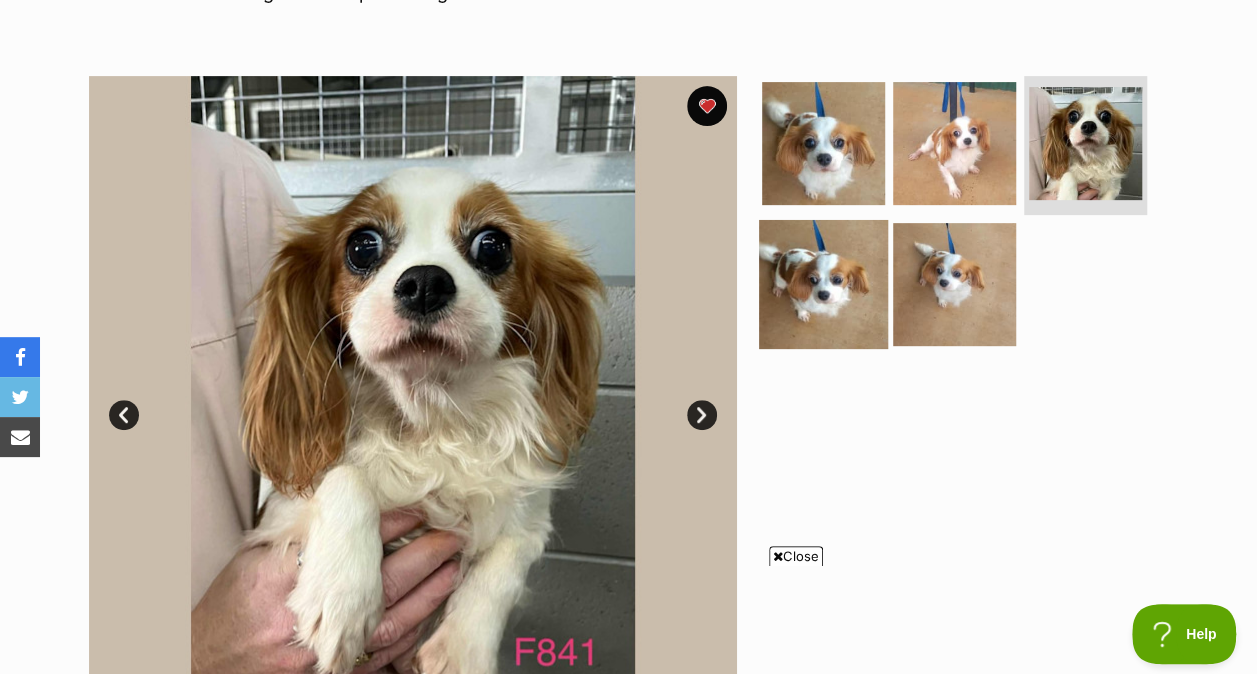 click at bounding box center (823, 284) 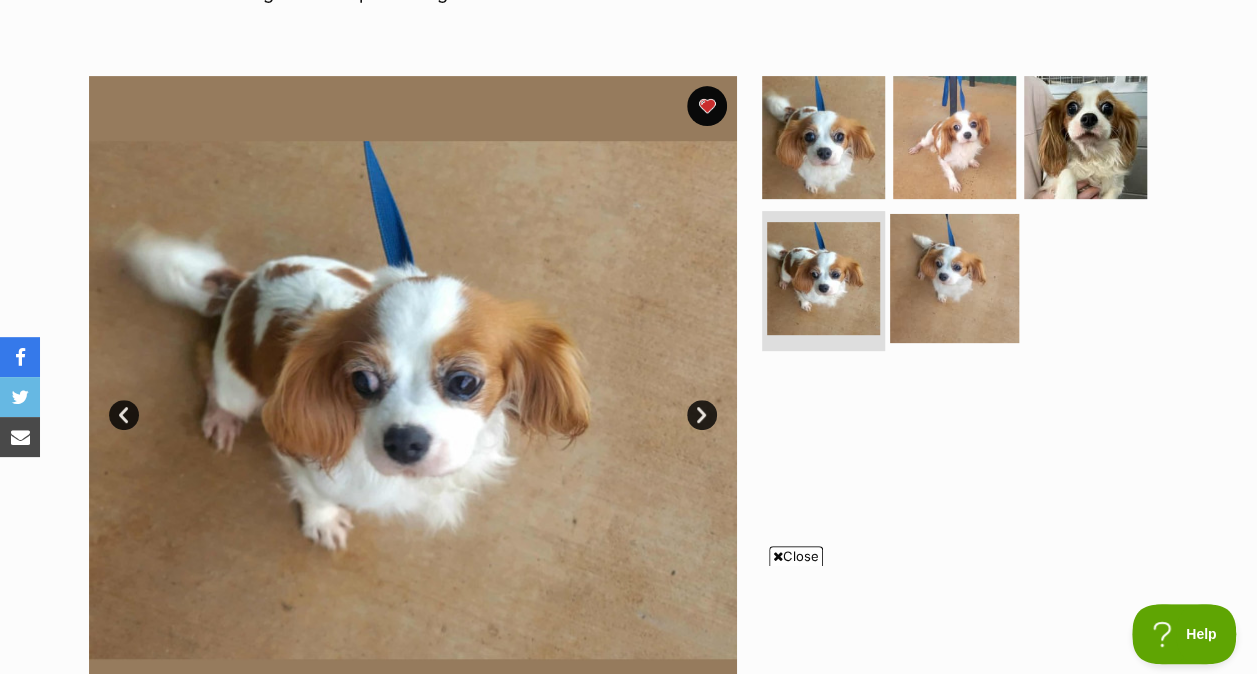 click at bounding box center (954, 278) 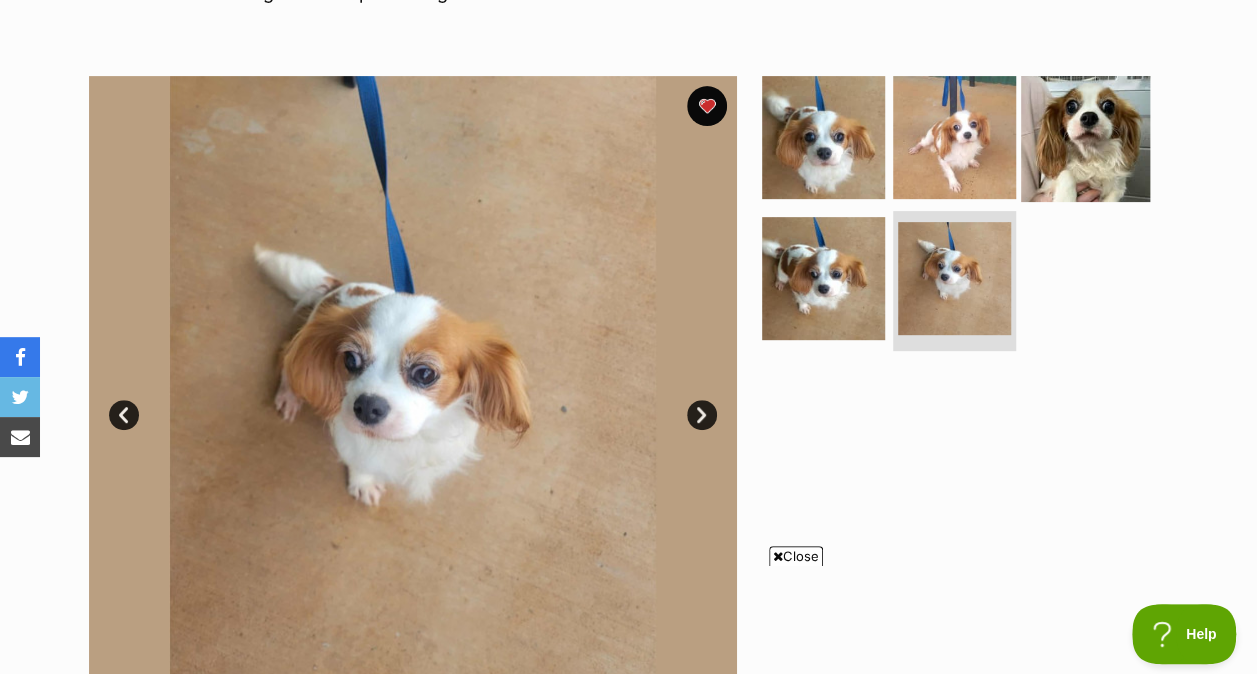 click at bounding box center (1085, 136) 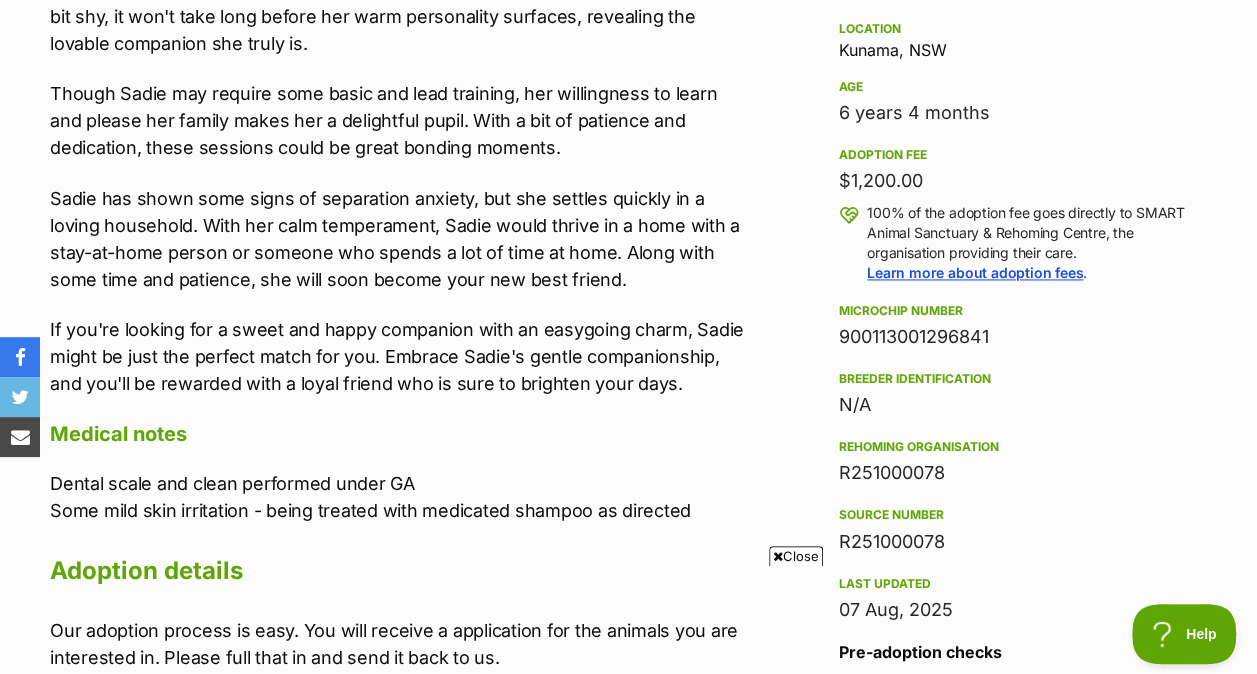scroll, scrollTop: 1354, scrollLeft: 0, axis: vertical 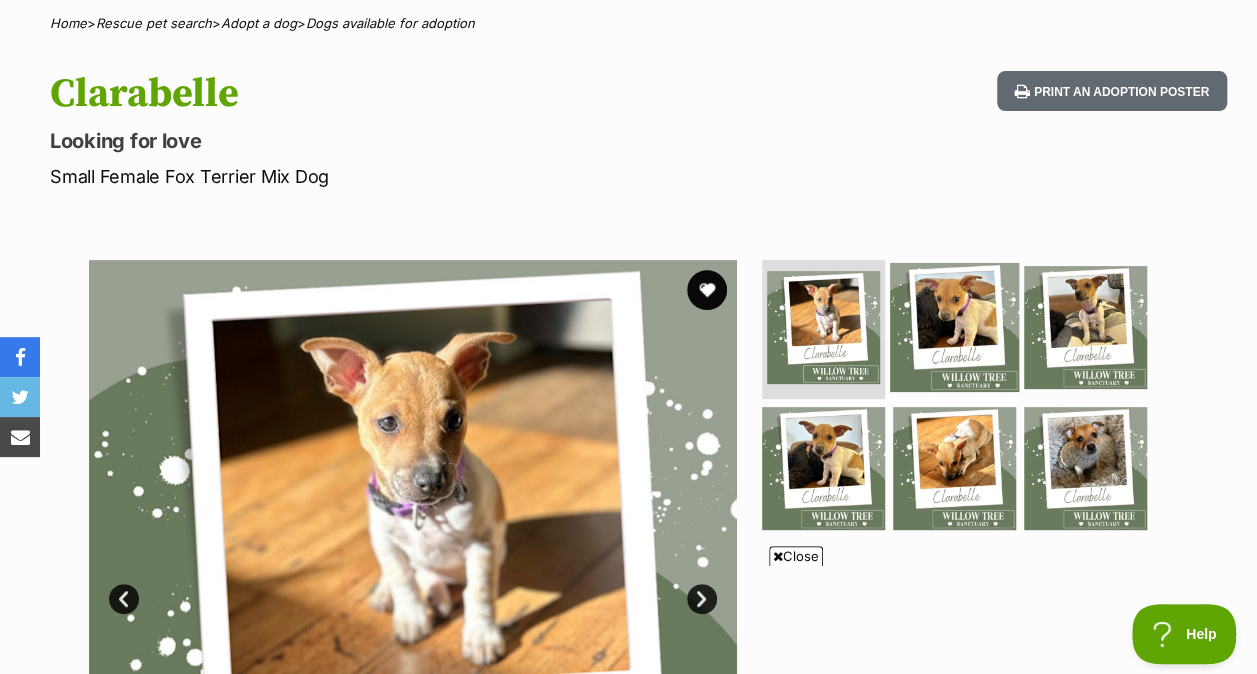 click at bounding box center [954, 326] 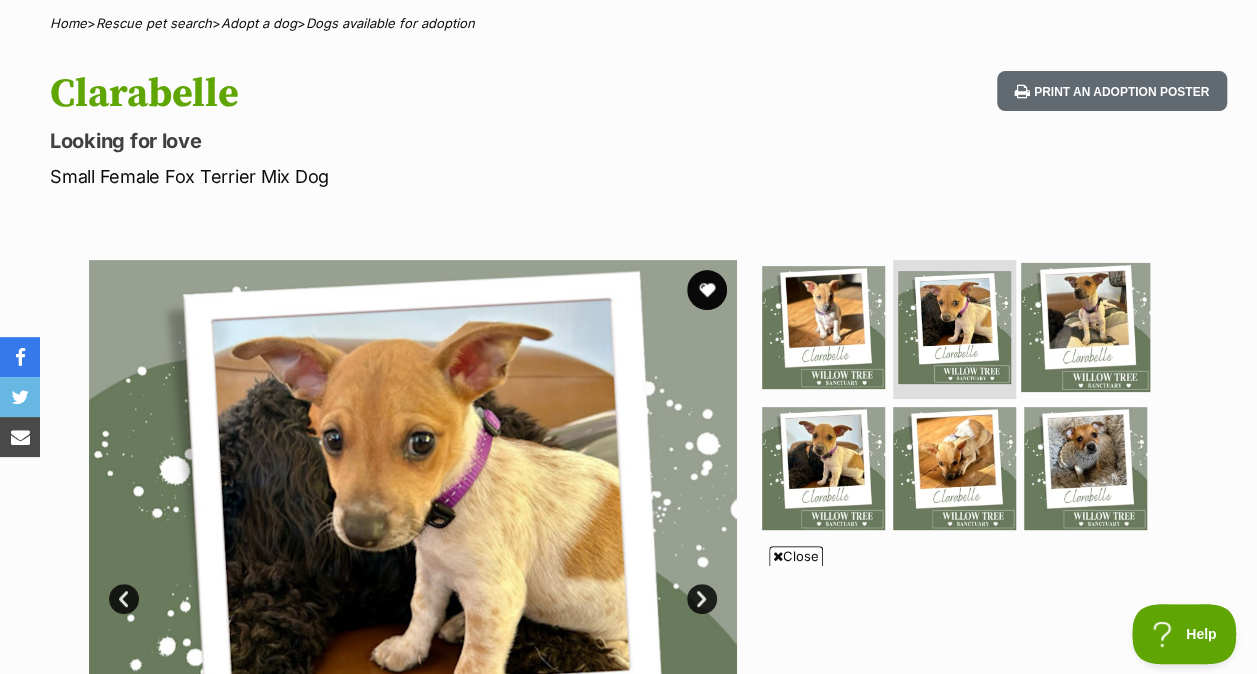 click at bounding box center [1085, 326] 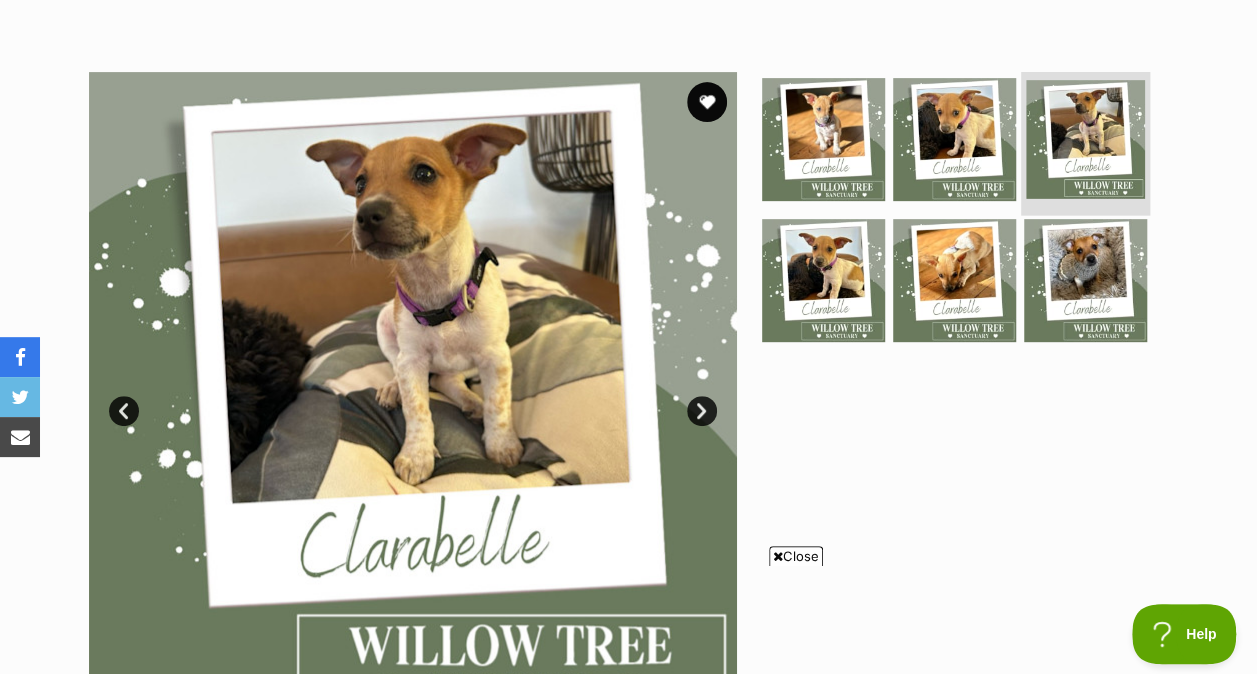 scroll, scrollTop: 345, scrollLeft: 0, axis: vertical 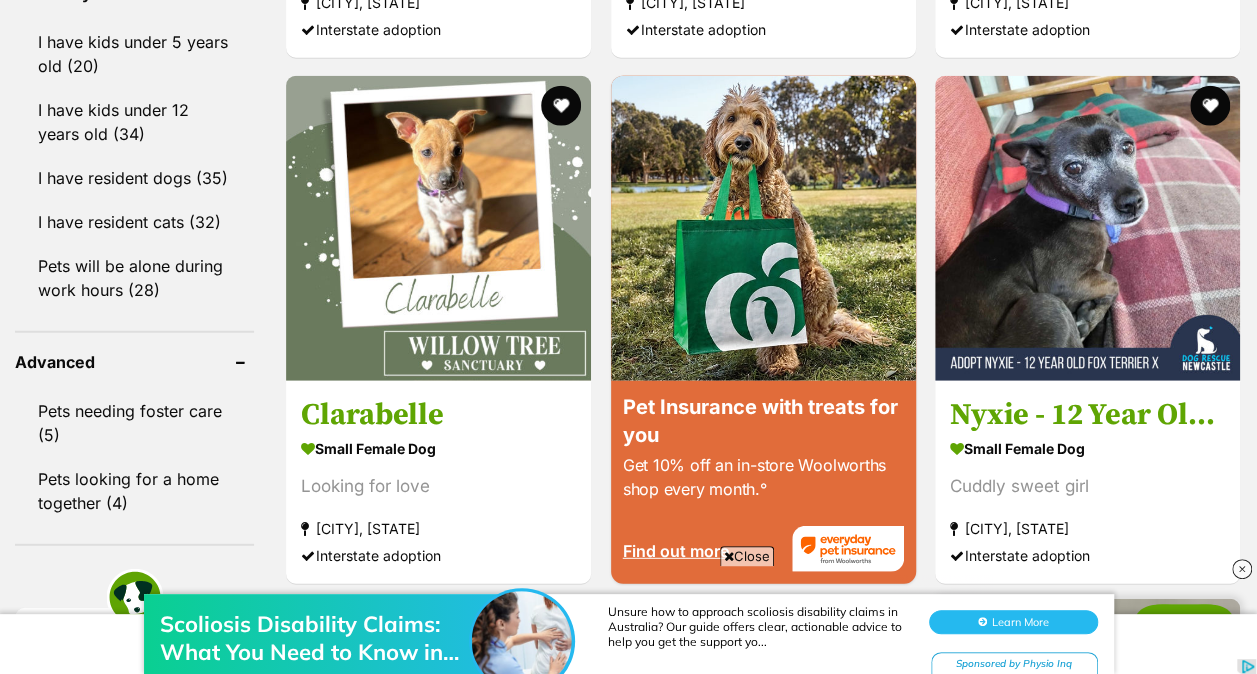 click at bounding box center (1087, 751) 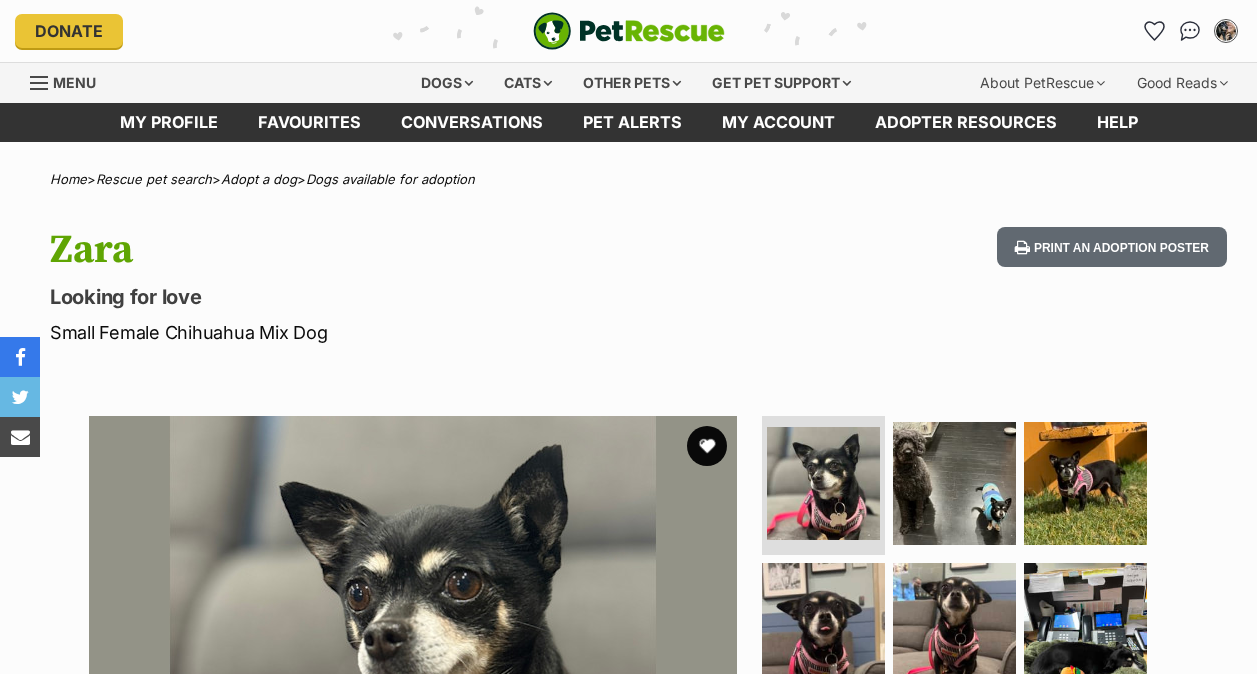 scroll, scrollTop: 0, scrollLeft: 0, axis: both 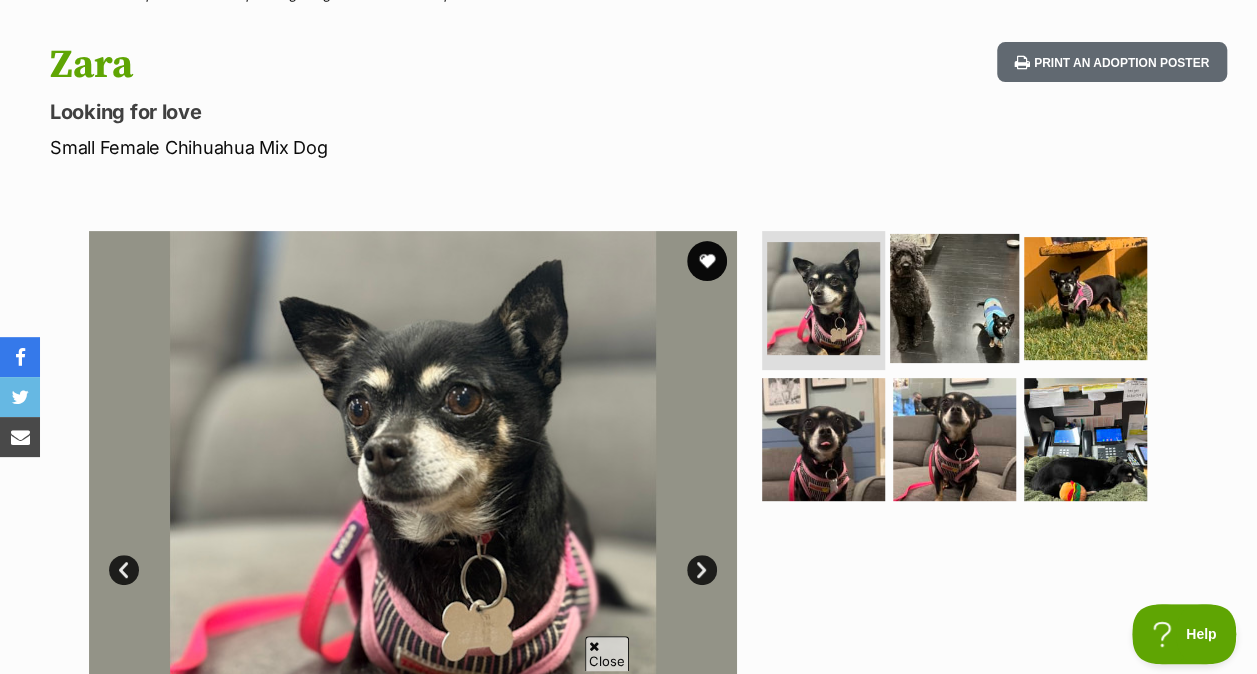 click at bounding box center (954, 297) 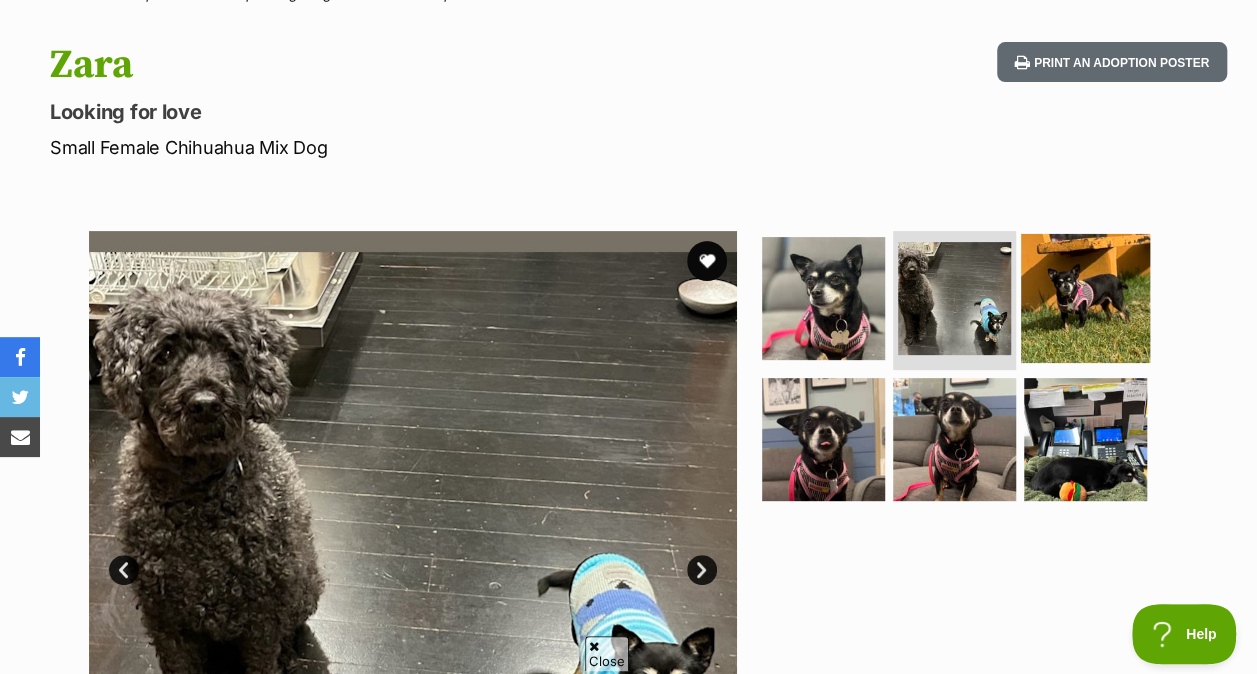 scroll, scrollTop: 0, scrollLeft: 0, axis: both 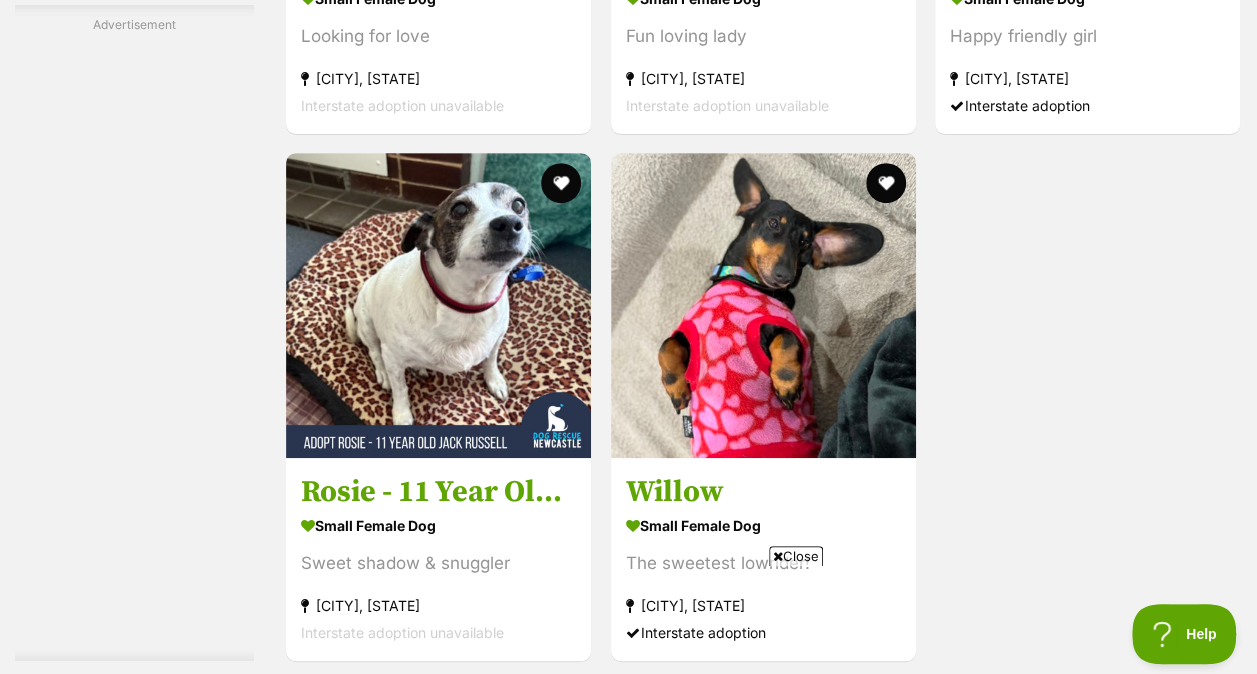 click on "Next" at bounding box center [763, 896] 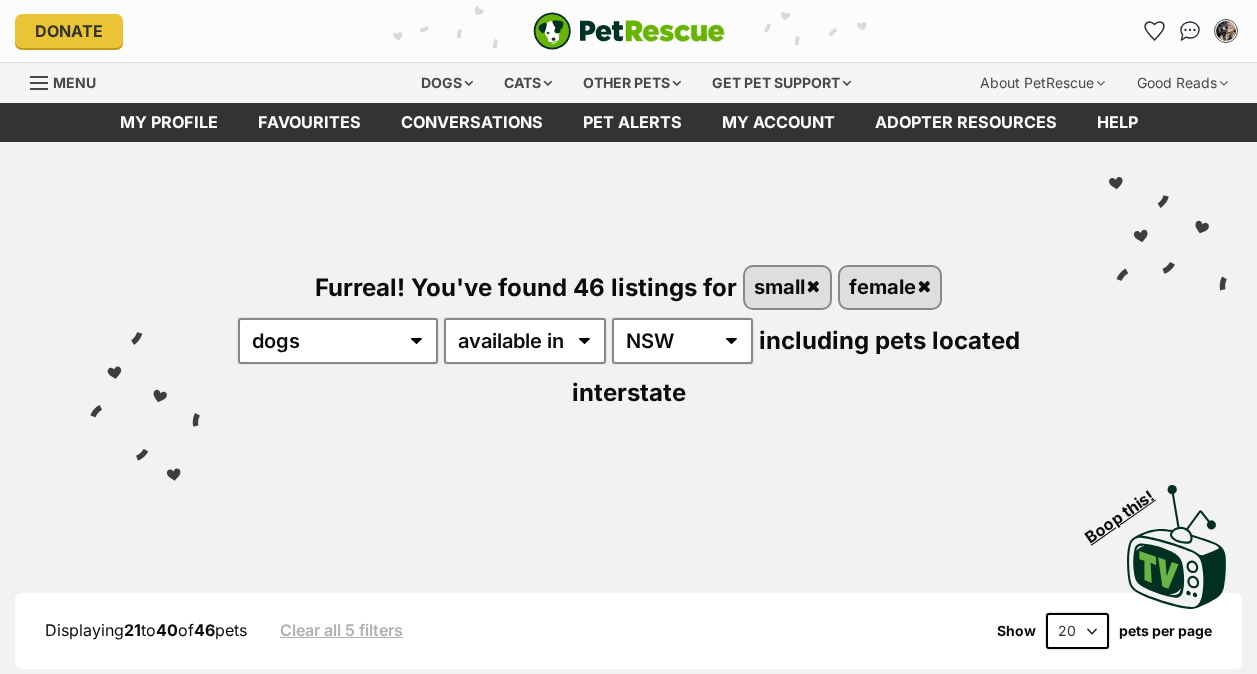 scroll, scrollTop: 0, scrollLeft: 0, axis: both 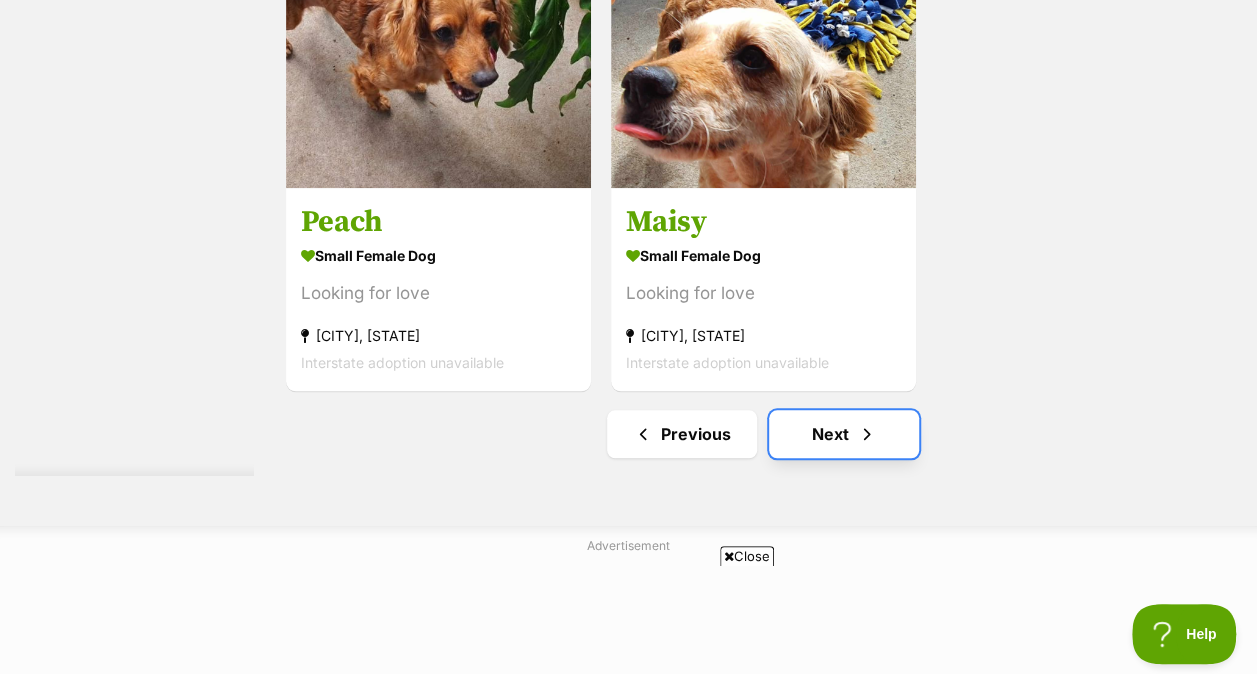 click on "Next" at bounding box center [844, 434] 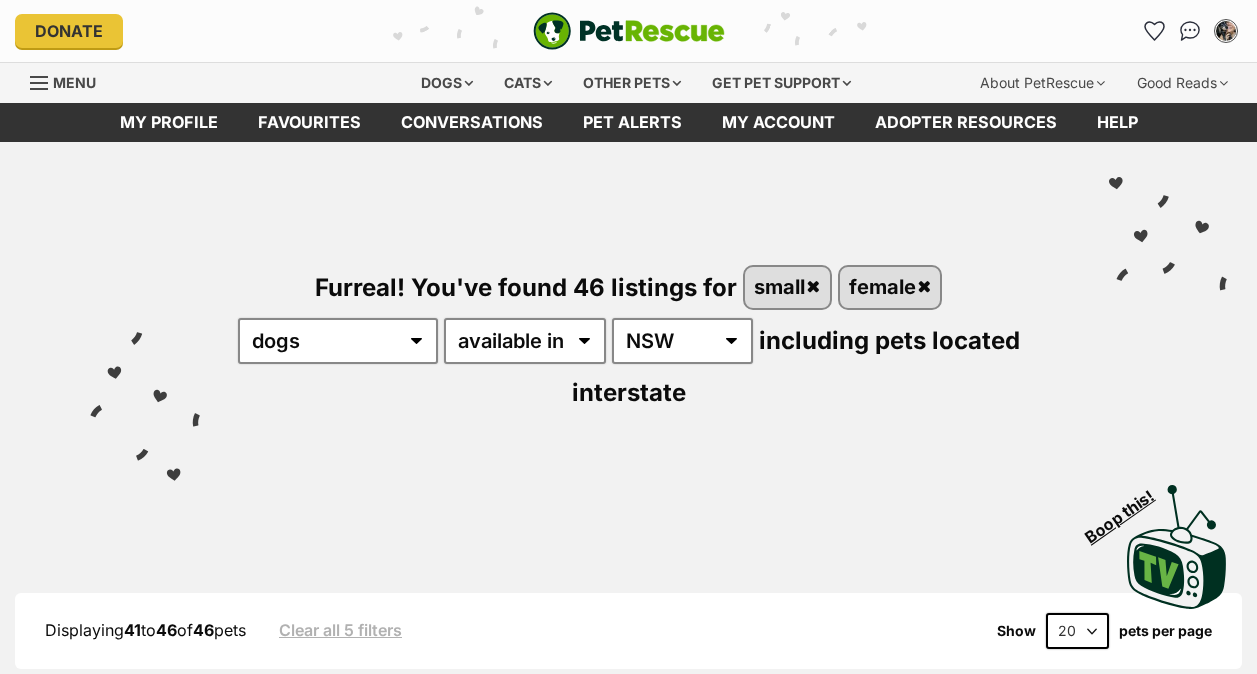 scroll, scrollTop: 412, scrollLeft: 0, axis: vertical 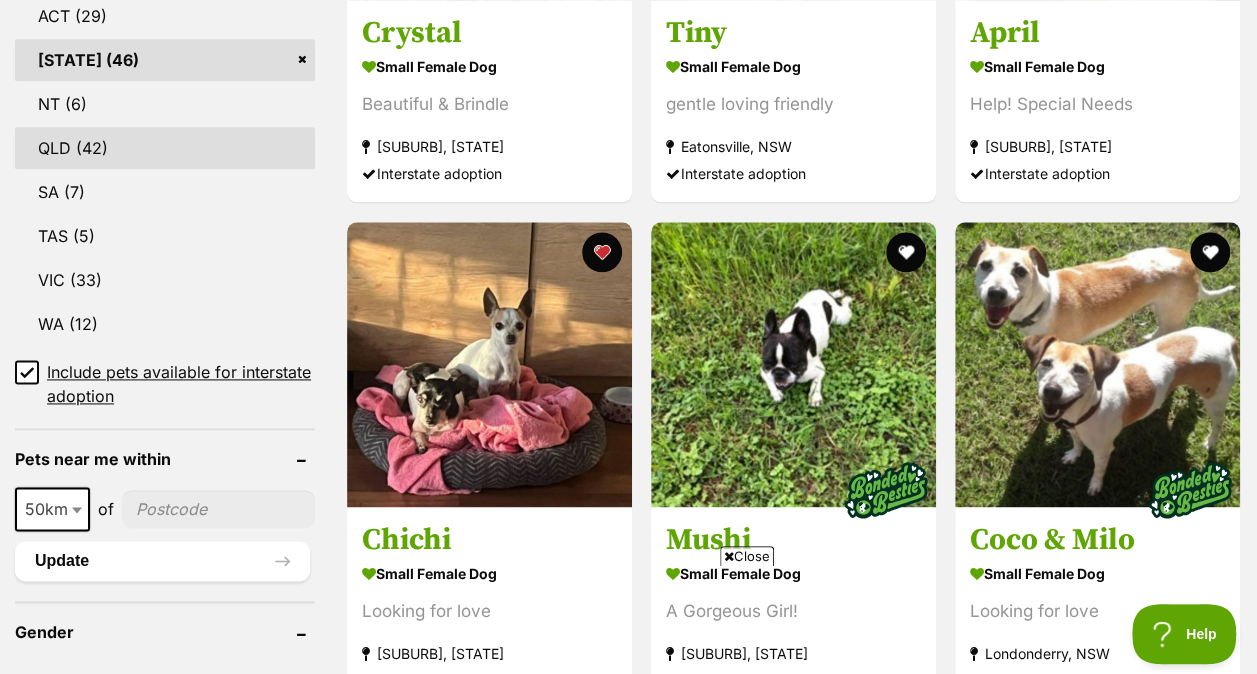 click on "QLD (42)" at bounding box center (165, 148) 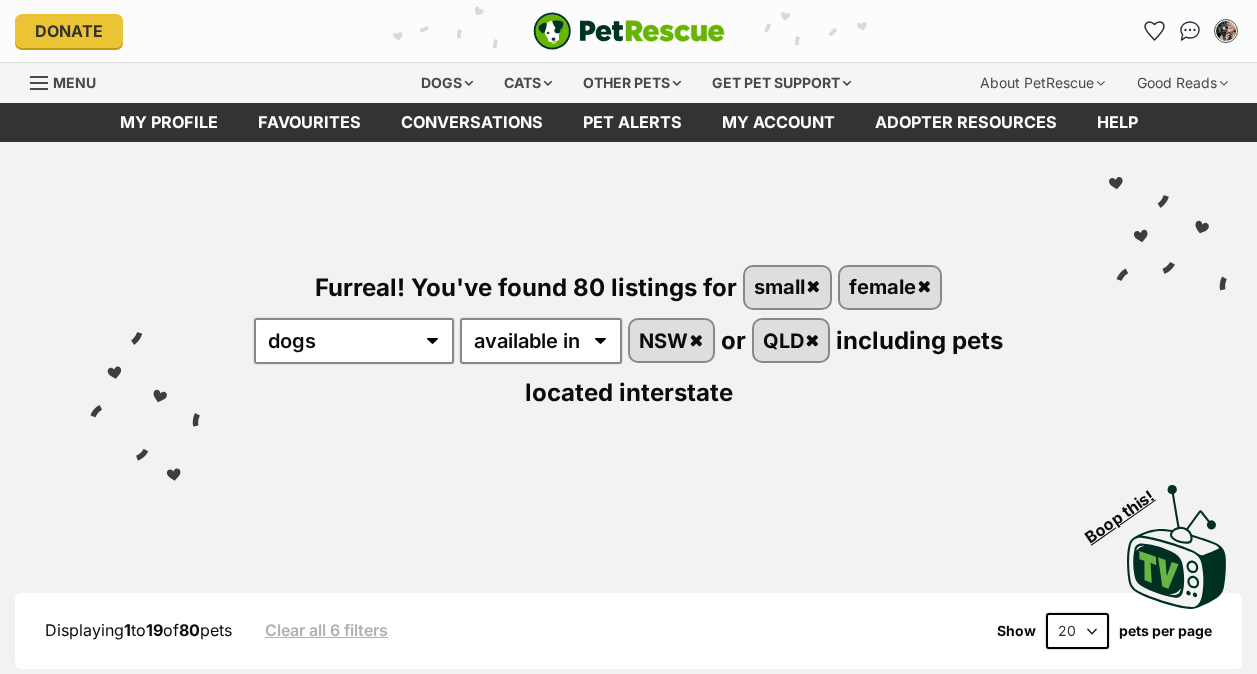 scroll, scrollTop: 0, scrollLeft: 0, axis: both 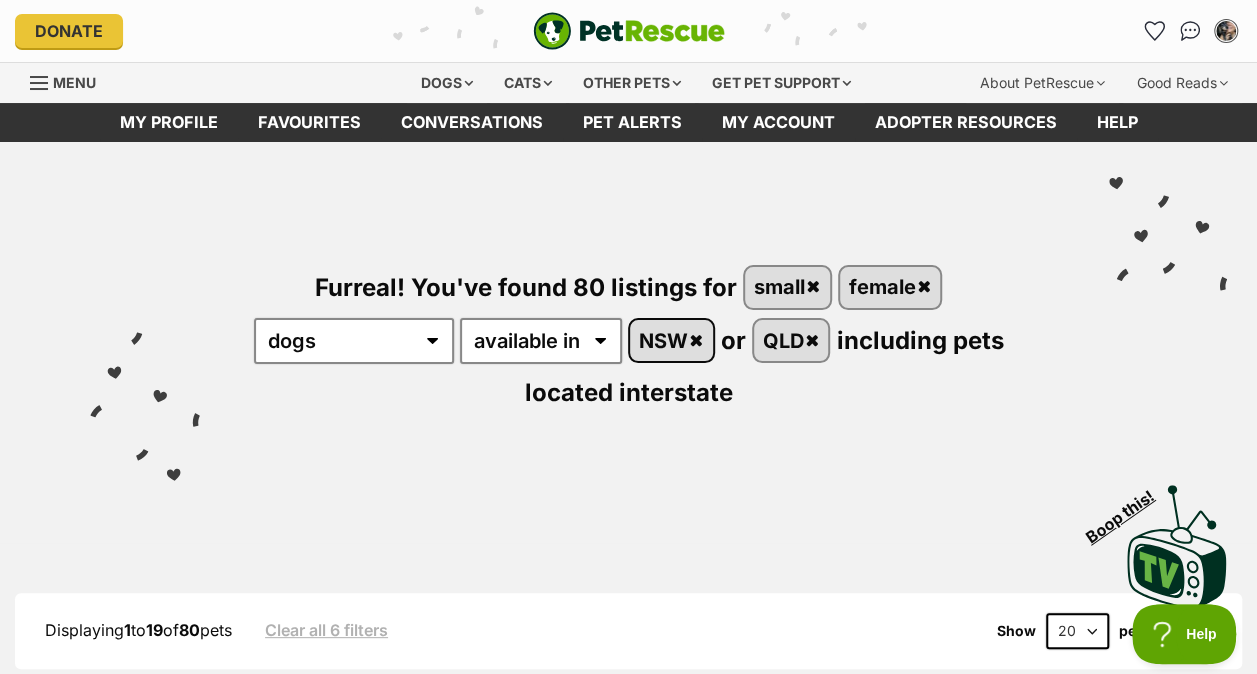 click on "NSW" at bounding box center (671, 340) 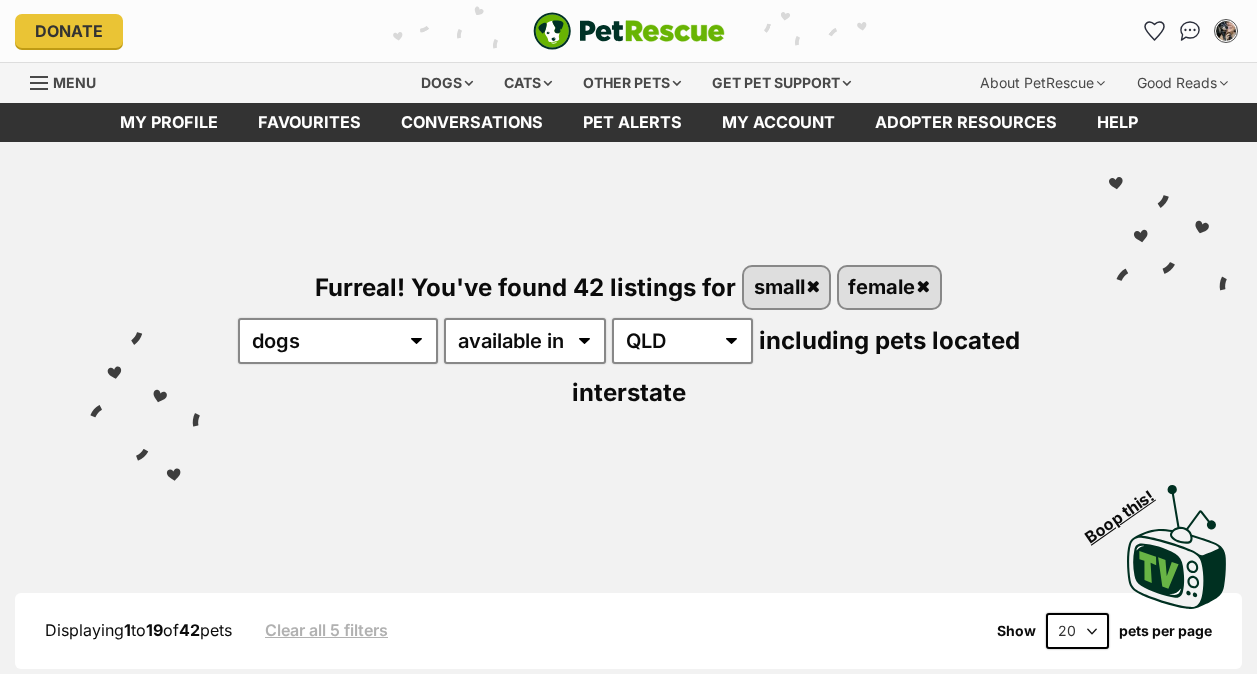 scroll, scrollTop: 0, scrollLeft: 0, axis: both 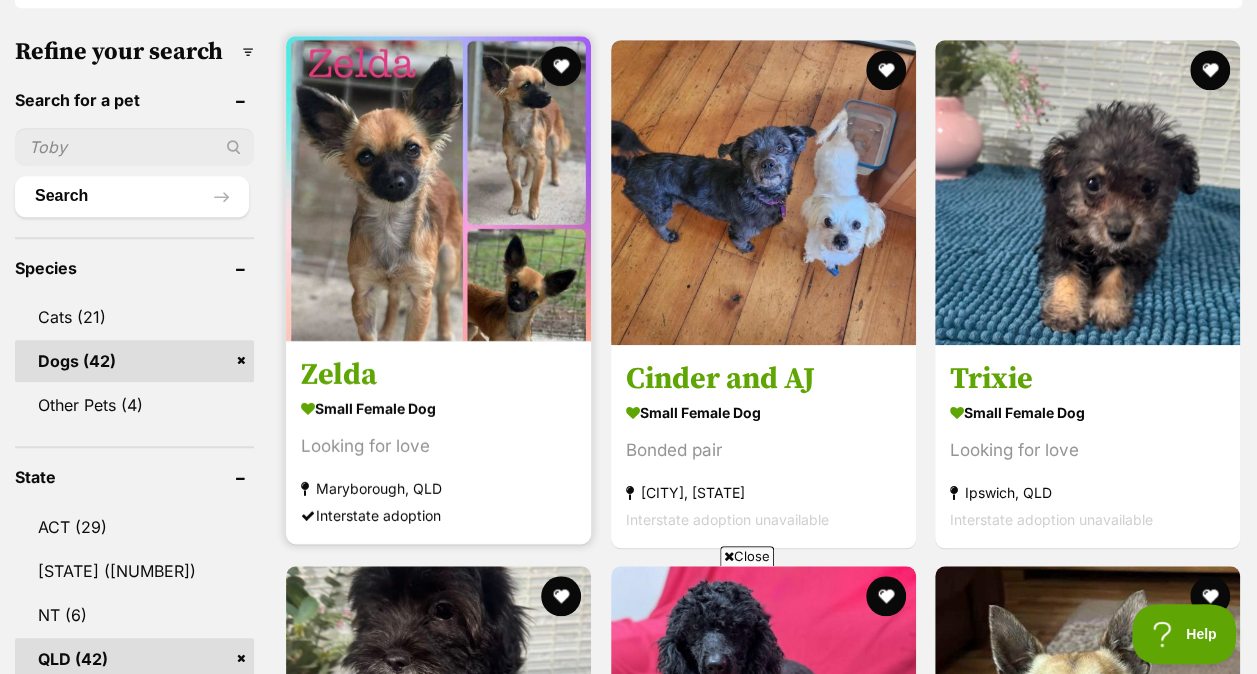 click at bounding box center (438, 188) 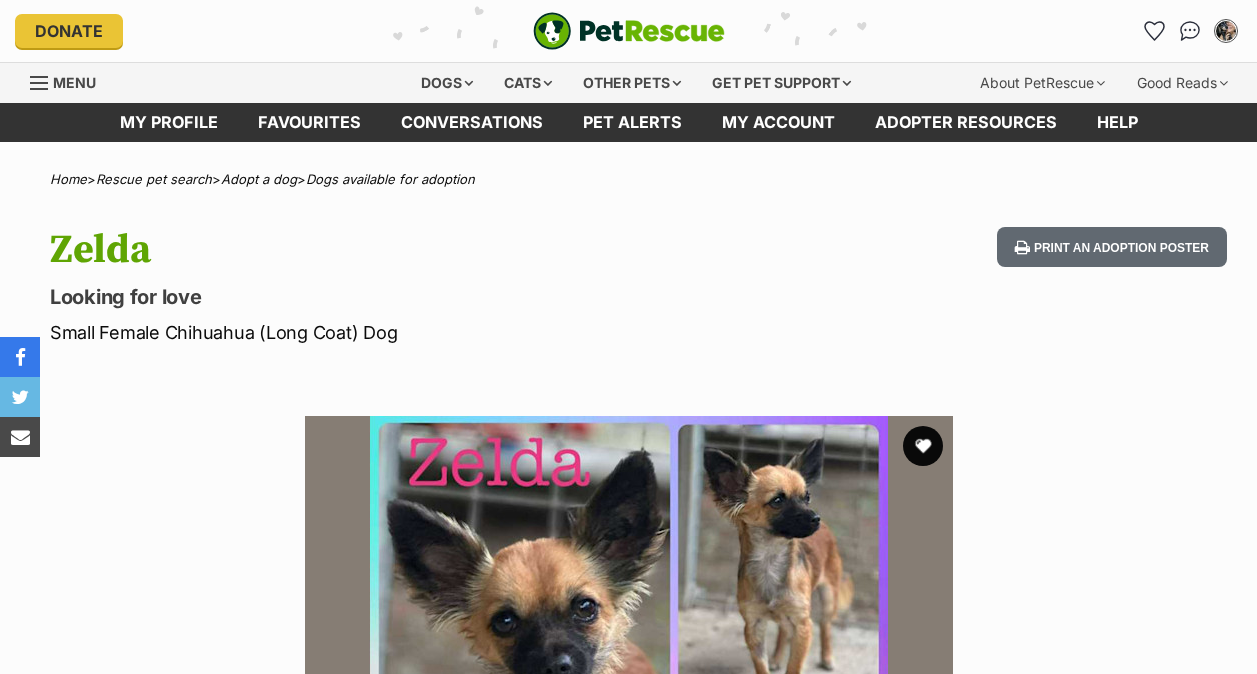 scroll, scrollTop: 0, scrollLeft: 0, axis: both 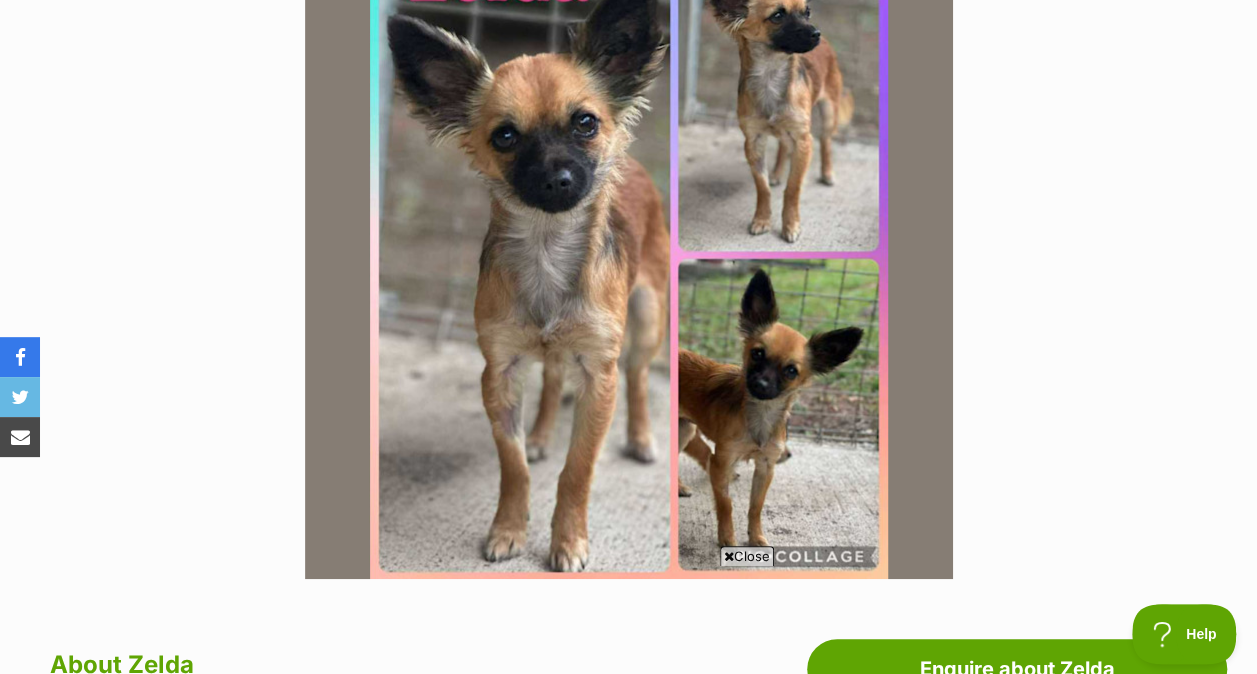 click at bounding box center (629, 255) 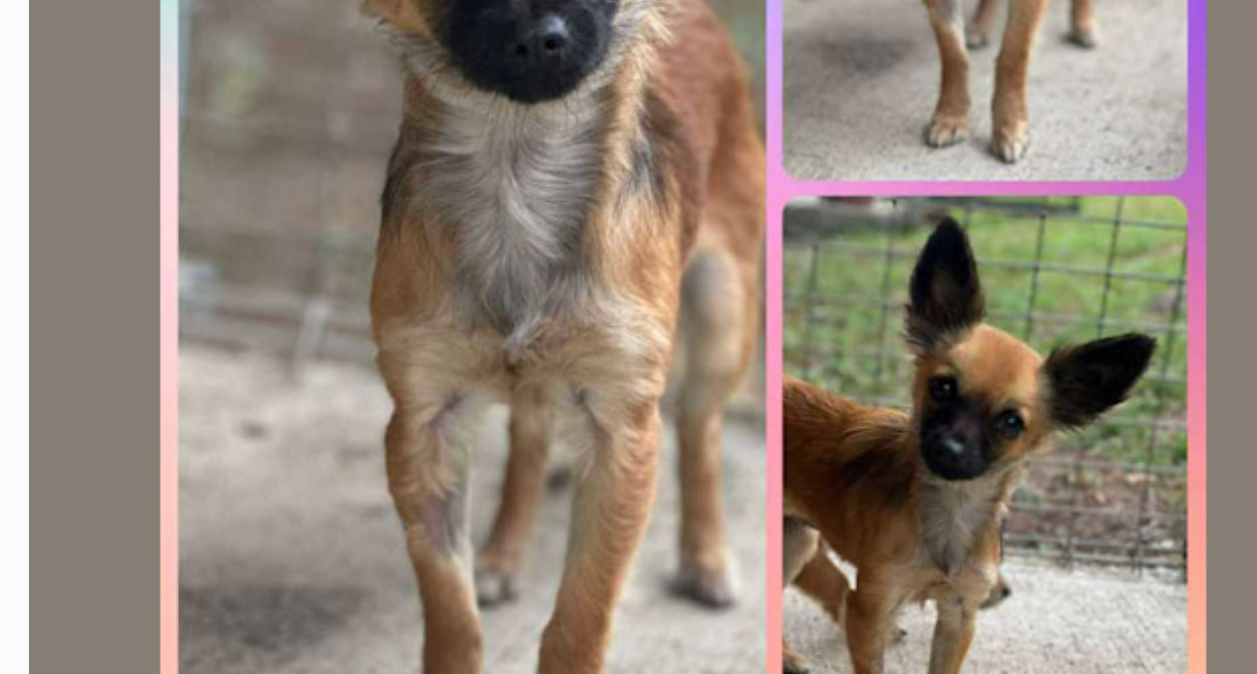 scroll, scrollTop: 485, scrollLeft: 0, axis: vertical 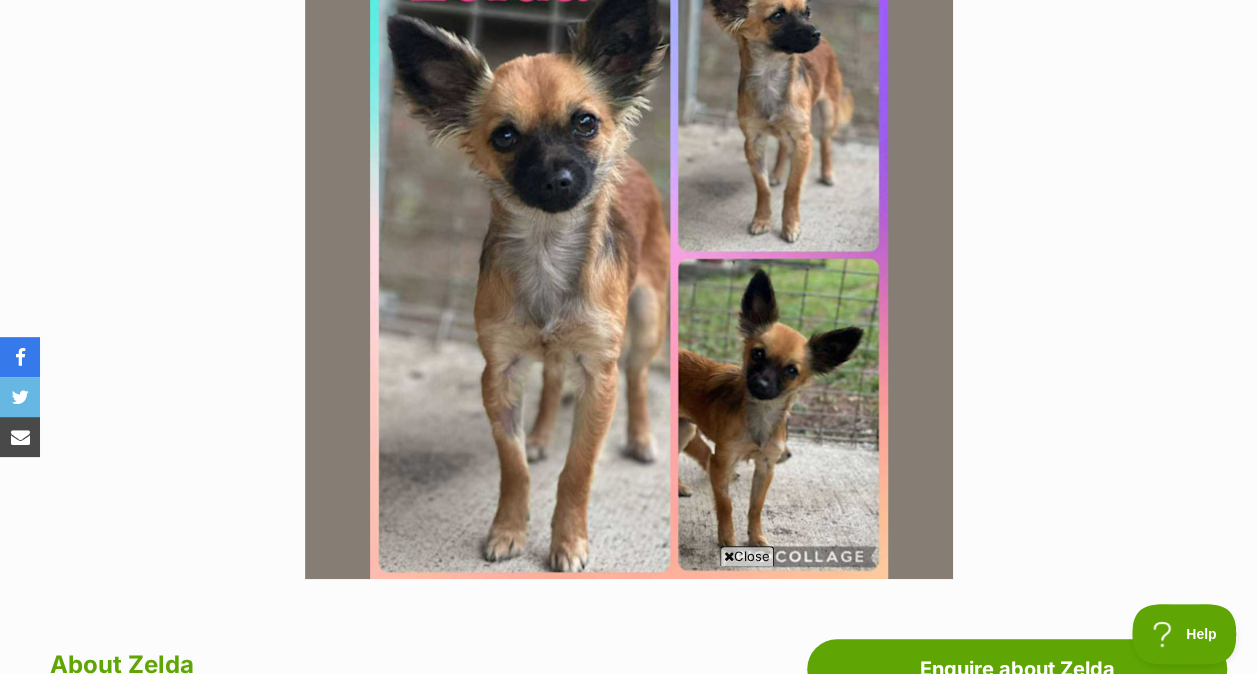 click on "Available
1
of 1 images
Next Prev 1" at bounding box center (629, 240) 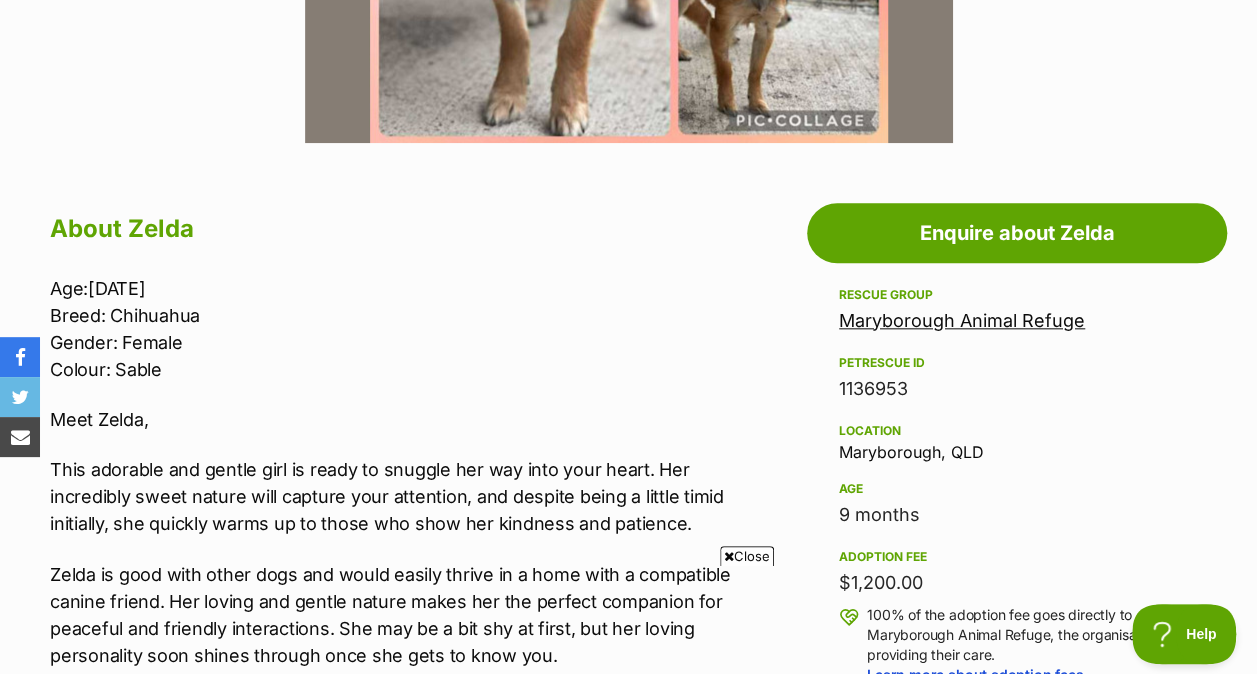 scroll, scrollTop: 934, scrollLeft: 0, axis: vertical 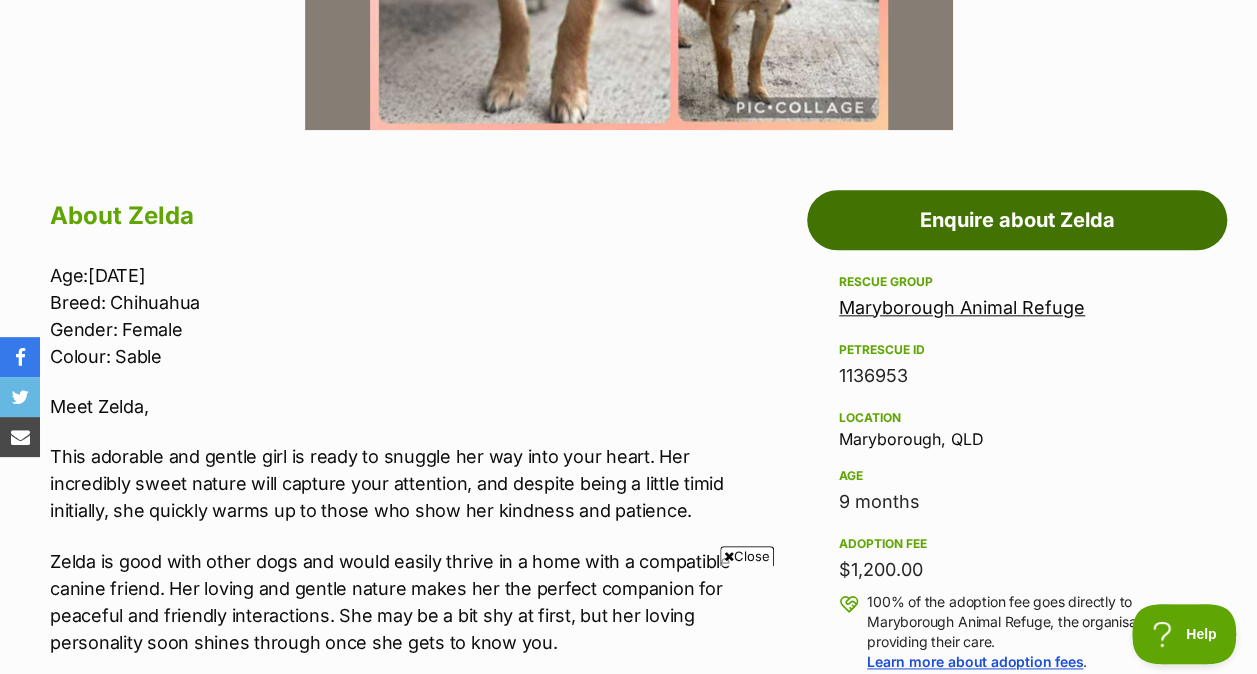 click on "Enquire about Zelda" at bounding box center (1017, 220) 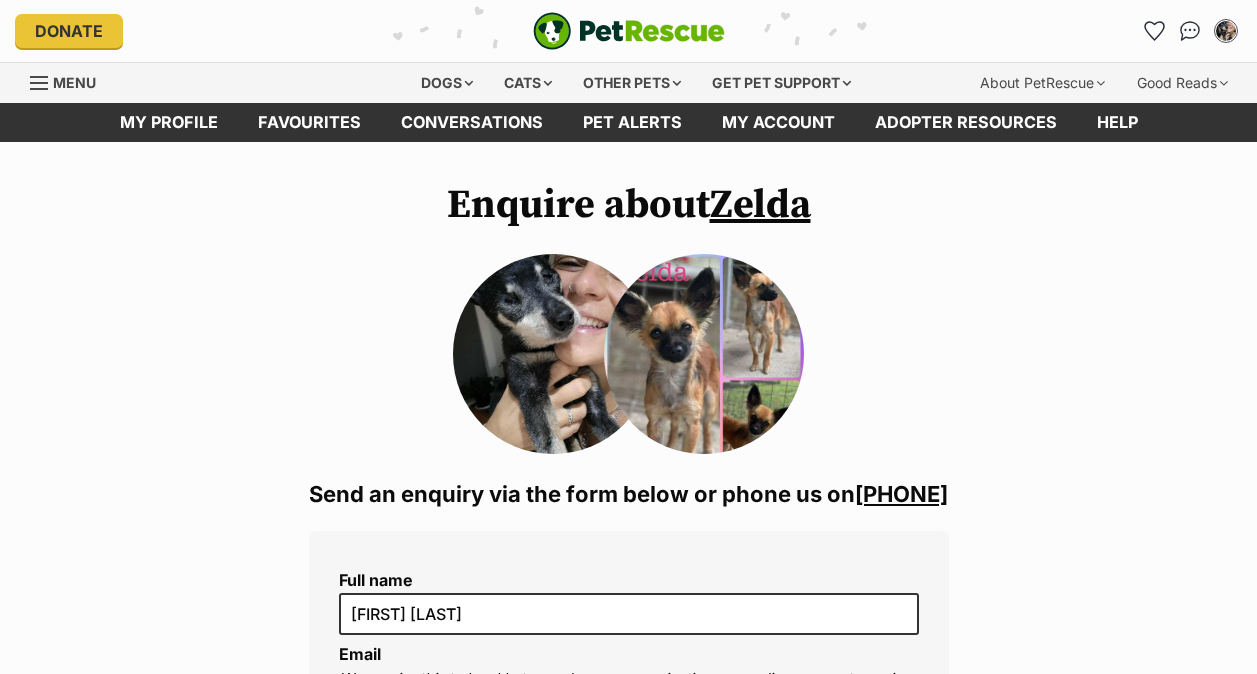 scroll, scrollTop: 0, scrollLeft: 0, axis: both 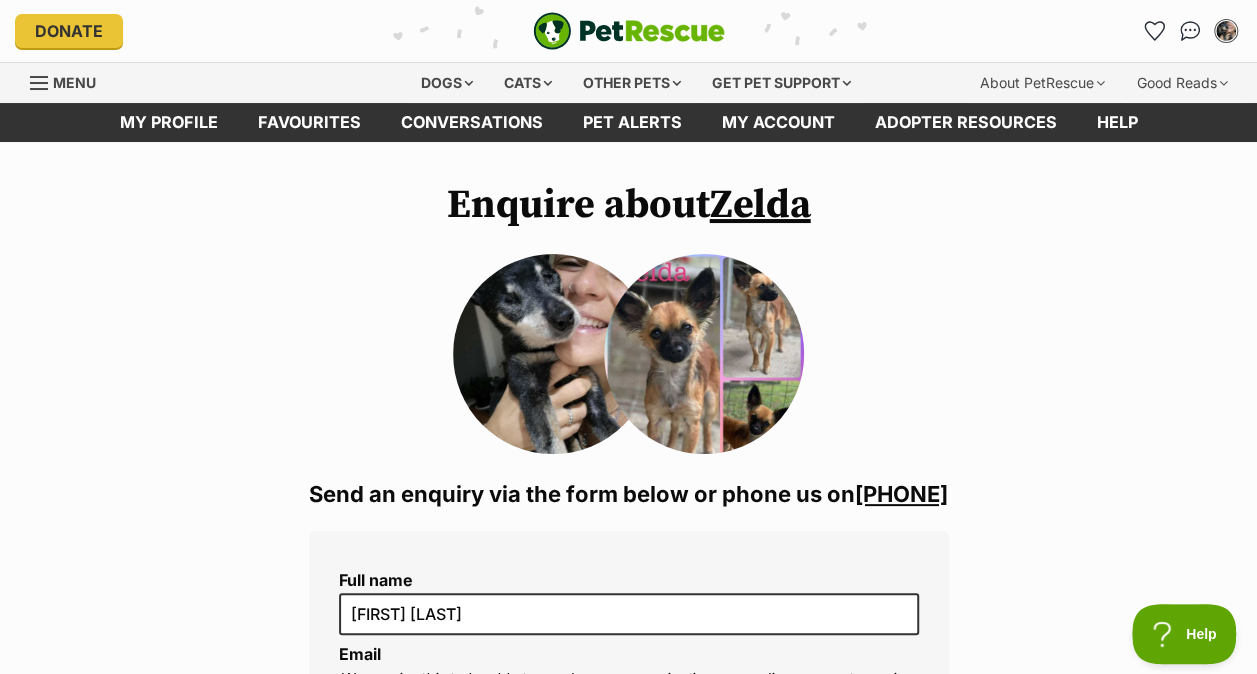 click on "Enquire about  Zelda
07 4123 1712
Send an enquiry via the form below or phone us on
07 41*****
Full name andrea rausa
Email
We require this to be able to send you communications regarding your pet enquiry.
andrearausa@hotmail.com
Phone number United States +1 United Kingdom +44 Afghanistan (‫افغانستان‬‎) +93 Albania (Shqipëri) +355 Algeria (‫الجزائر‬‎) +213 American Samoa +1684 Andorra +376 Angola +244 Anguilla +1264 Antigua and Barbuda +1268 Argentina +54 Armenia (Հայաստան) +374 Aruba +297 Australia +61 Austria (Österreich) +43 Azerbaijan (Azərbaycan) +994 Bahamas +1242 Bahrain (‫البحرين‬‎) +973 Bangladesh (বাংলাদেশ) +880 Barbados +1246 Belarus (Беларусь) +375 Belgium (België) +32 Belize +501 Benin (Bénin) +229 Bermuda +1441 Bhutan (འབྲུག) +975 Bolivia +591 Bosnia and Herzegovina (Босна и Херцеговина) +387 Botswana +267 Brazil (Brasil) +55 +246 +1284 Brunei +1" at bounding box center [629, 1957] 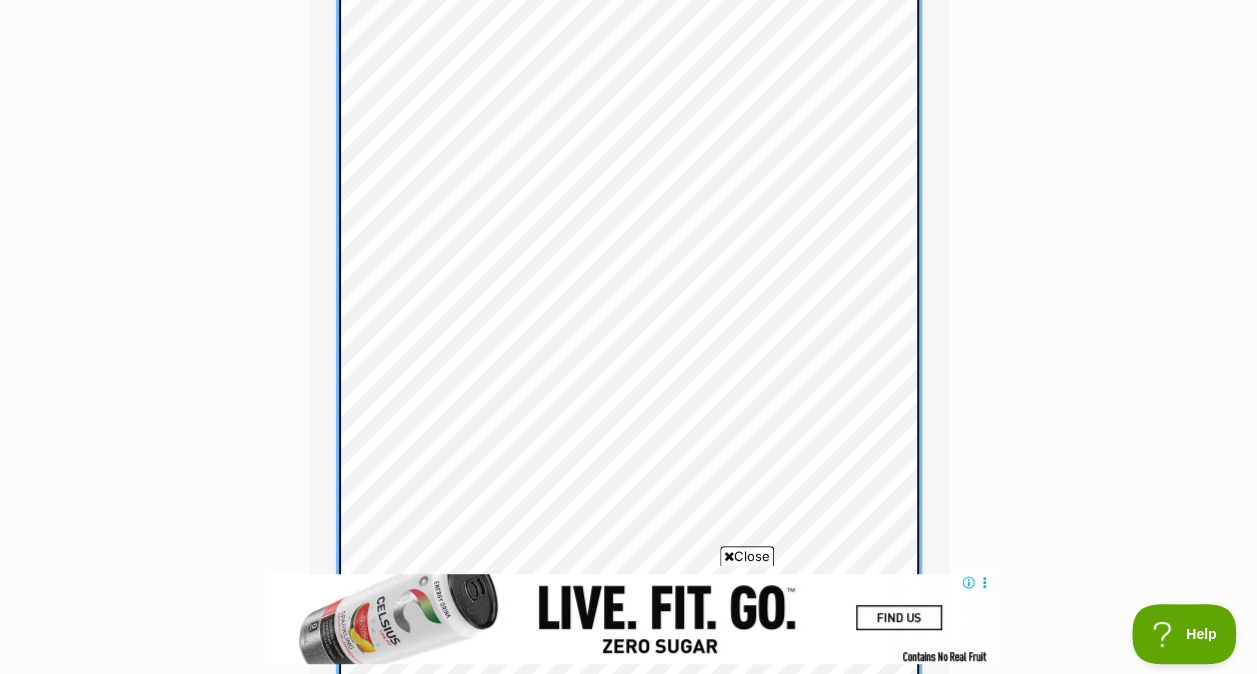 scroll, scrollTop: 2470, scrollLeft: 0, axis: vertical 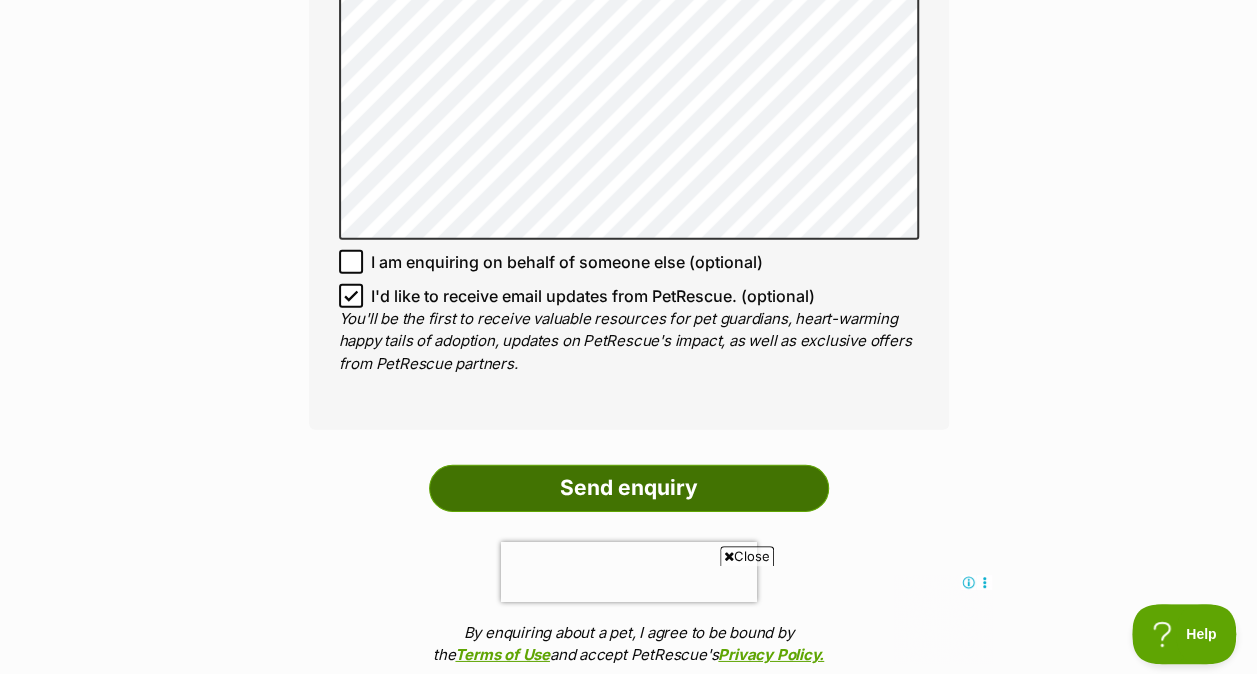 click on "Send enquiry" at bounding box center [629, 488] 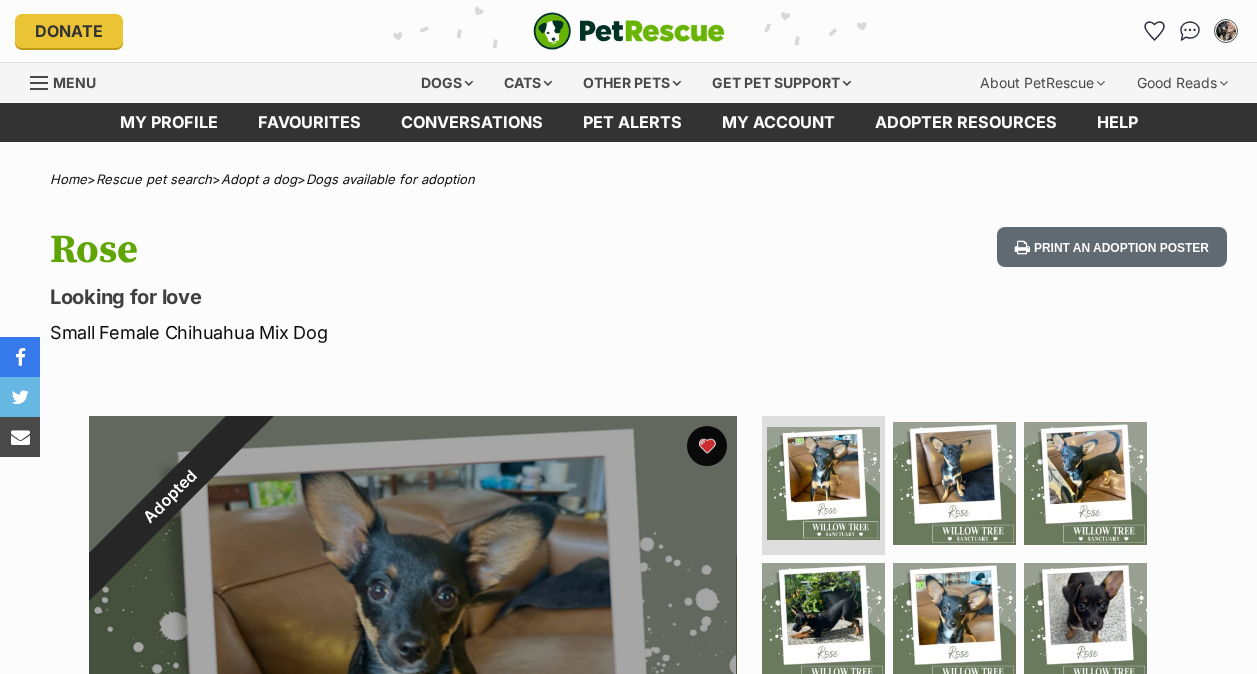 scroll, scrollTop: 0, scrollLeft: 0, axis: both 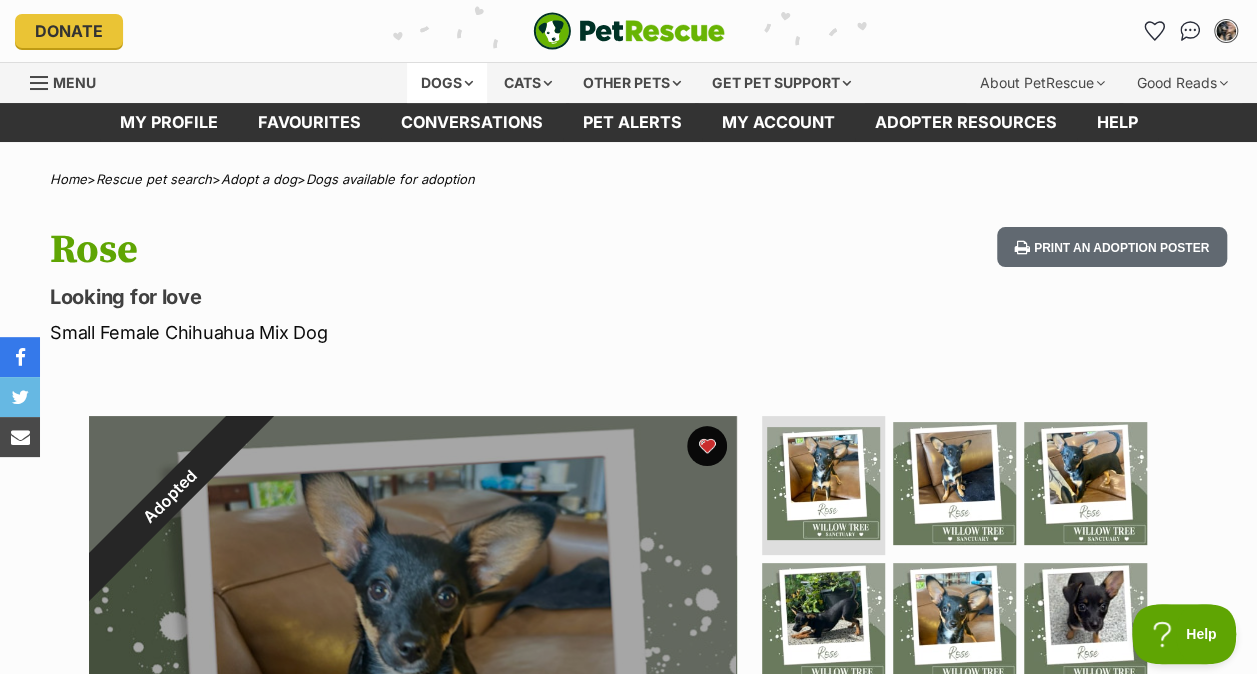 click on "Dogs" at bounding box center [447, 83] 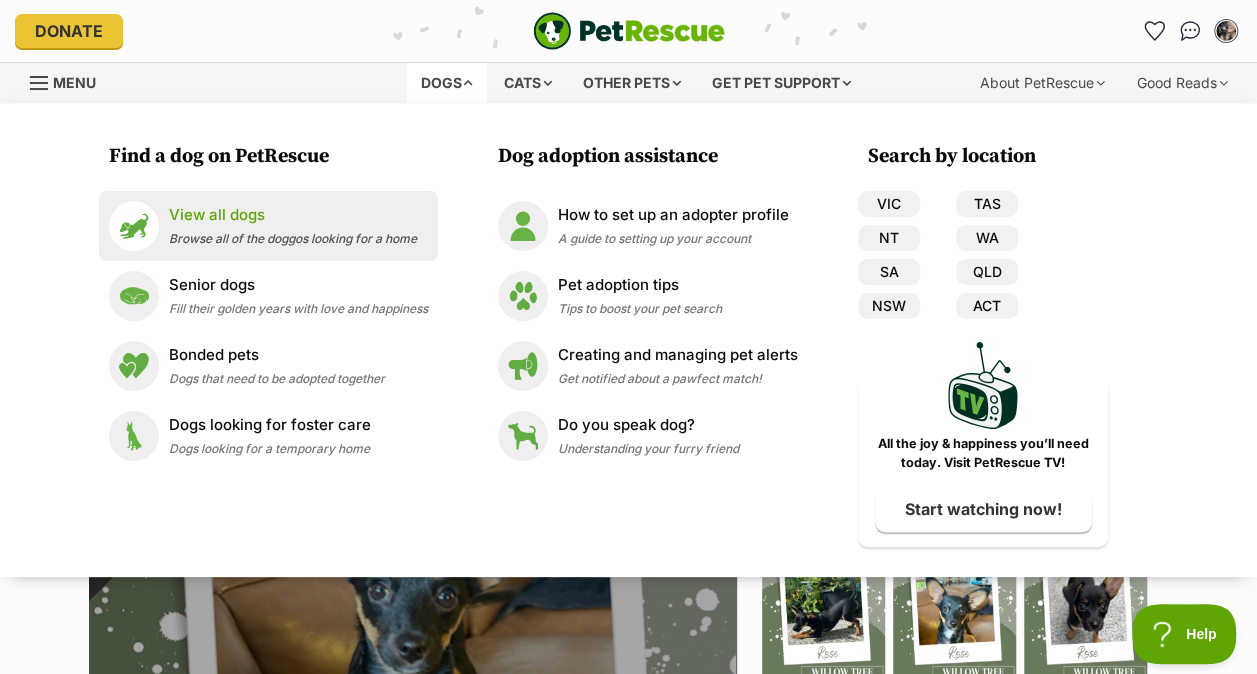 click on "View all dogs" at bounding box center (293, 215) 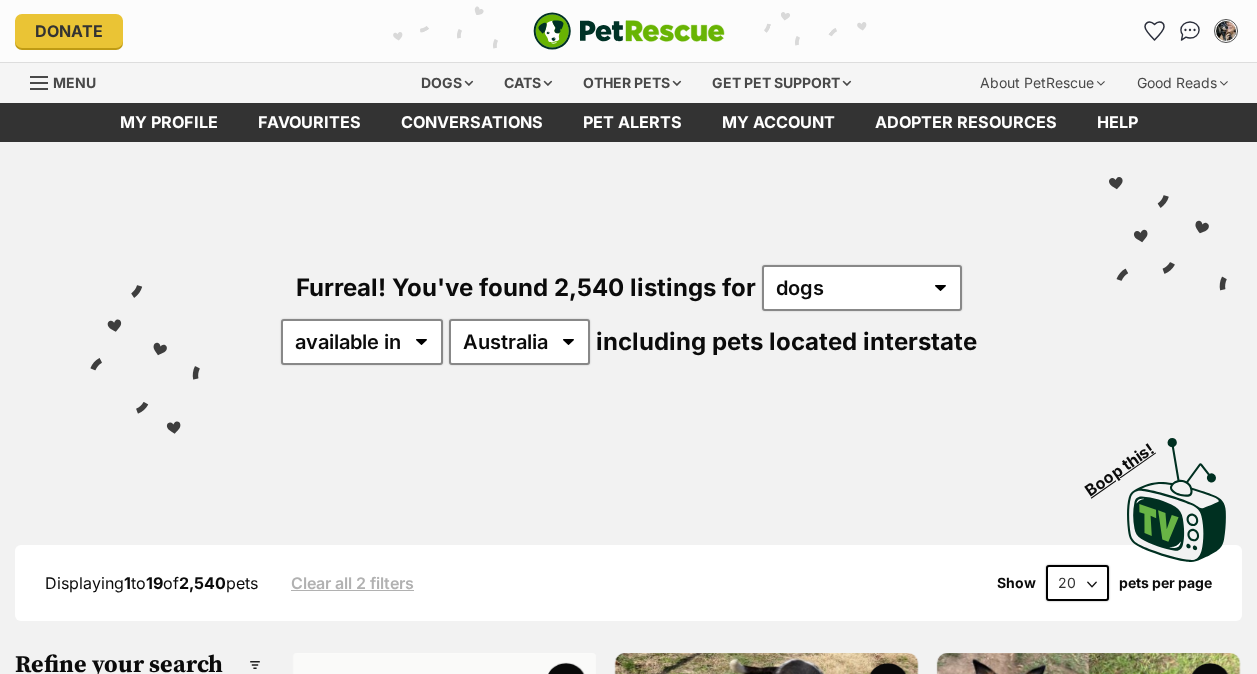 scroll, scrollTop: 0, scrollLeft: 0, axis: both 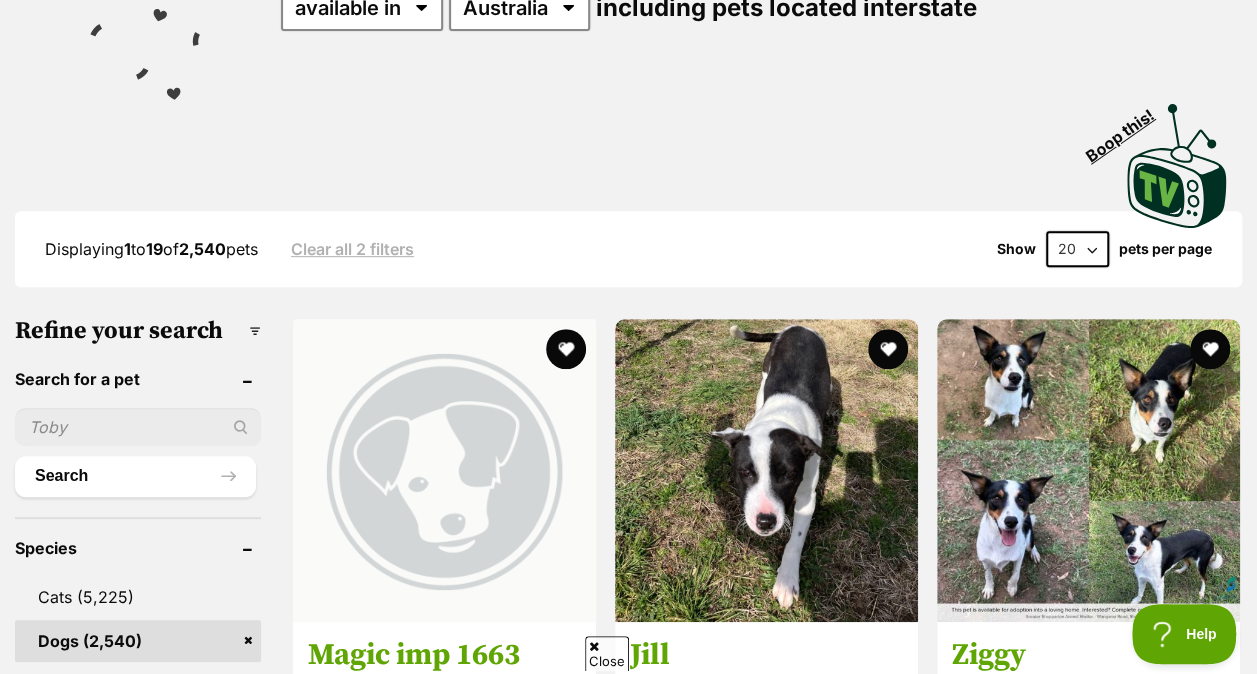 click at bounding box center [138, 427] 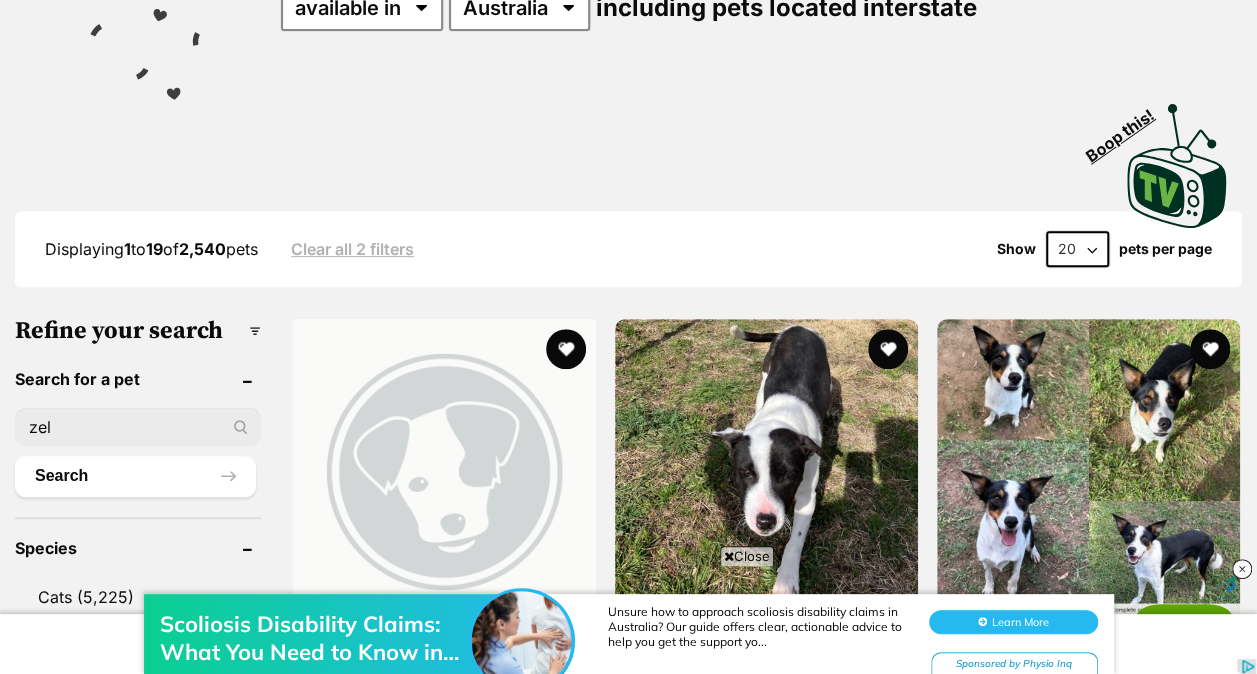 scroll, scrollTop: 0, scrollLeft: 0, axis: both 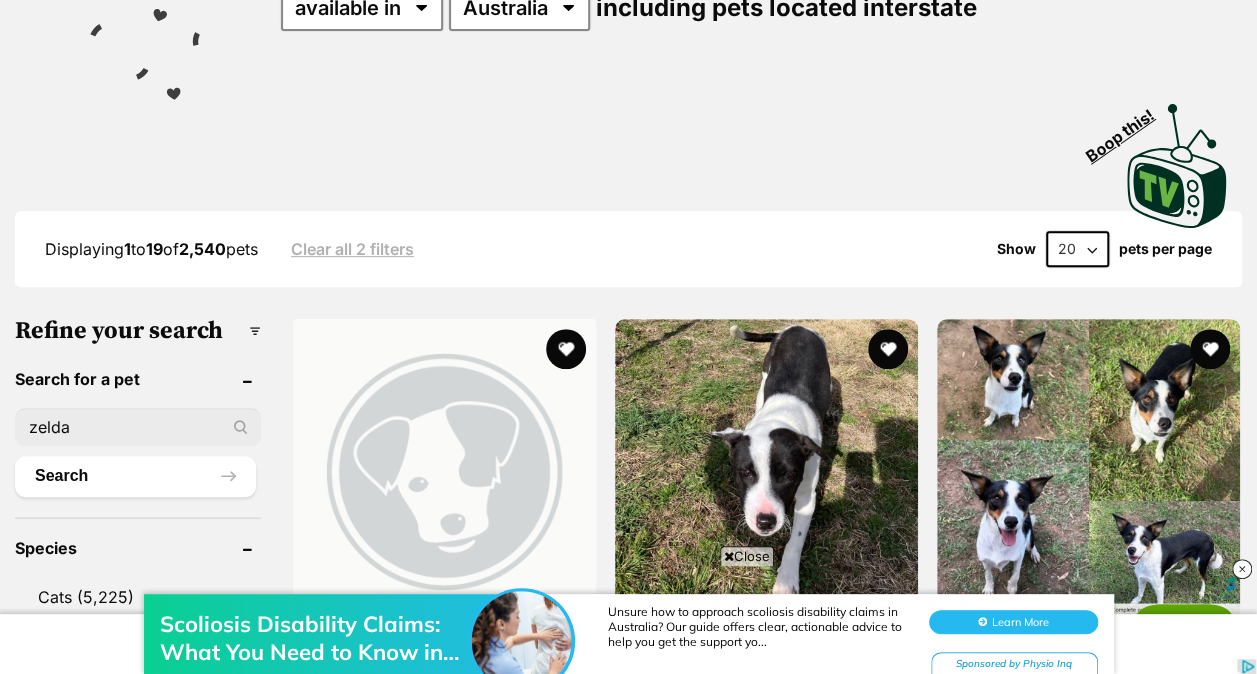 type on "zelda" 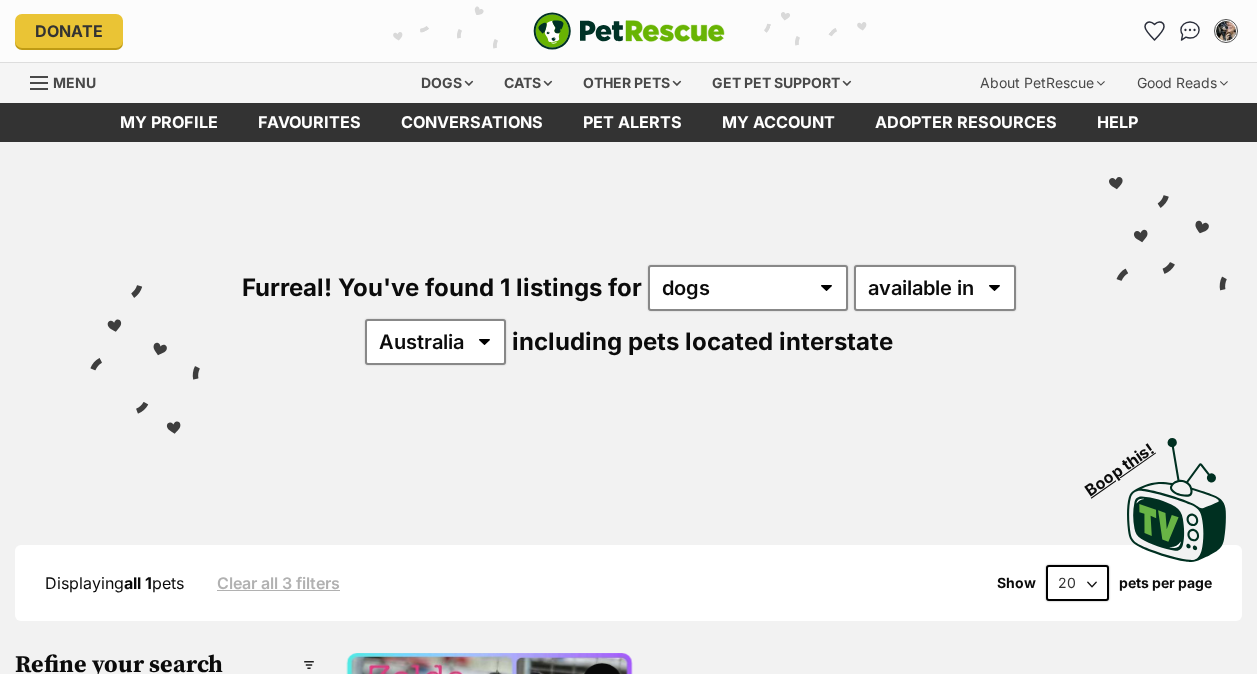 scroll, scrollTop: 0, scrollLeft: 0, axis: both 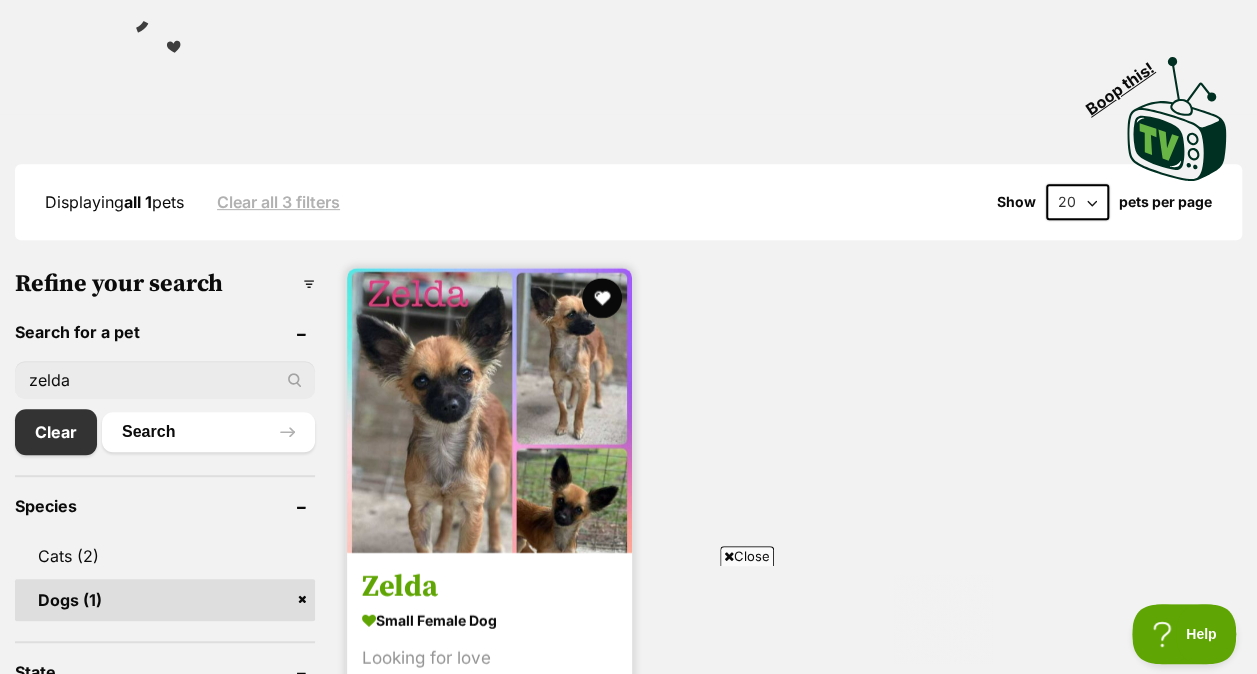click at bounding box center [489, 410] 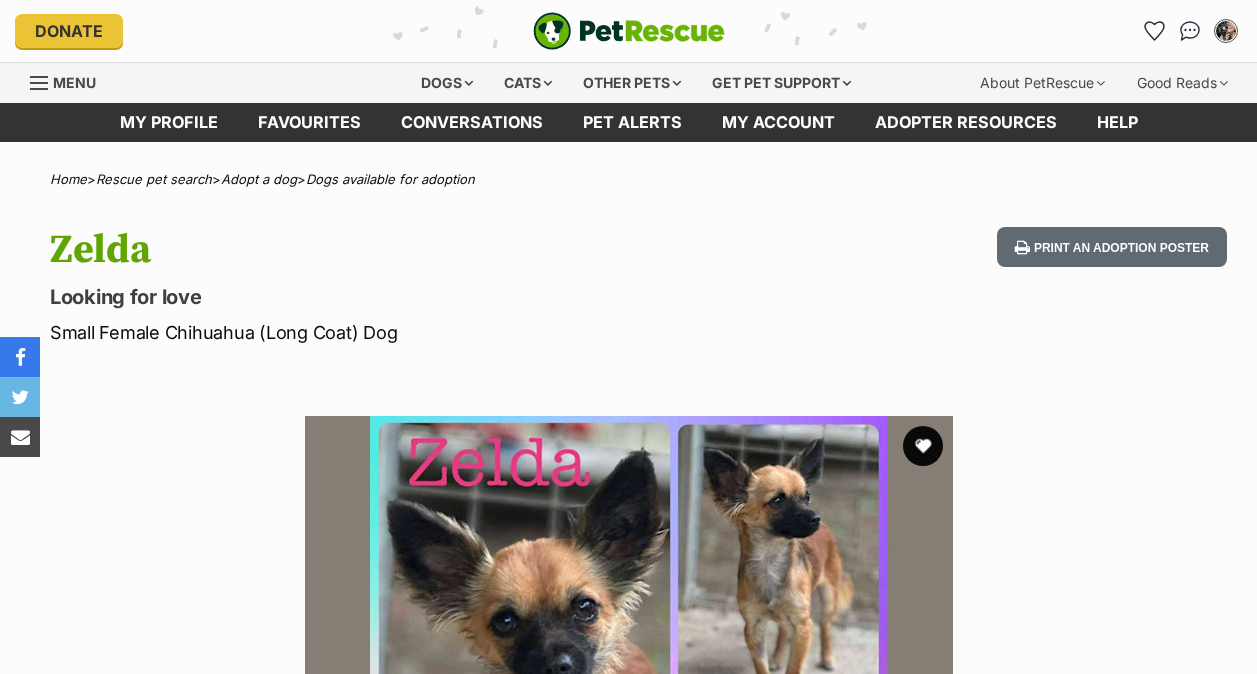scroll, scrollTop: 343, scrollLeft: 0, axis: vertical 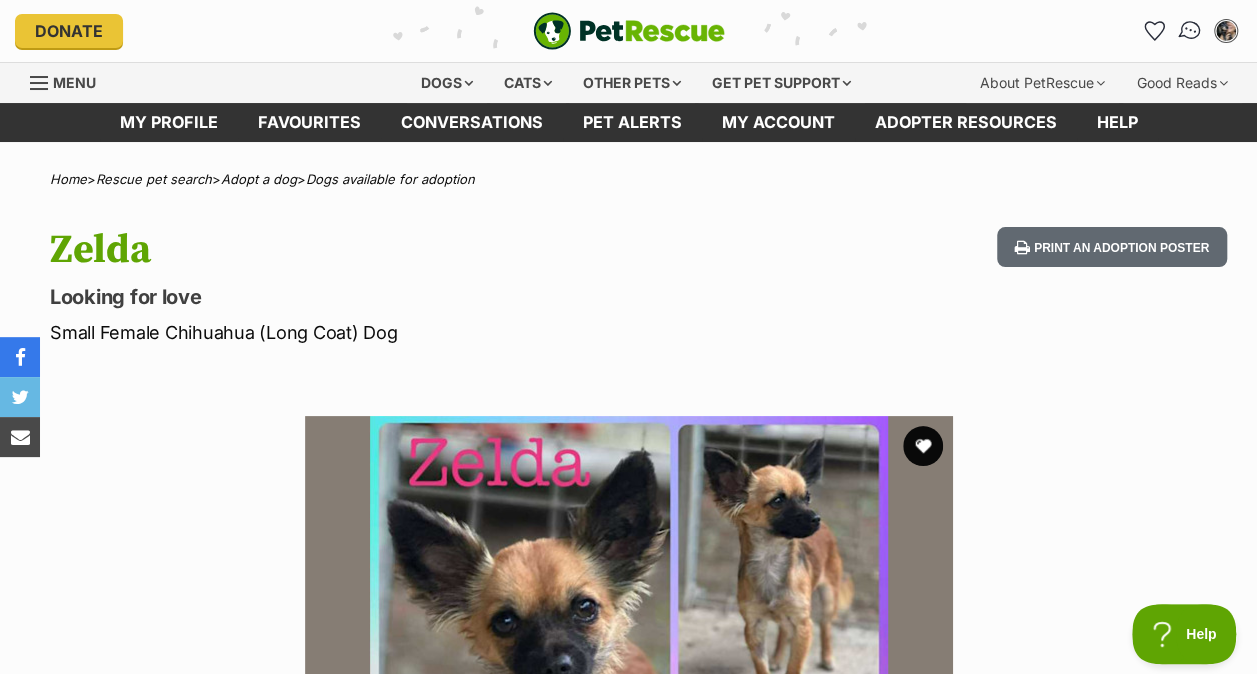 click at bounding box center [1190, 31] 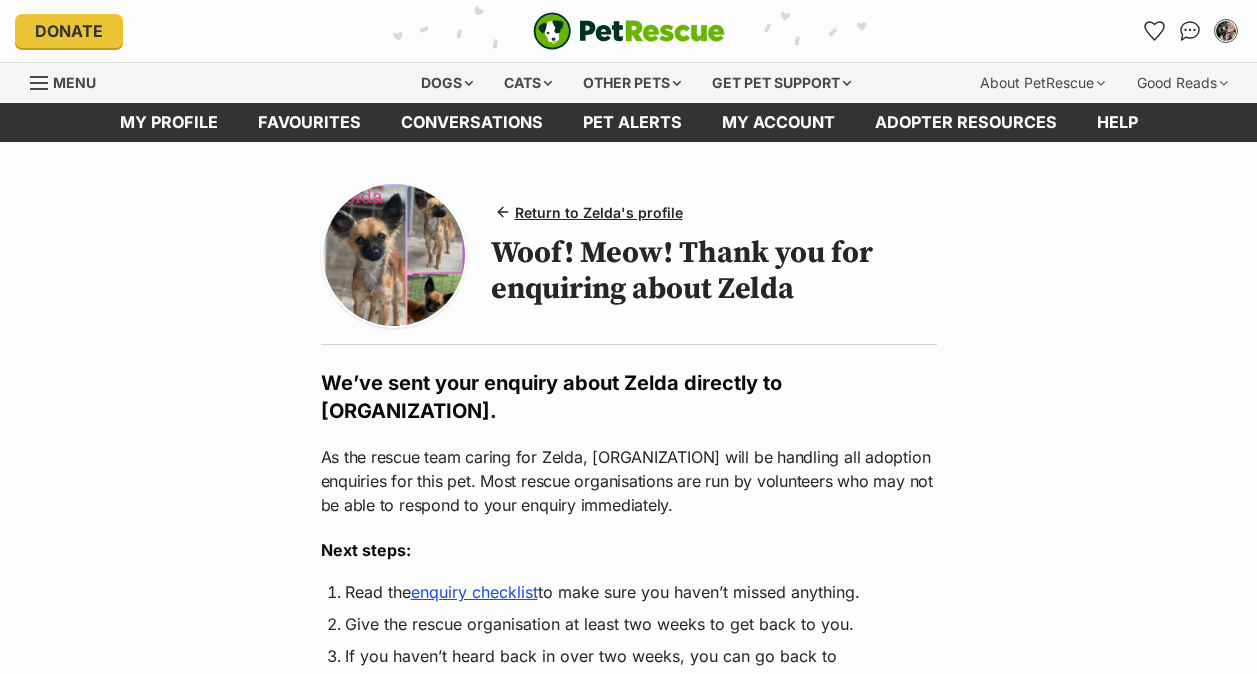 scroll, scrollTop: 0, scrollLeft: 0, axis: both 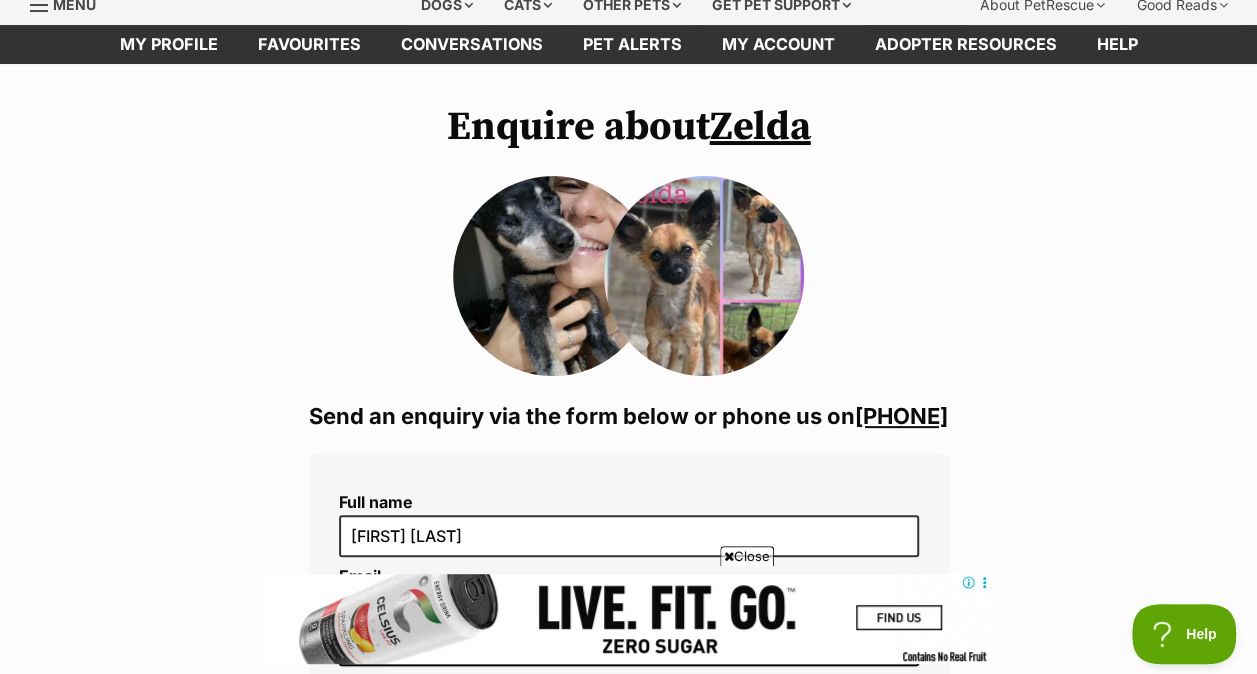 click at bounding box center [553, 276] 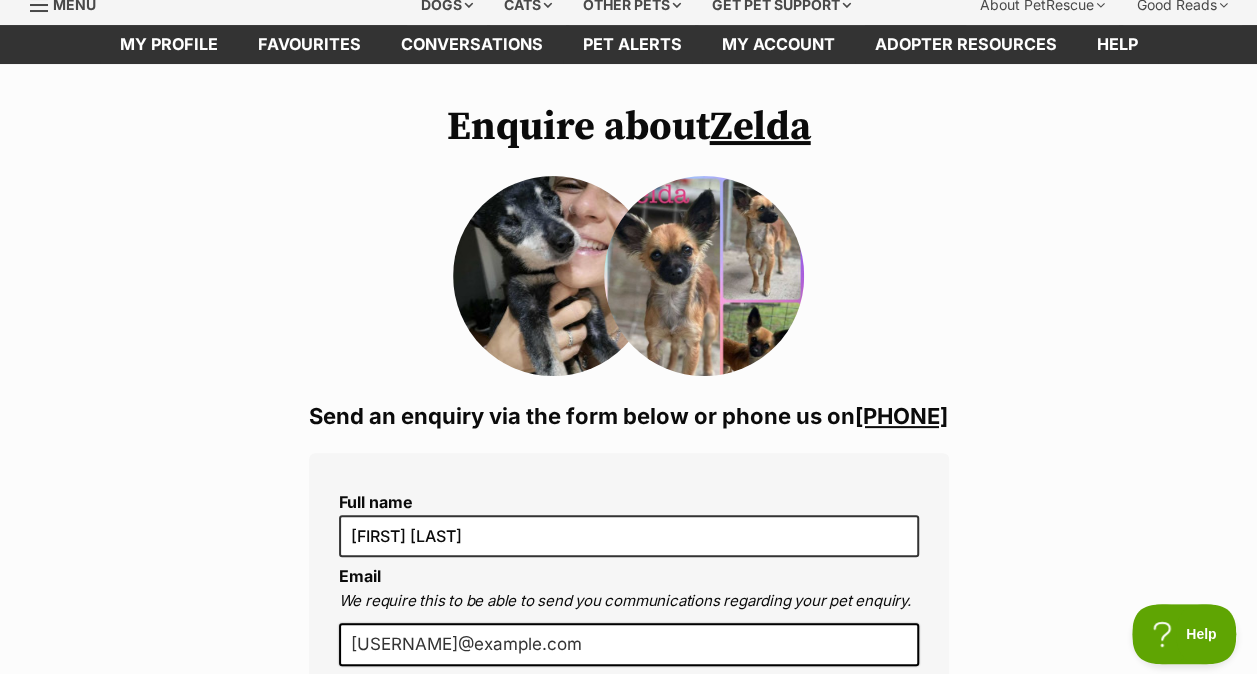 scroll, scrollTop: 0, scrollLeft: 0, axis: both 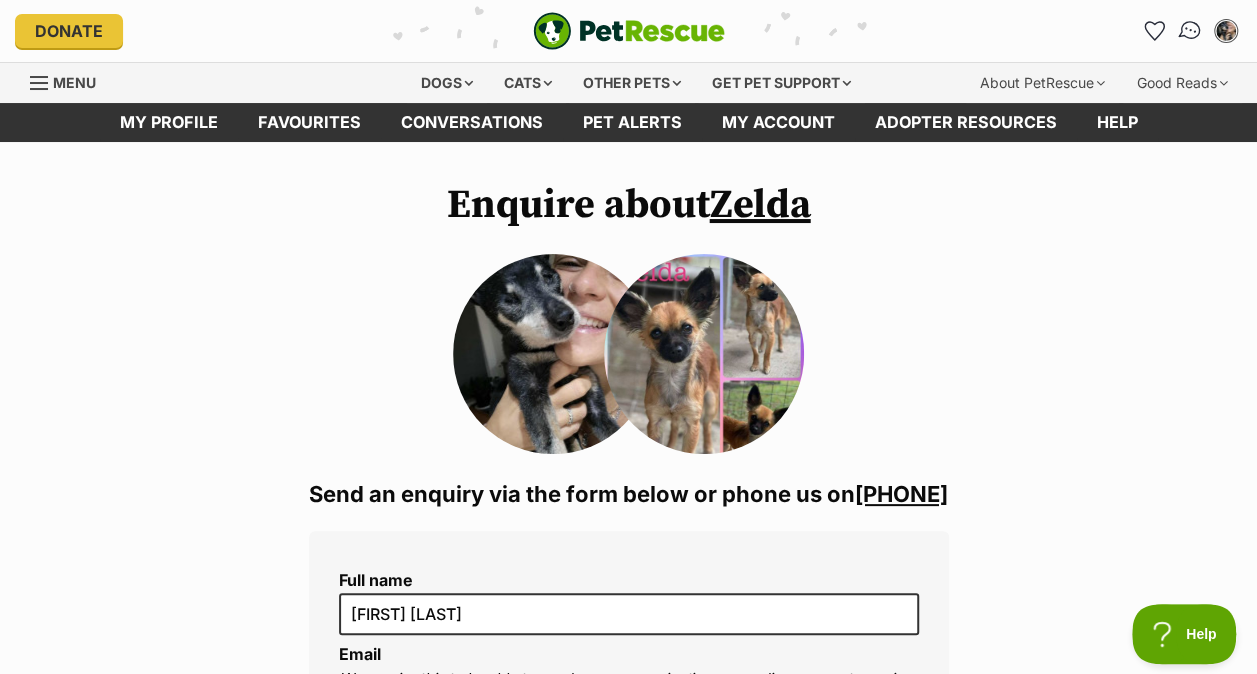 click at bounding box center [1190, 31] 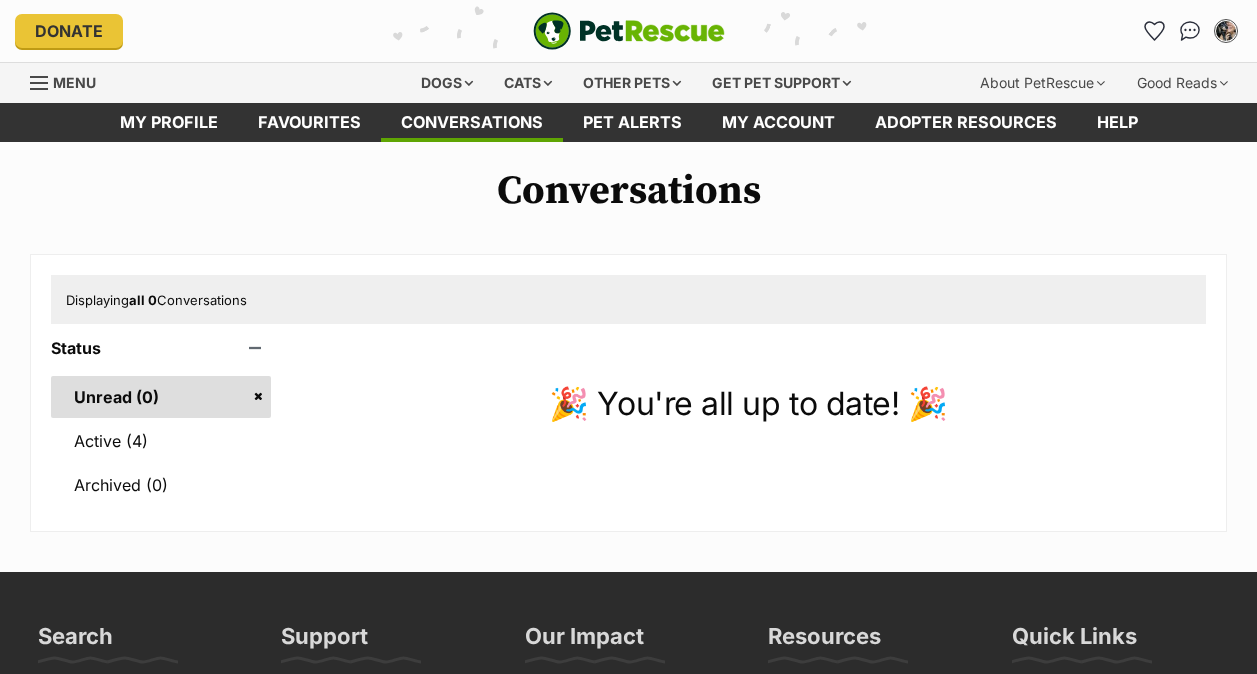 scroll, scrollTop: 0, scrollLeft: 0, axis: both 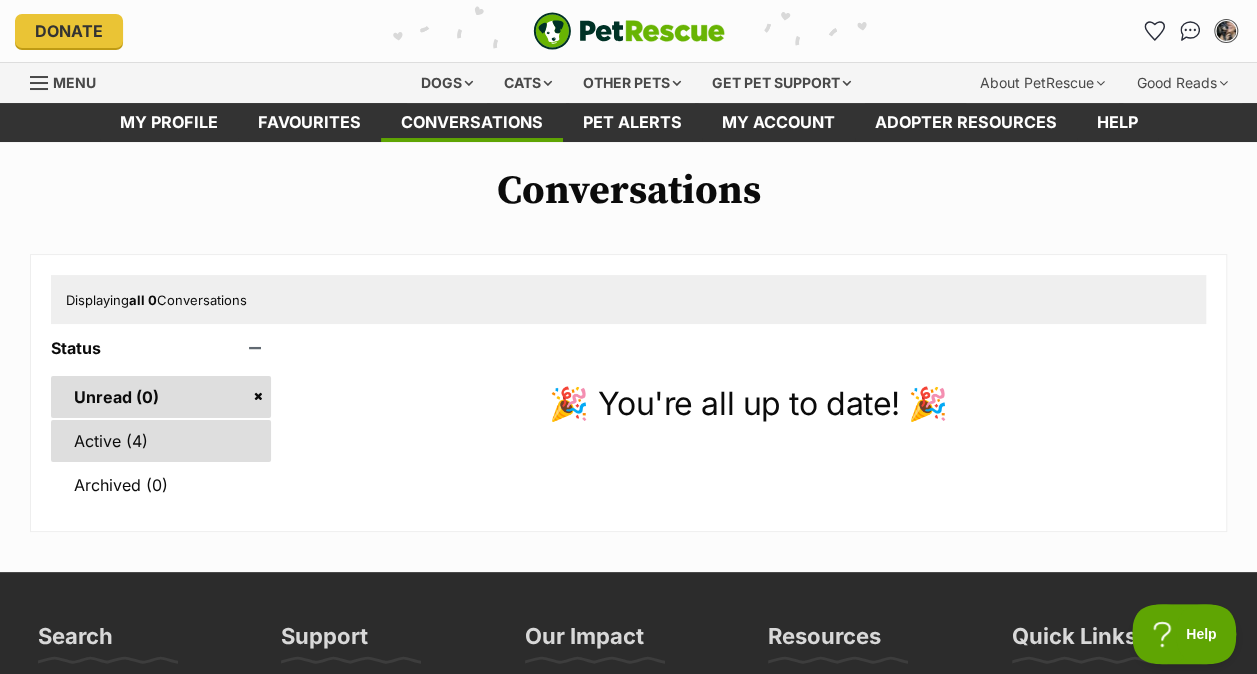 click on "Active (4)" at bounding box center [161, 441] 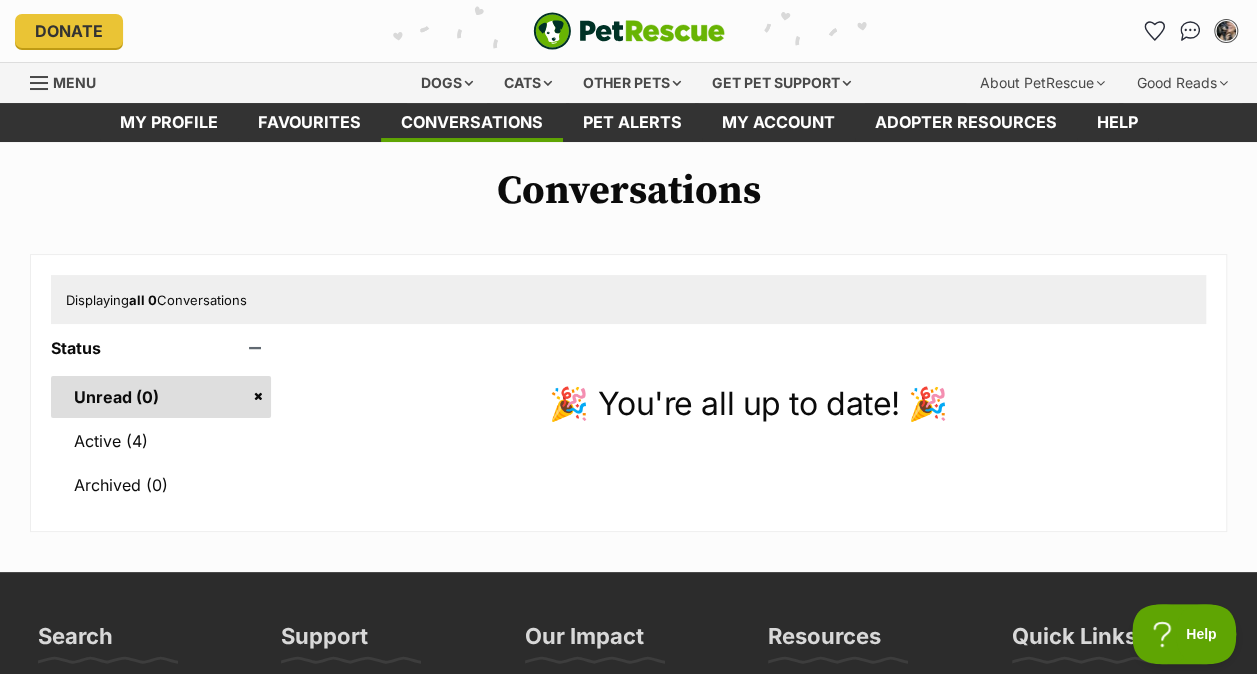 scroll, scrollTop: 0, scrollLeft: 0, axis: both 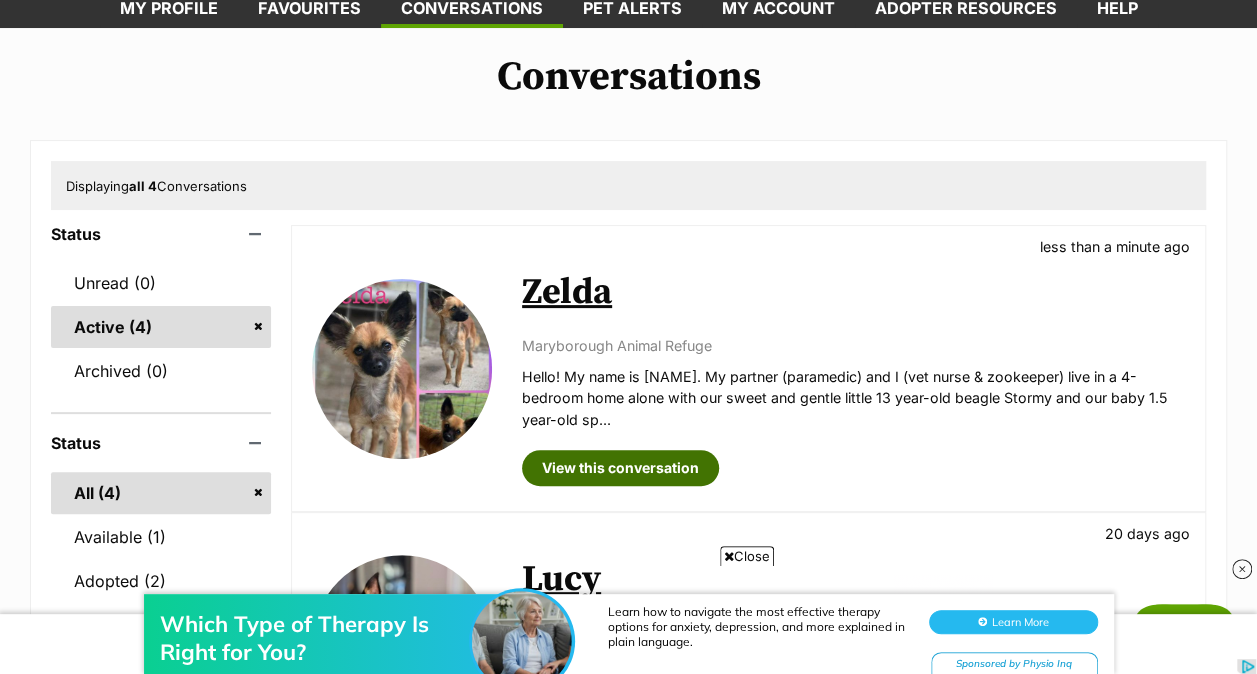 click on "View this conversation" at bounding box center [620, 468] 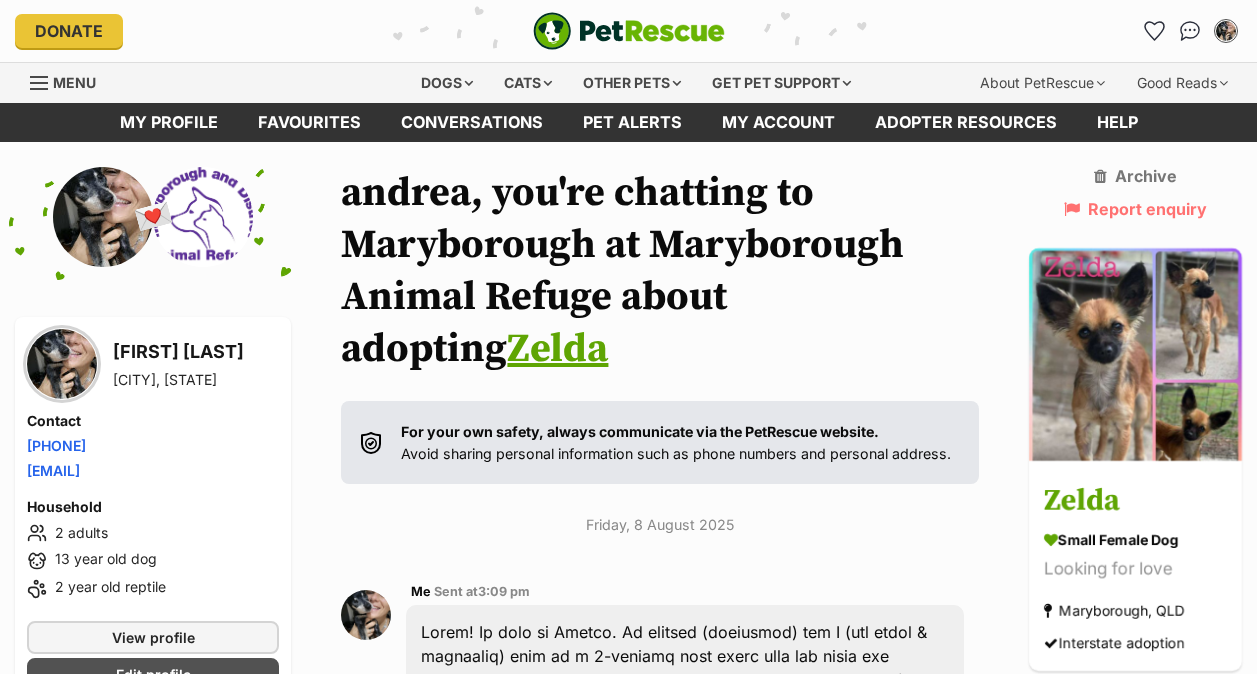scroll, scrollTop: 6, scrollLeft: 0, axis: vertical 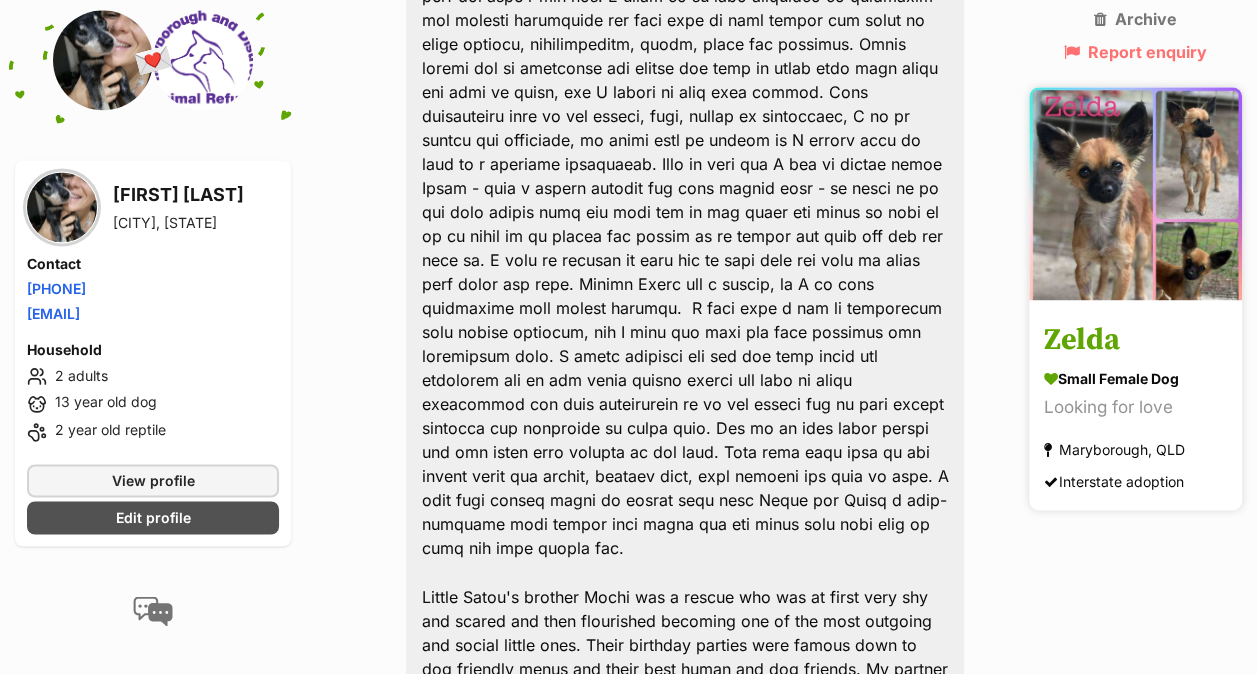 click at bounding box center [1135, 194] 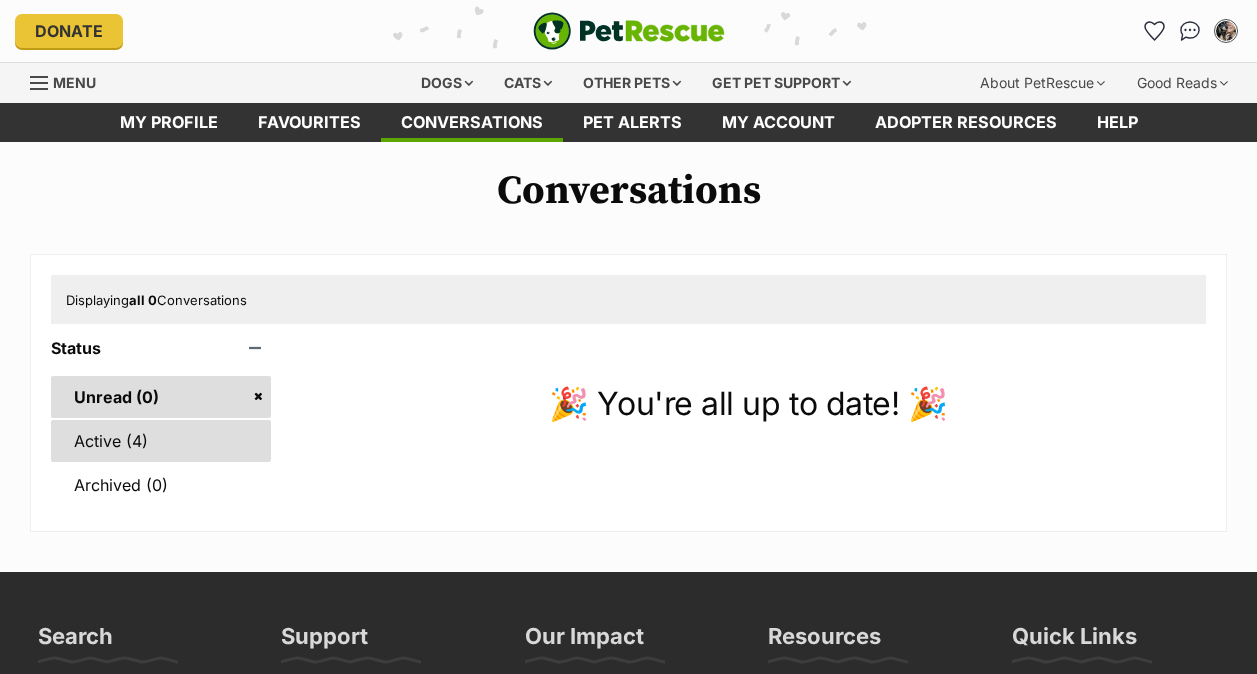 scroll, scrollTop: 0, scrollLeft: 0, axis: both 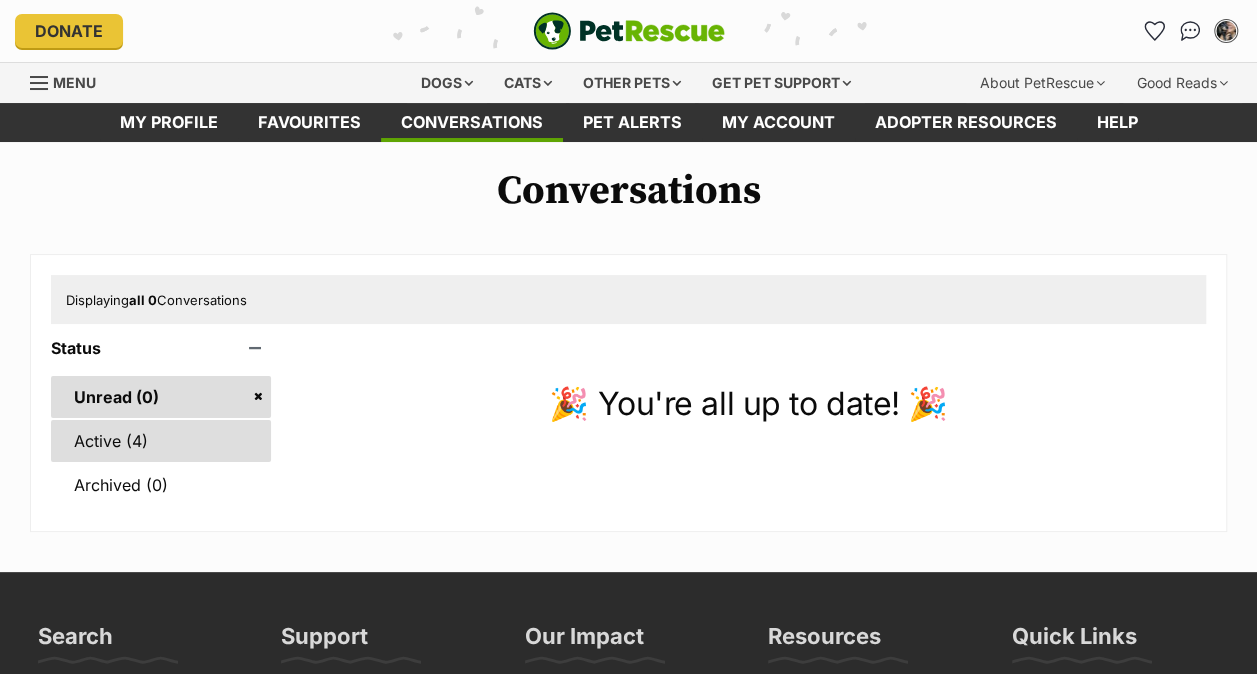 click on "Active (4)" at bounding box center [161, 441] 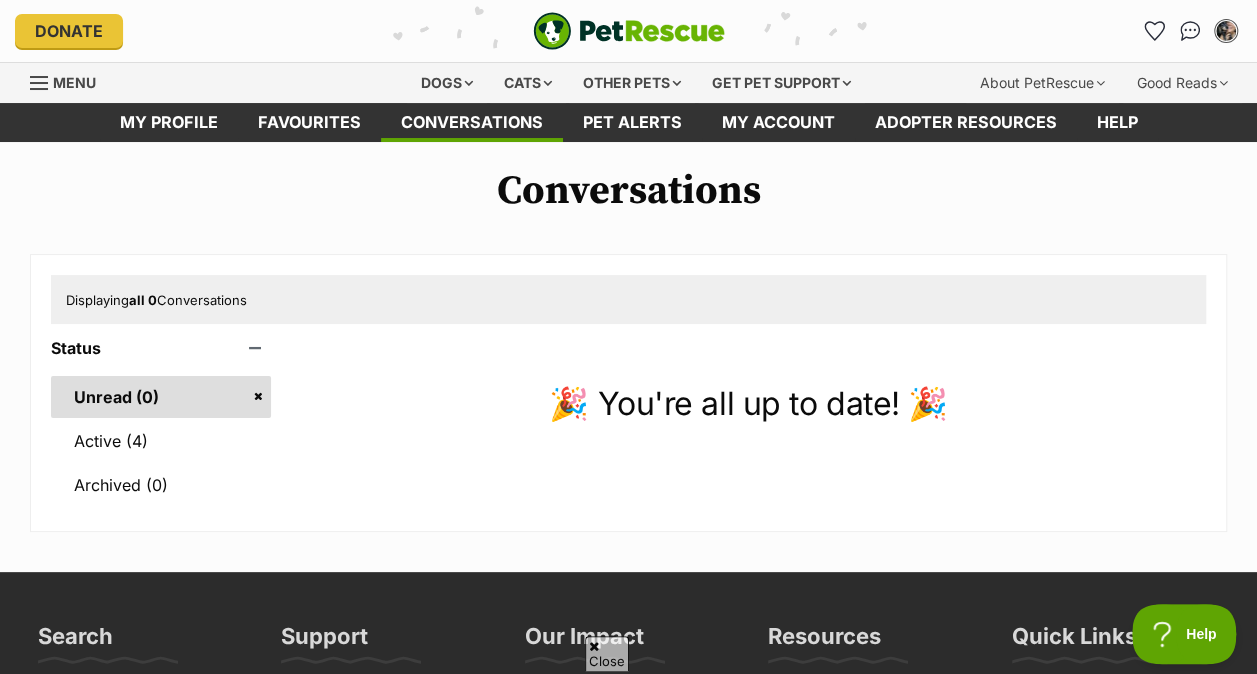 scroll, scrollTop: 115, scrollLeft: 0, axis: vertical 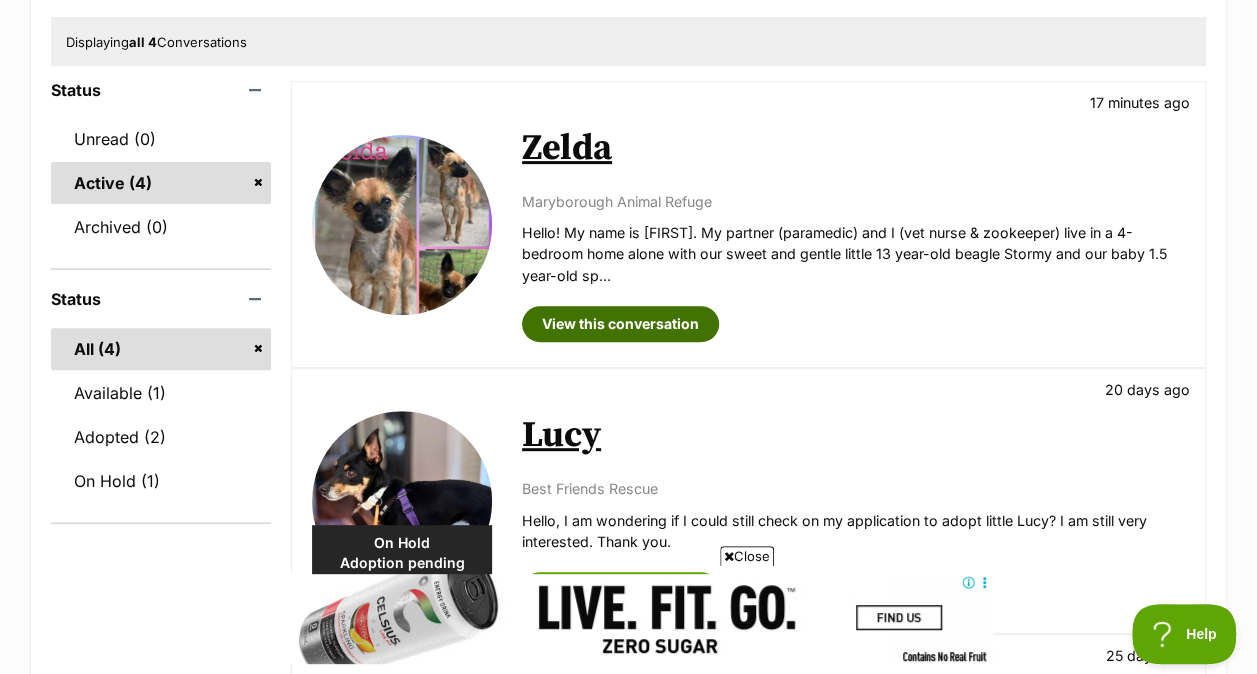 click on "View this conversation" at bounding box center [620, 324] 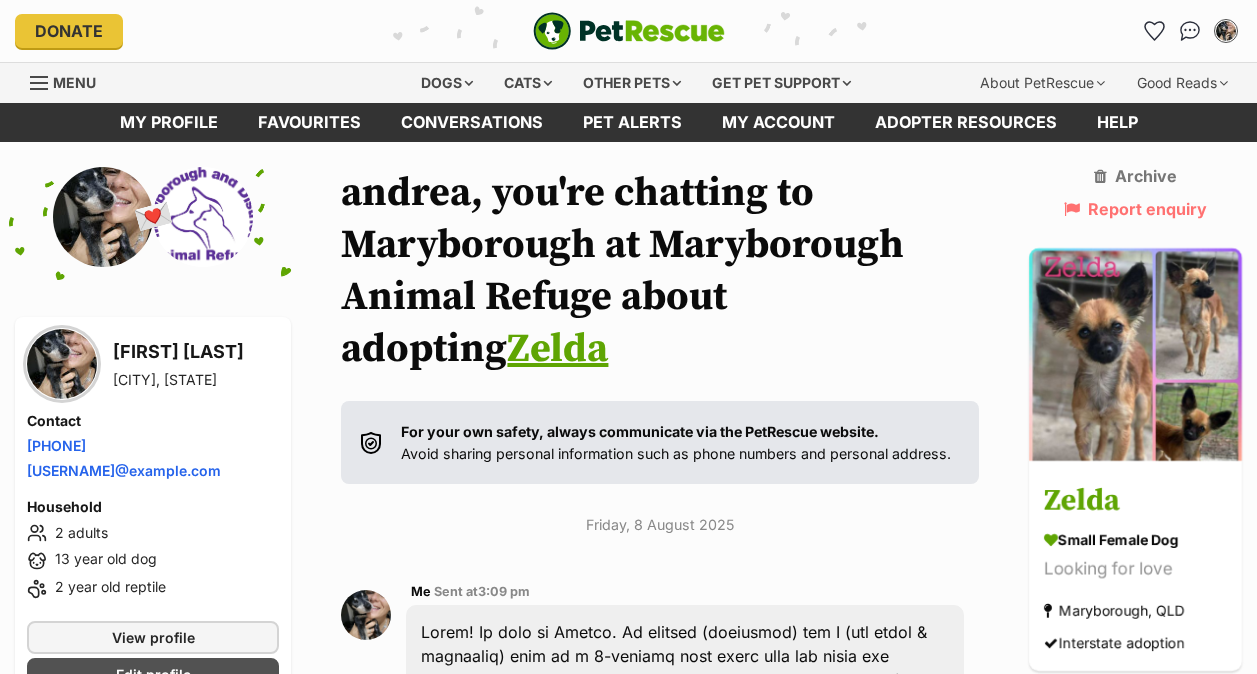 scroll, scrollTop: 6, scrollLeft: 0, axis: vertical 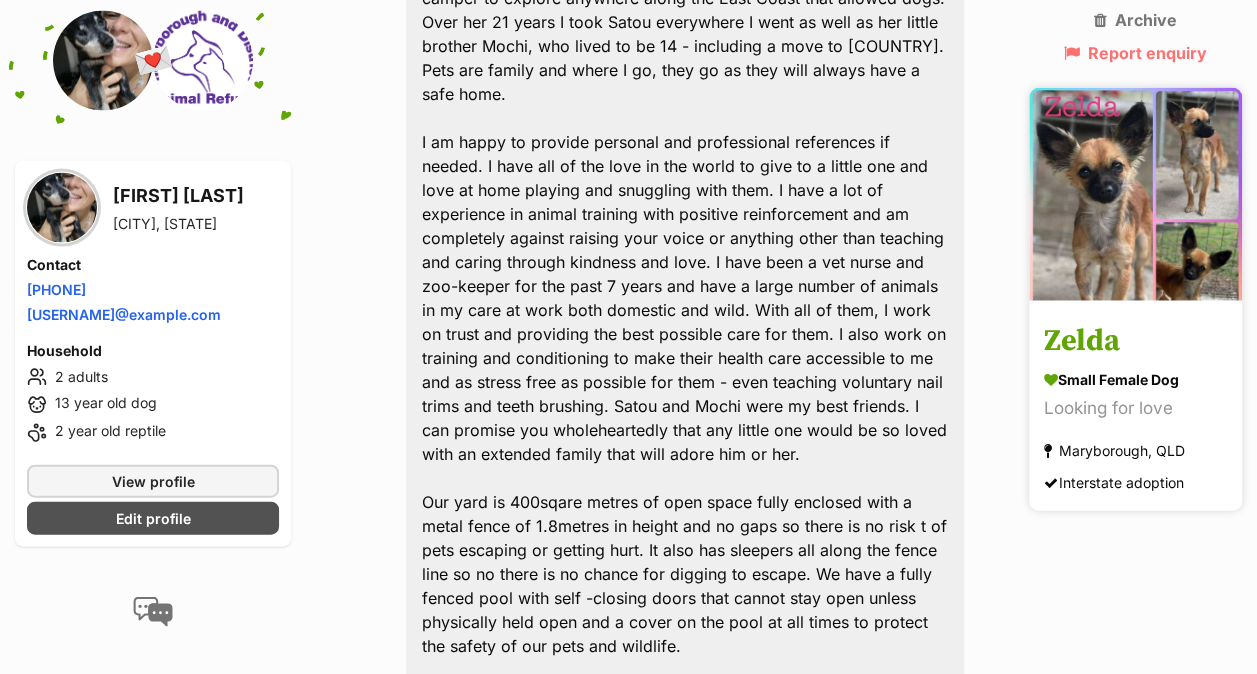click at bounding box center [1135, 194] 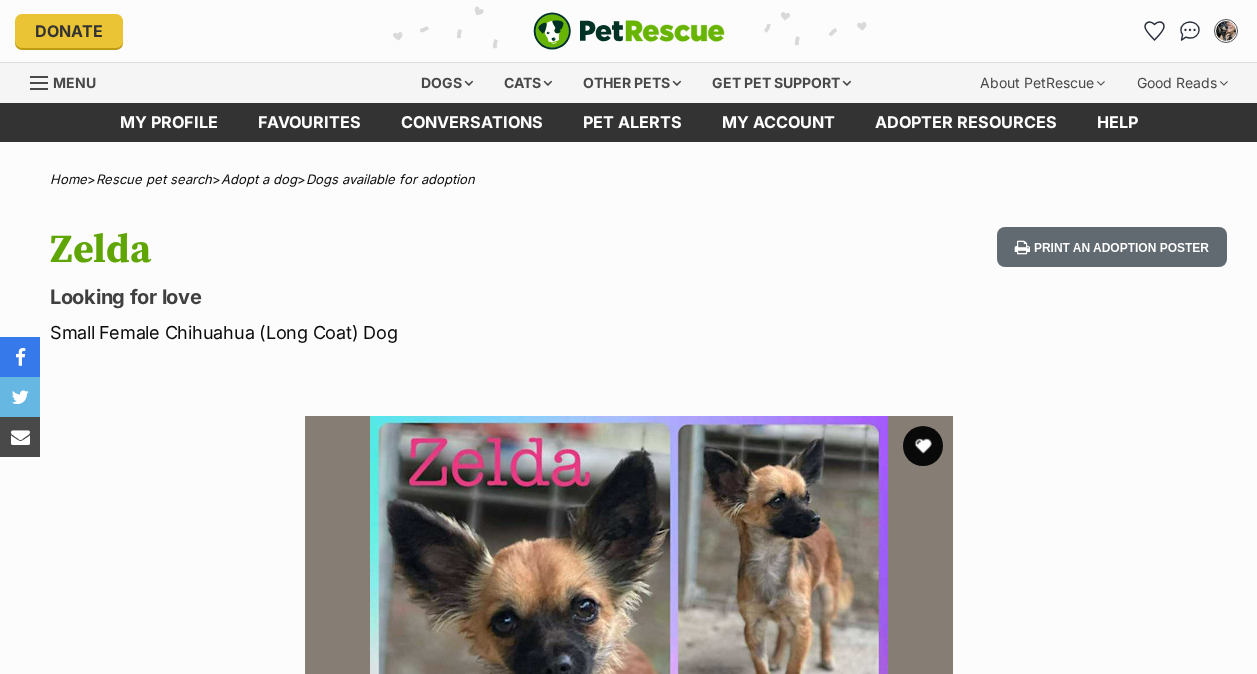 scroll, scrollTop: 0, scrollLeft: 0, axis: both 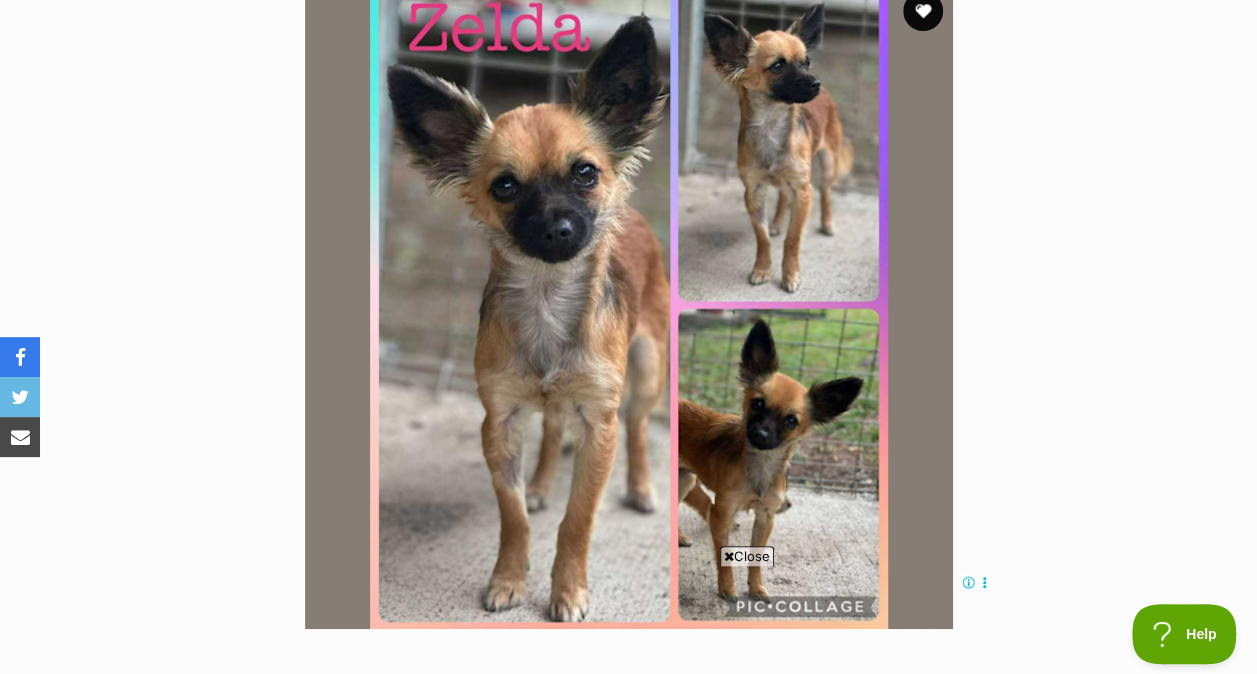 click on "Available
1
of 1 images
Next Prev 1" at bounding box center (629, 290) 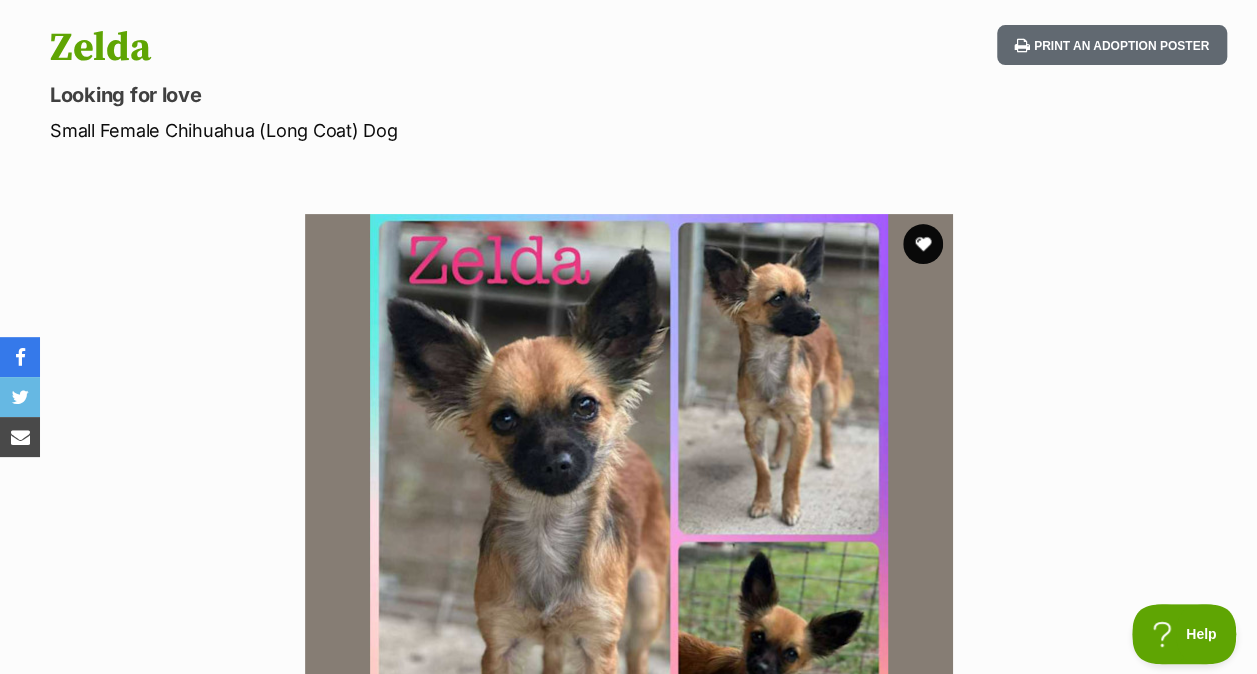 scroll, scrollTop: 0, scrollLeft: 0, axis: both 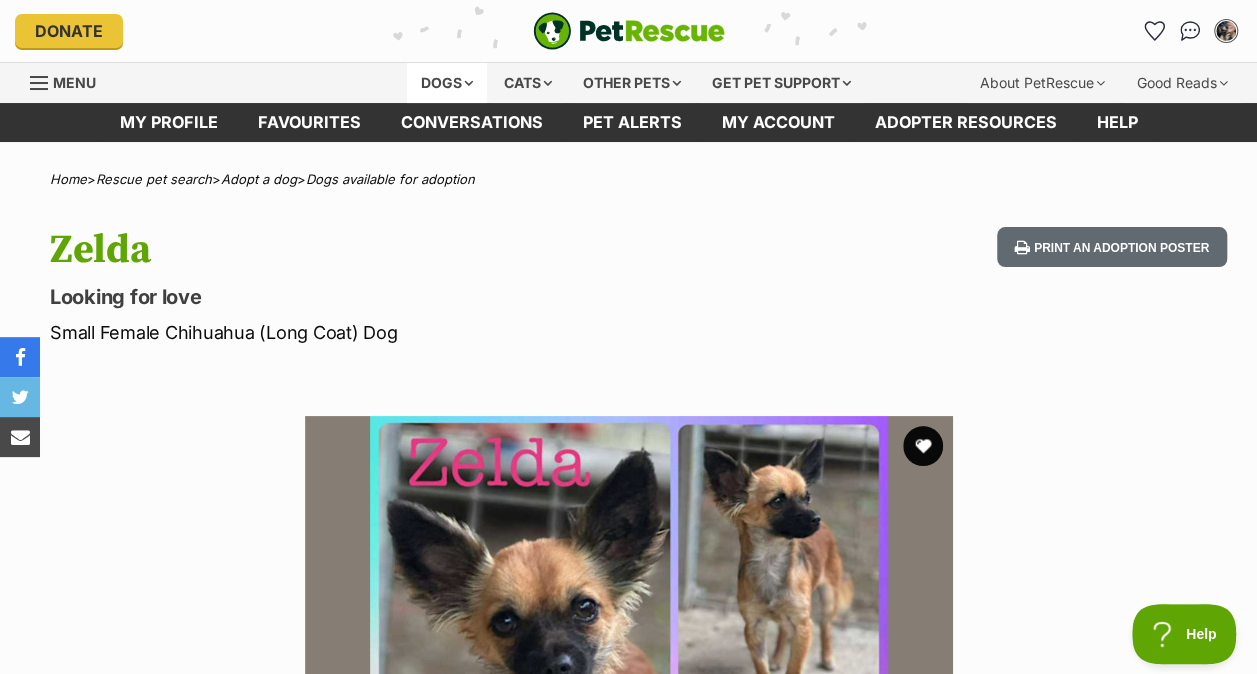 click on "Dogs" at bounding box center (447, 83) 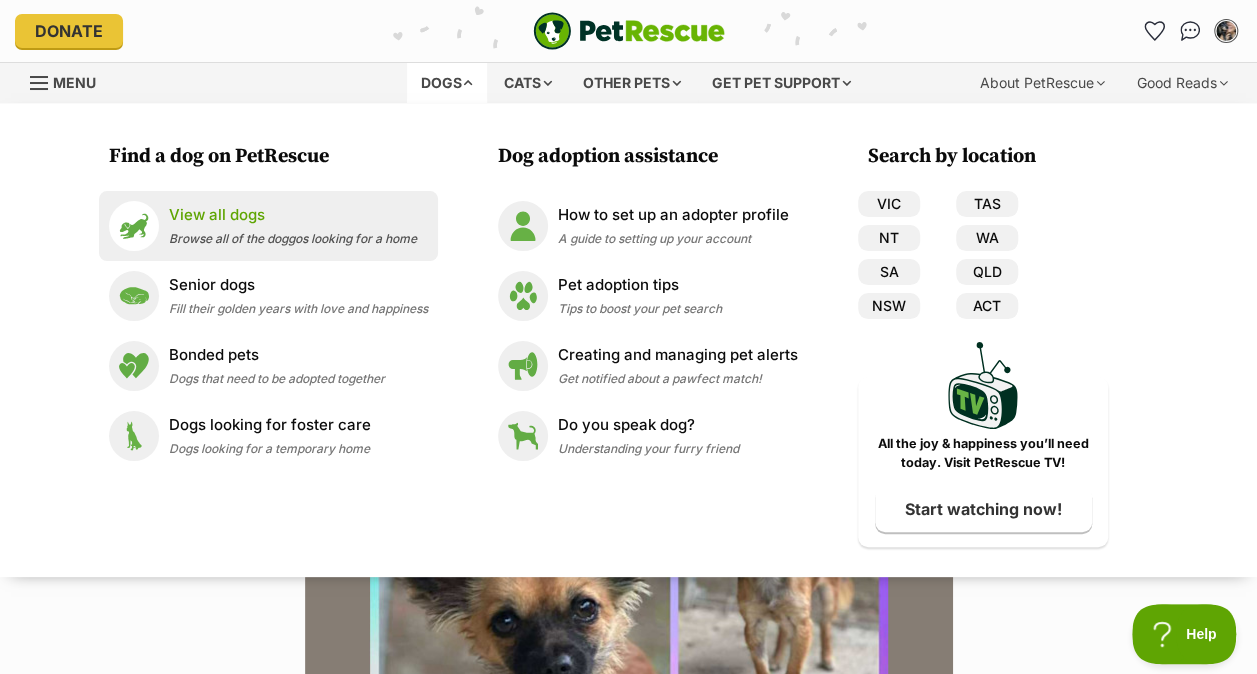 click on "View all dogs" at bounding box center (293, 215) 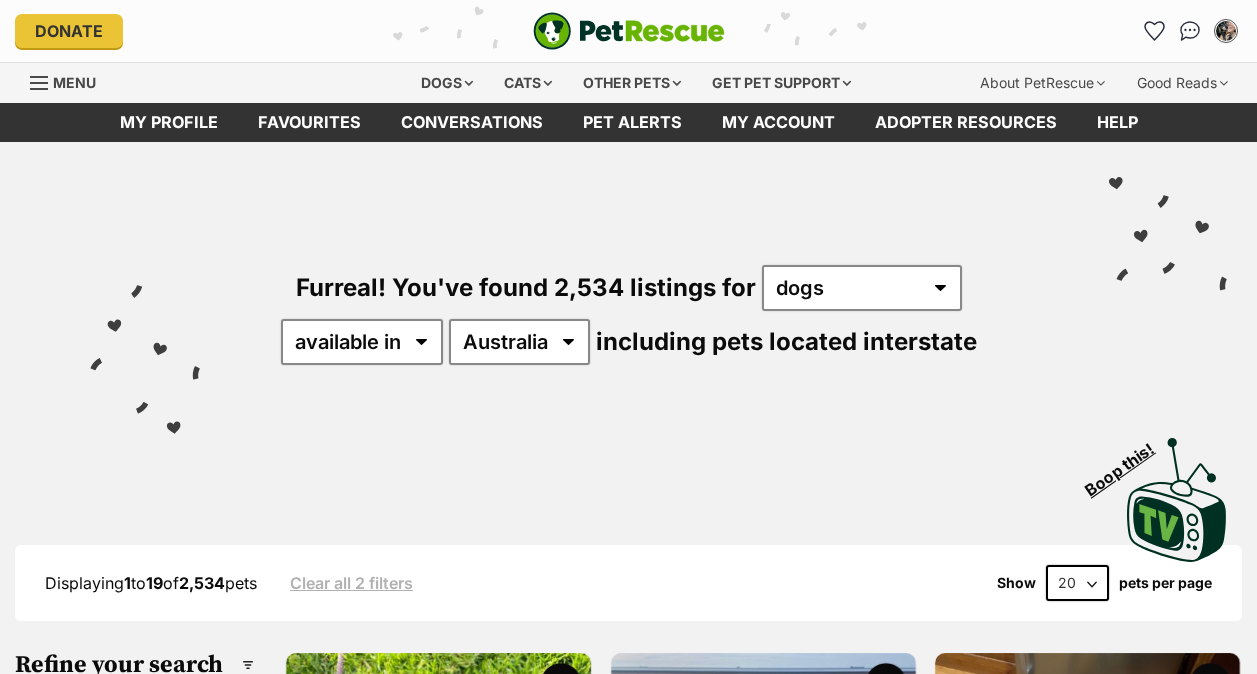 scroll, scrollTop: 0, scrollLeft: 0, axis: both 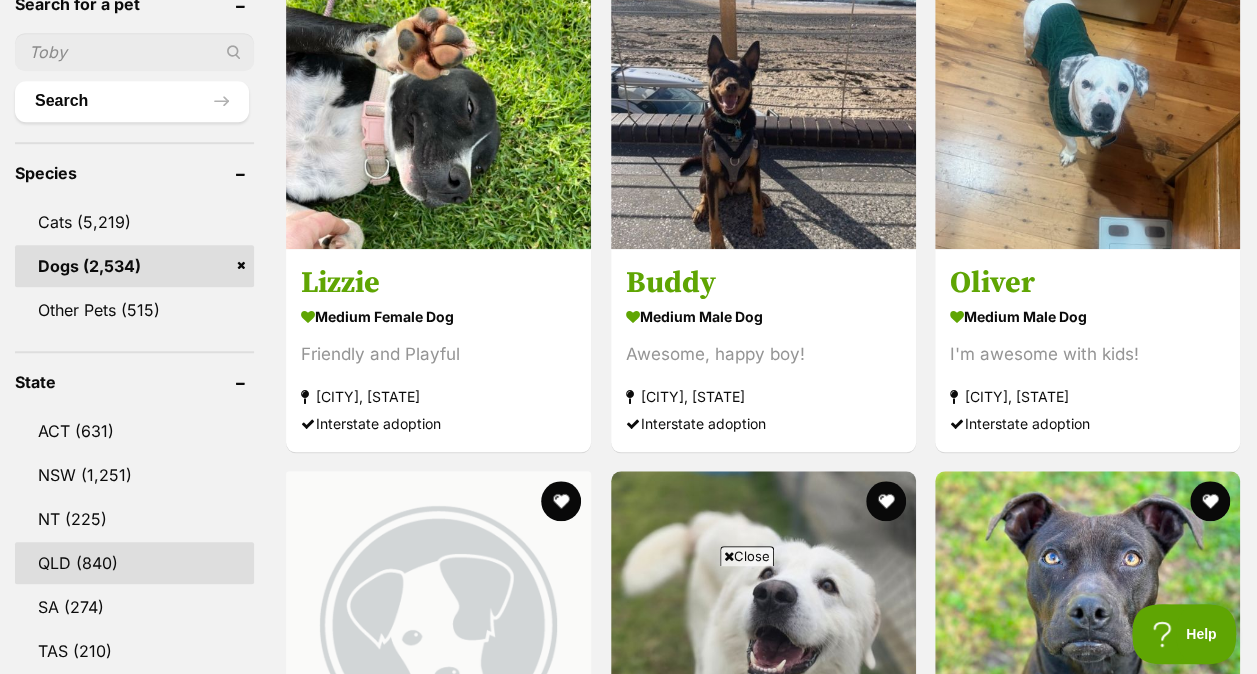 click on "QLD (840)" at bounding box center [134, 563] 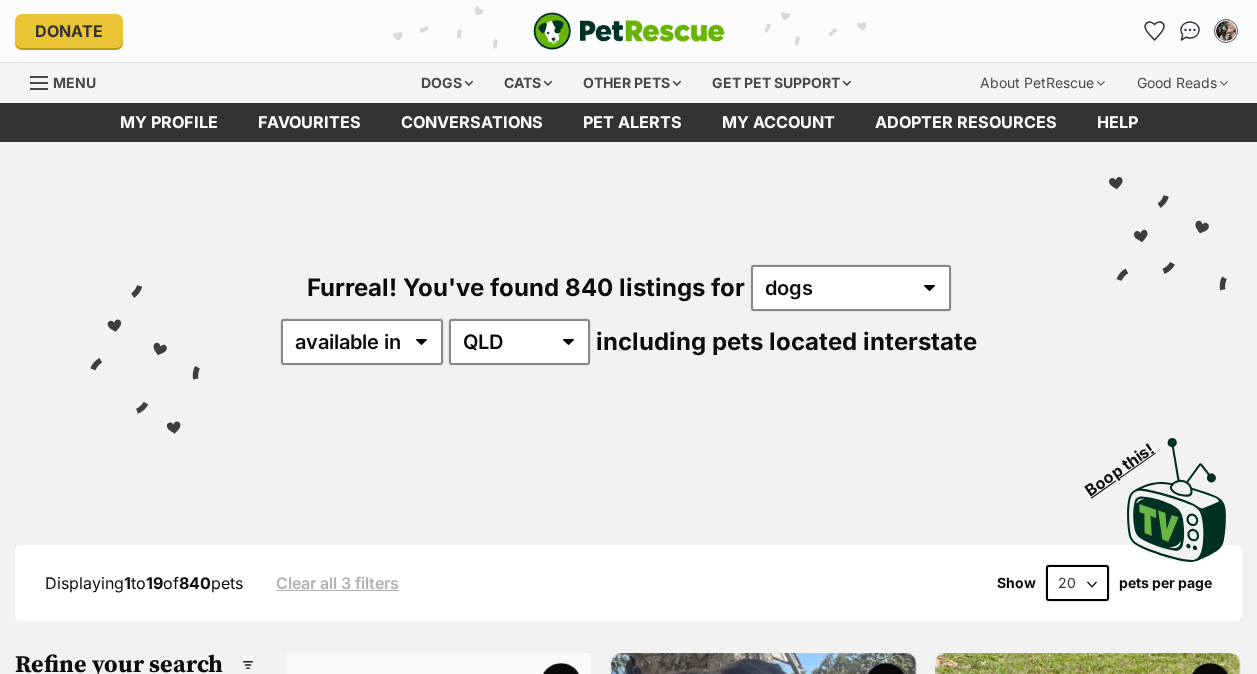 scroll, scrollTop: 0, scrollLeft: 0, axis: both 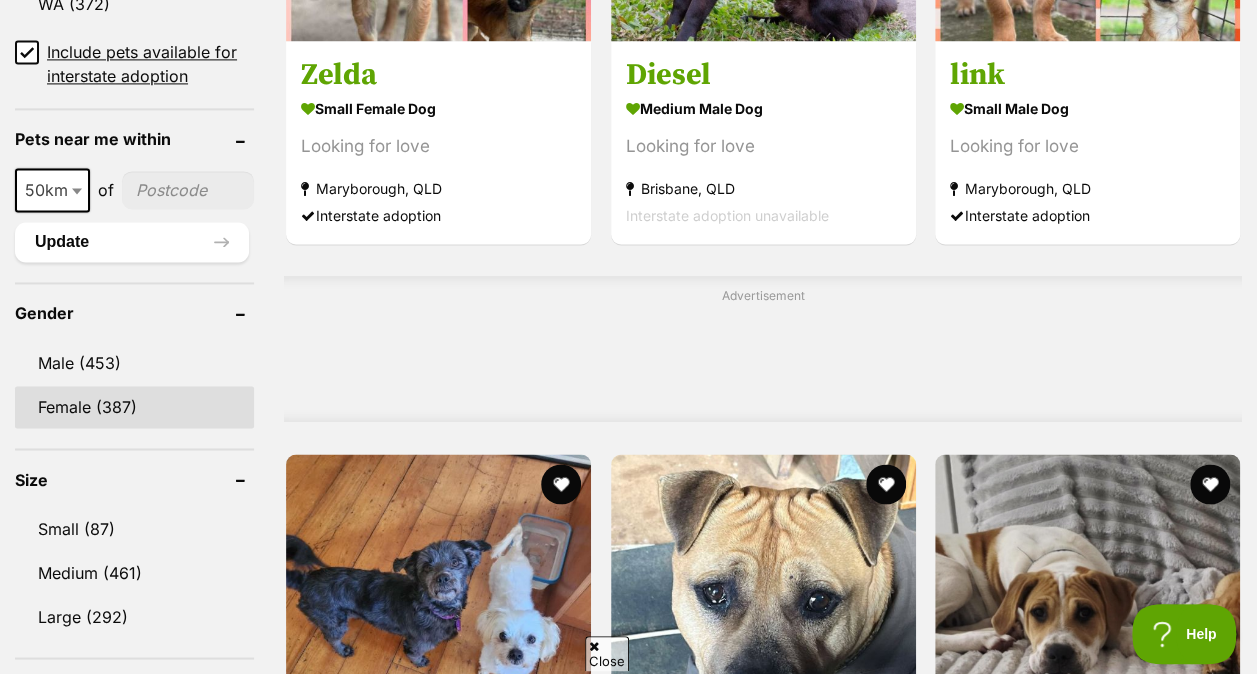 click on "Female (387)" at bounding box center [134, 407] 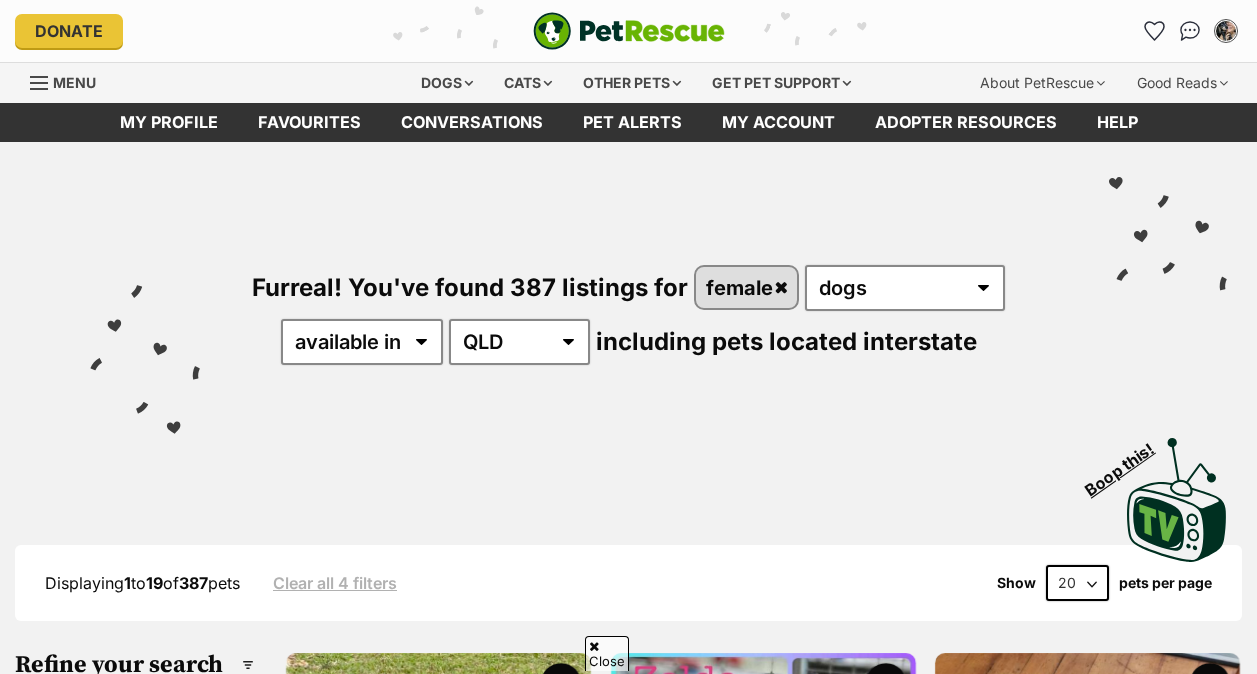 scroll, scrollTop: 442, scrollLeft: 0, axis: vertical 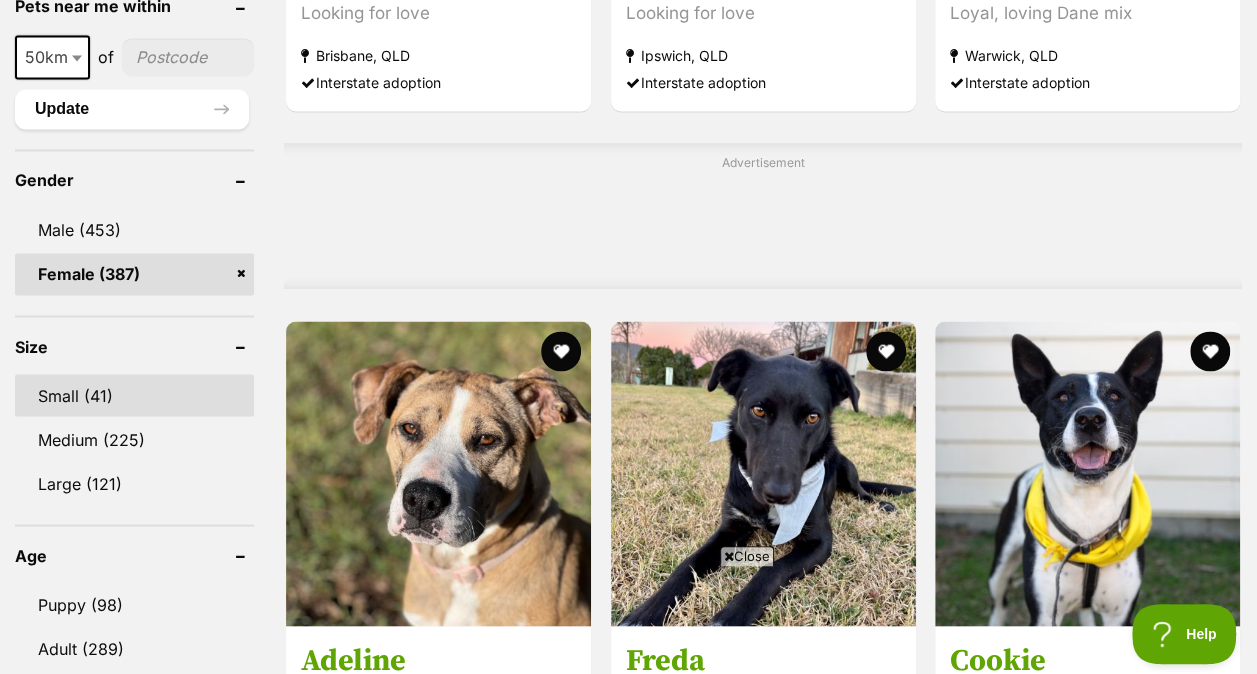 click on "Small (41)" at bounding box center (134, 395) 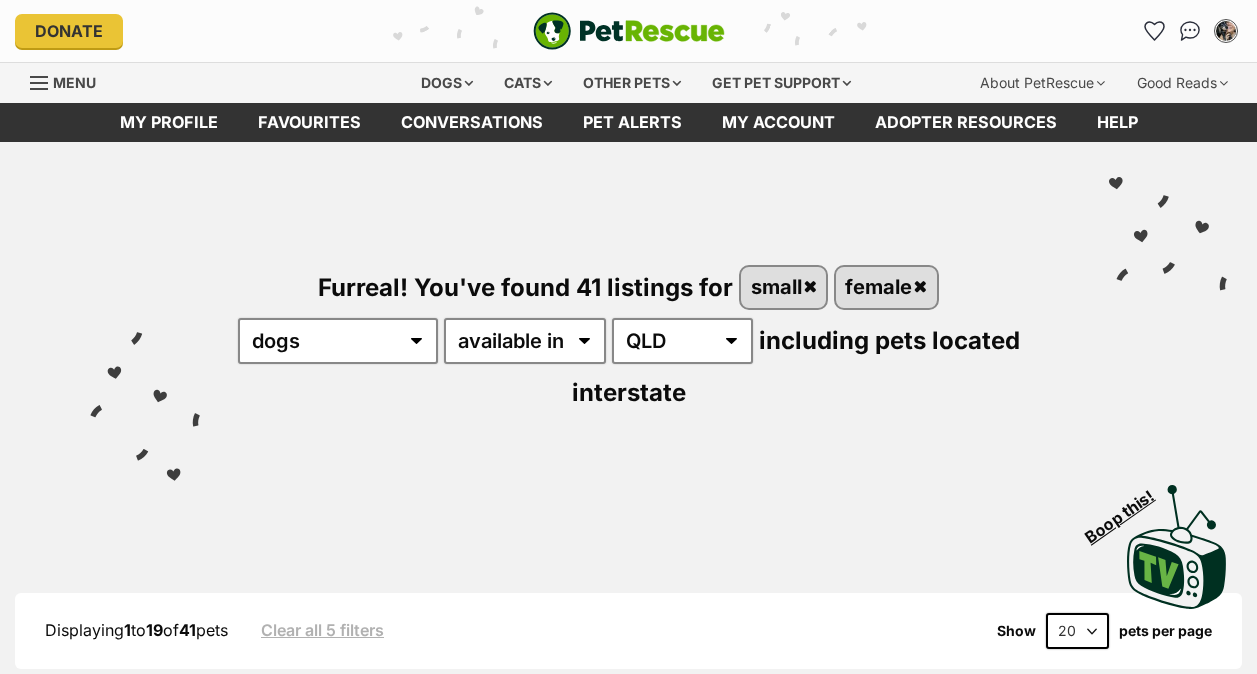 scroll, scrollTop: 0, scrollLeft: 0, axis: both 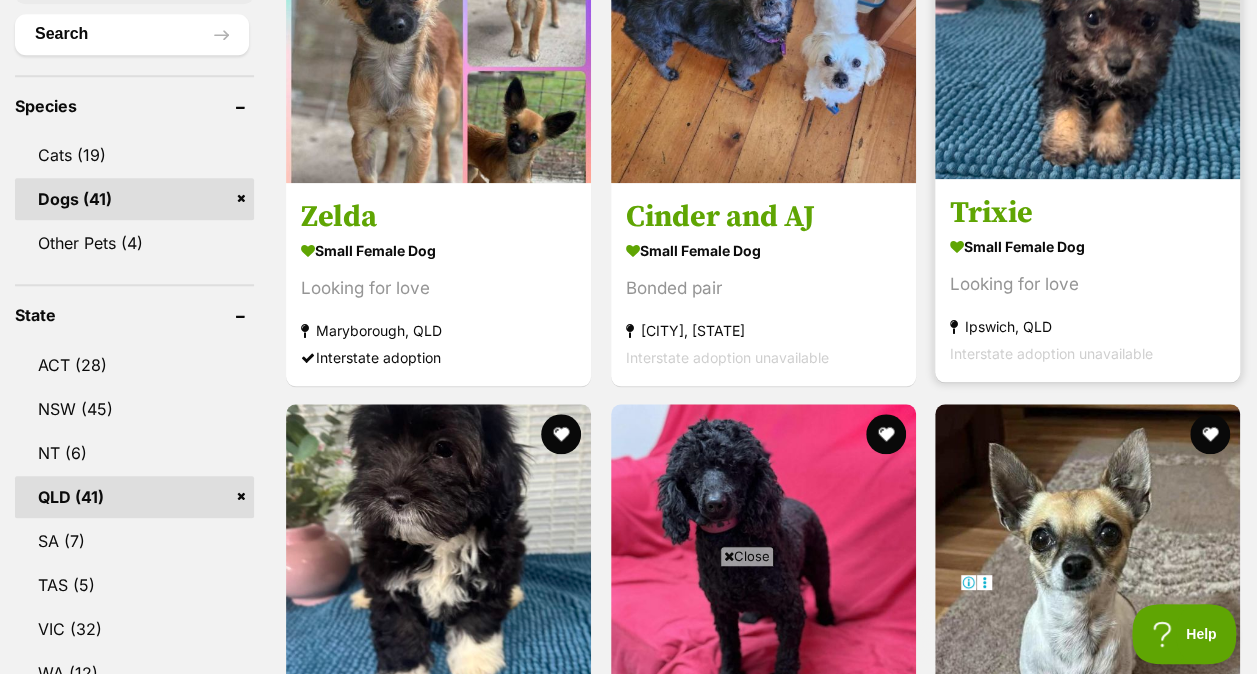 click at bounding box center [1087, 26] 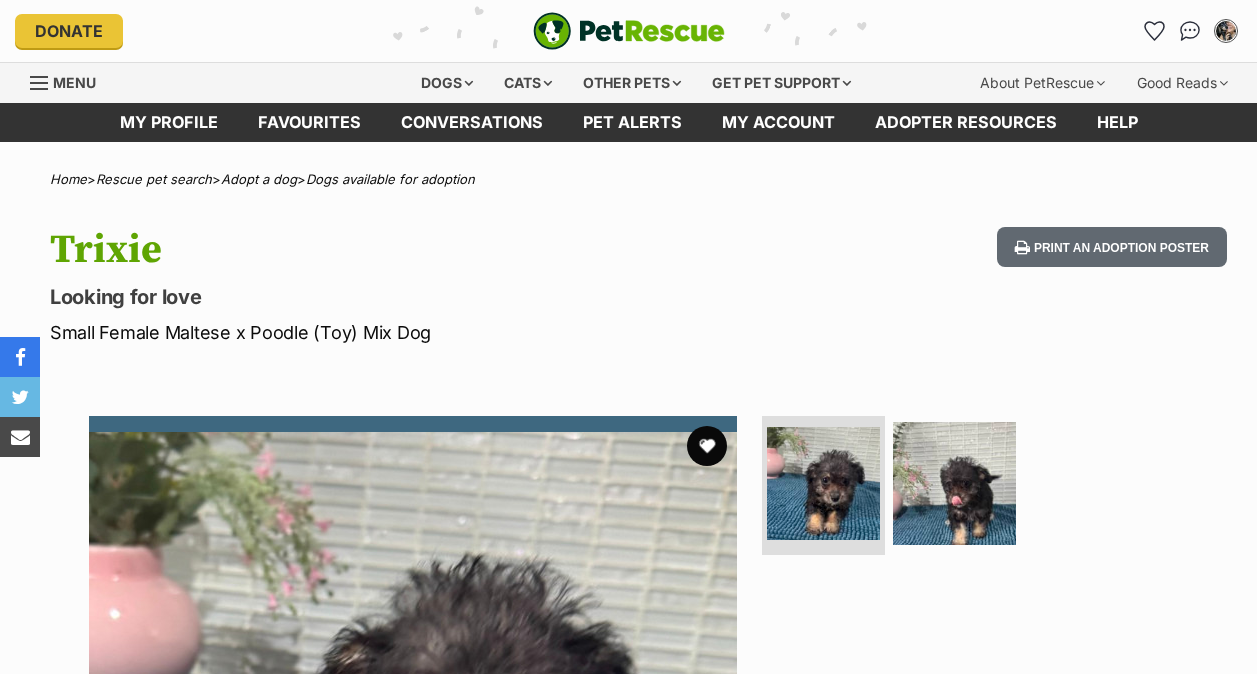 scroll, scrollTop: 0, scrollLeft: 0, axis: both 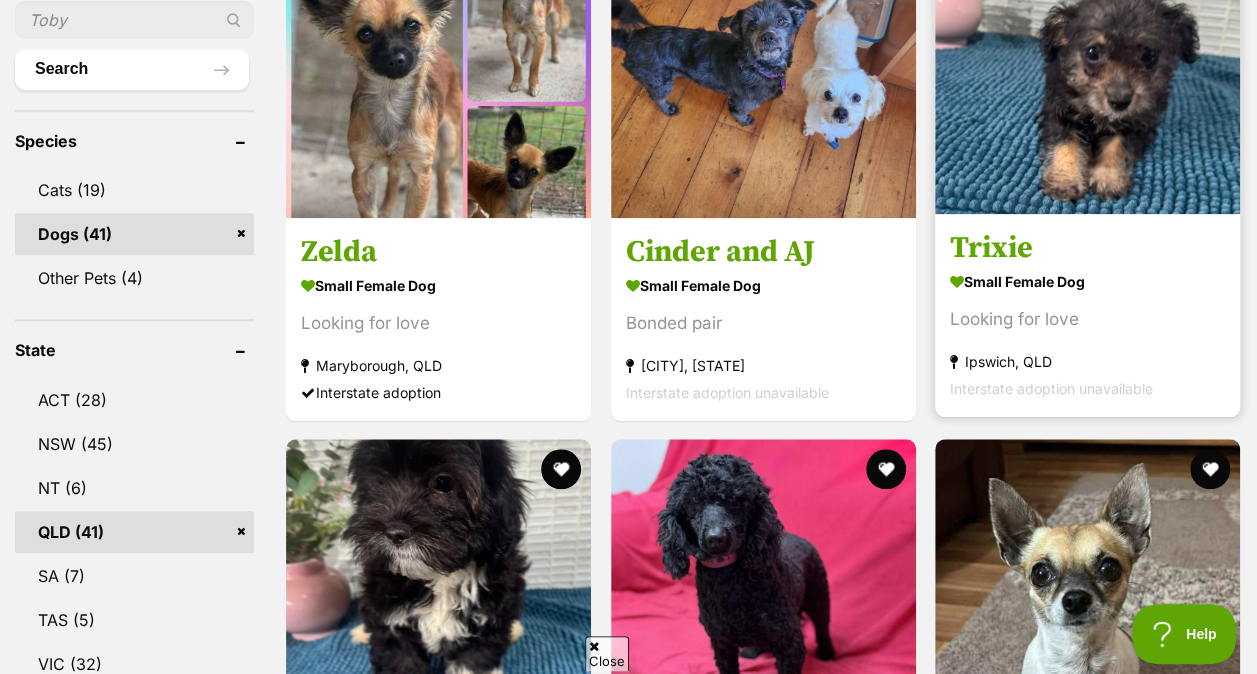 click at bounding box center (1087, 61) 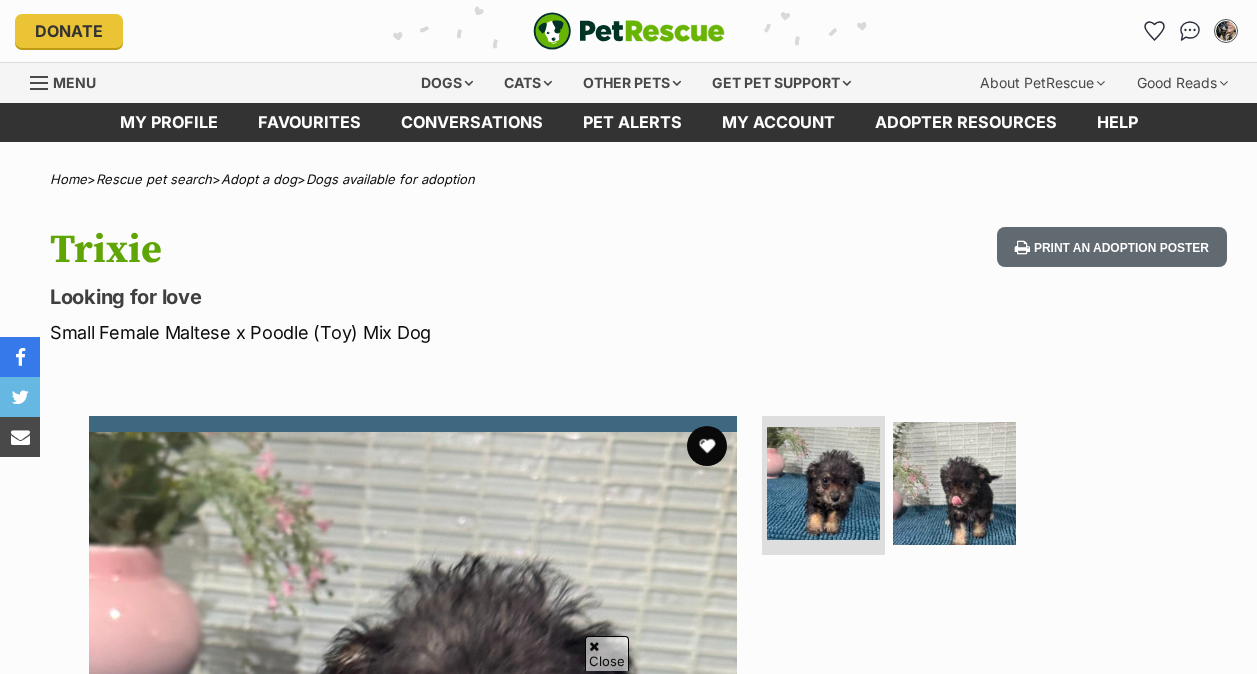 scroll, scrollTop: 322, scrollLeft: 0, axis: vertical 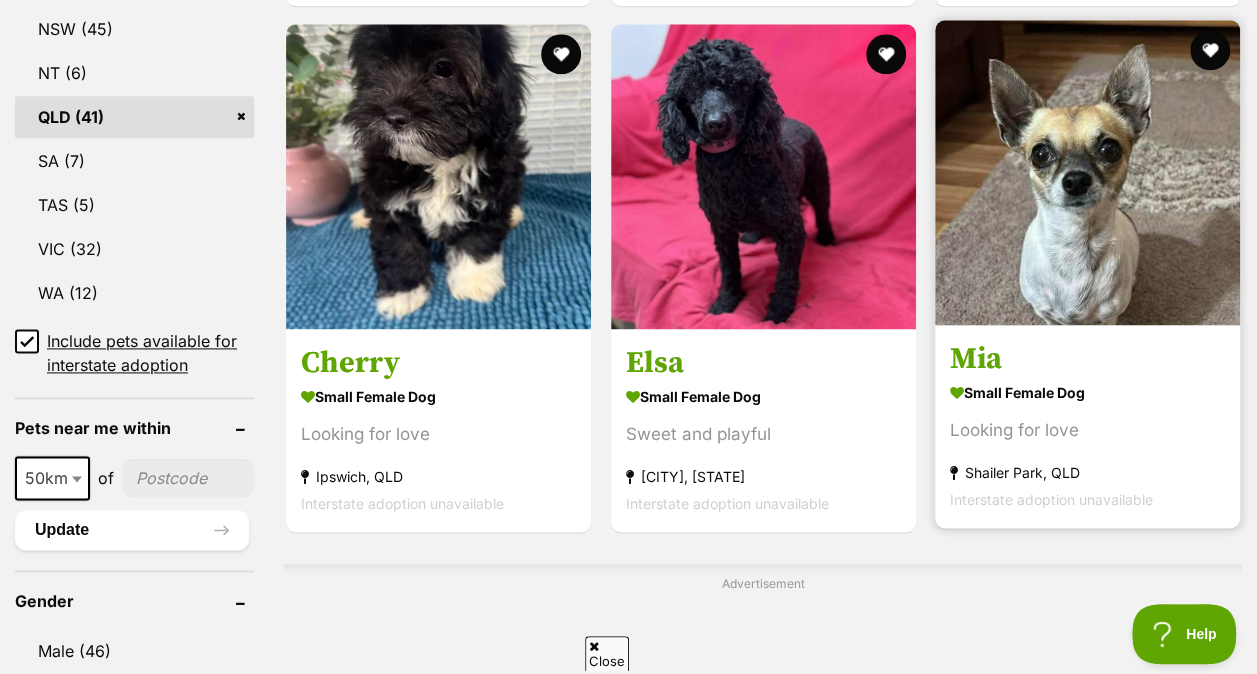 click at bounding box center (1087, 172) 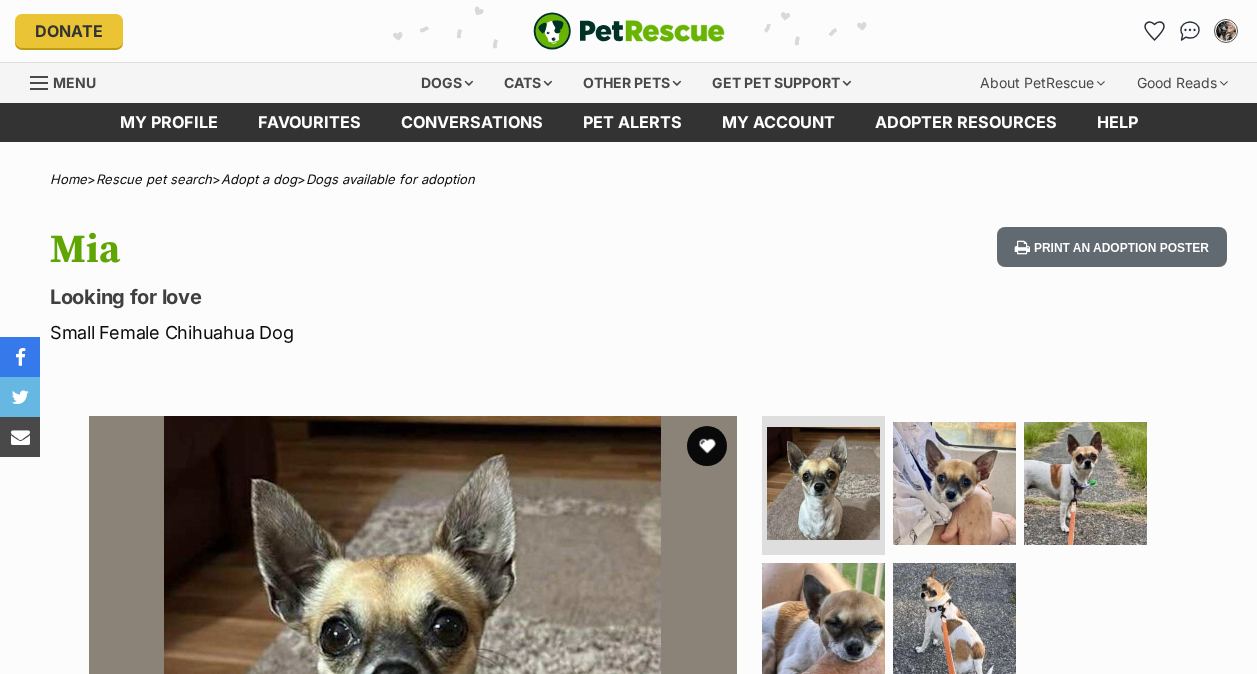 scroll, scrollTop: 244, scrollLeft: 0, axis: vertical 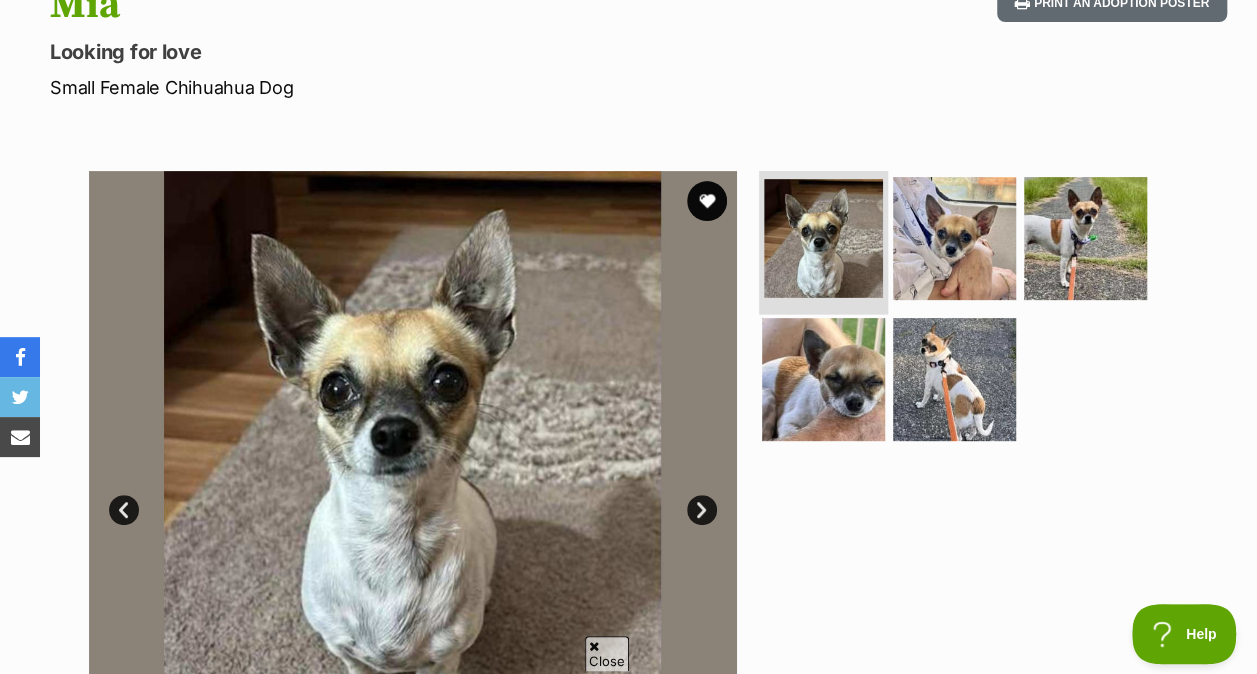 click at bounding box center [823, 238] 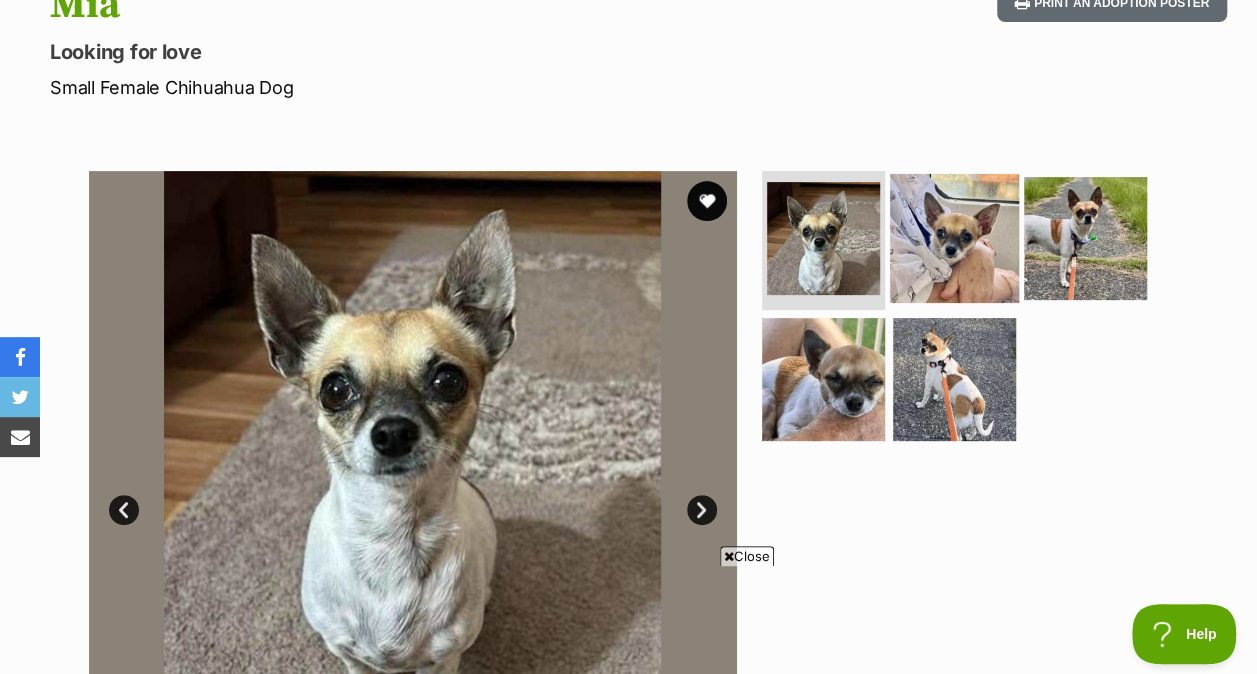 scroll, scrollTop: 0, scrollLeft: 0, axis: both 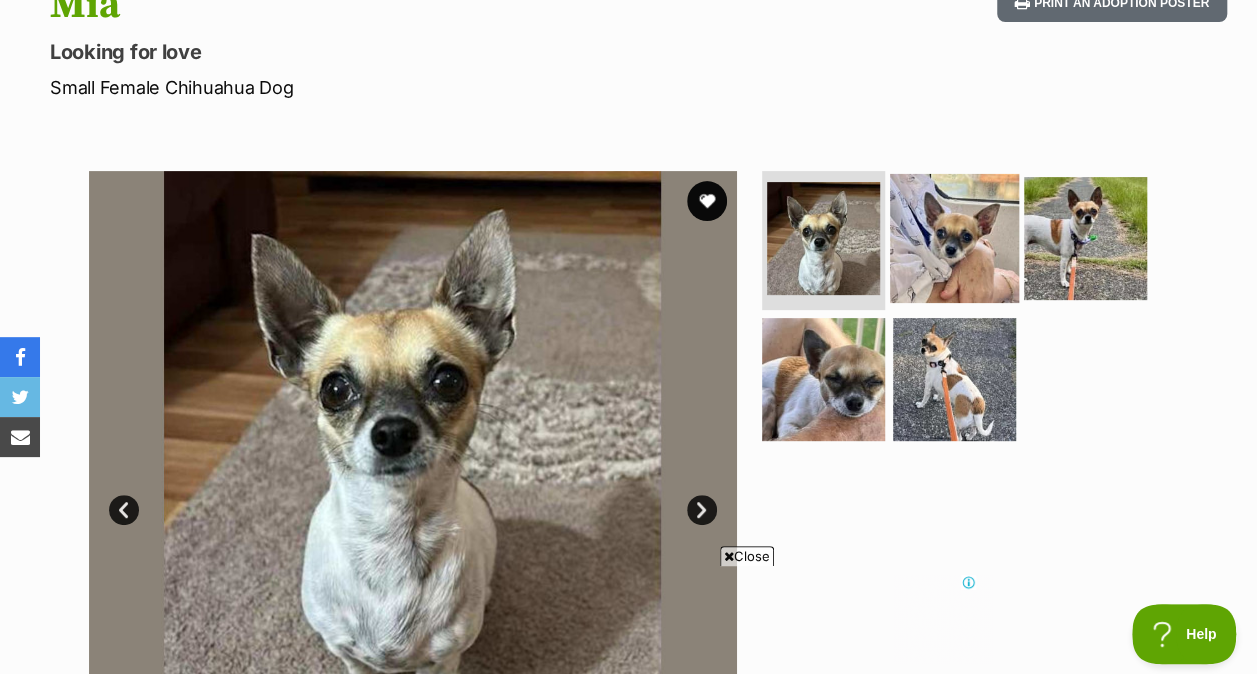 click at bounding box center (954, 237) 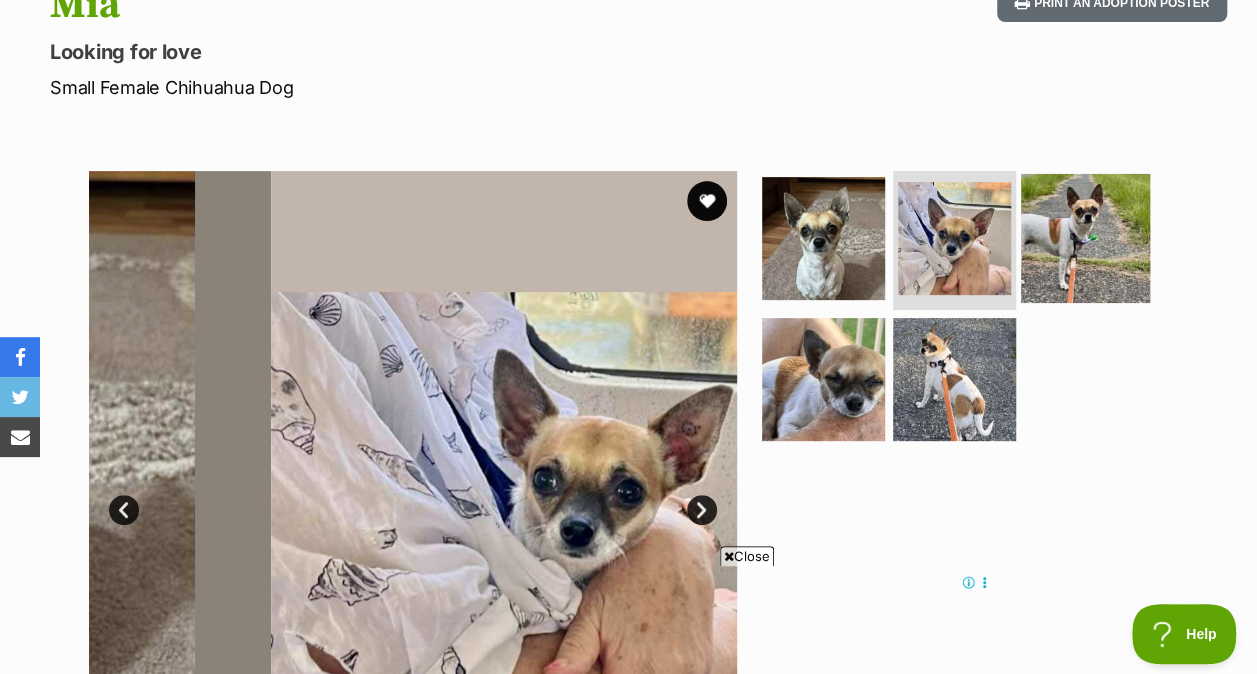 scroll, scrollTop: 0, scrollLeft: 0, axis: both 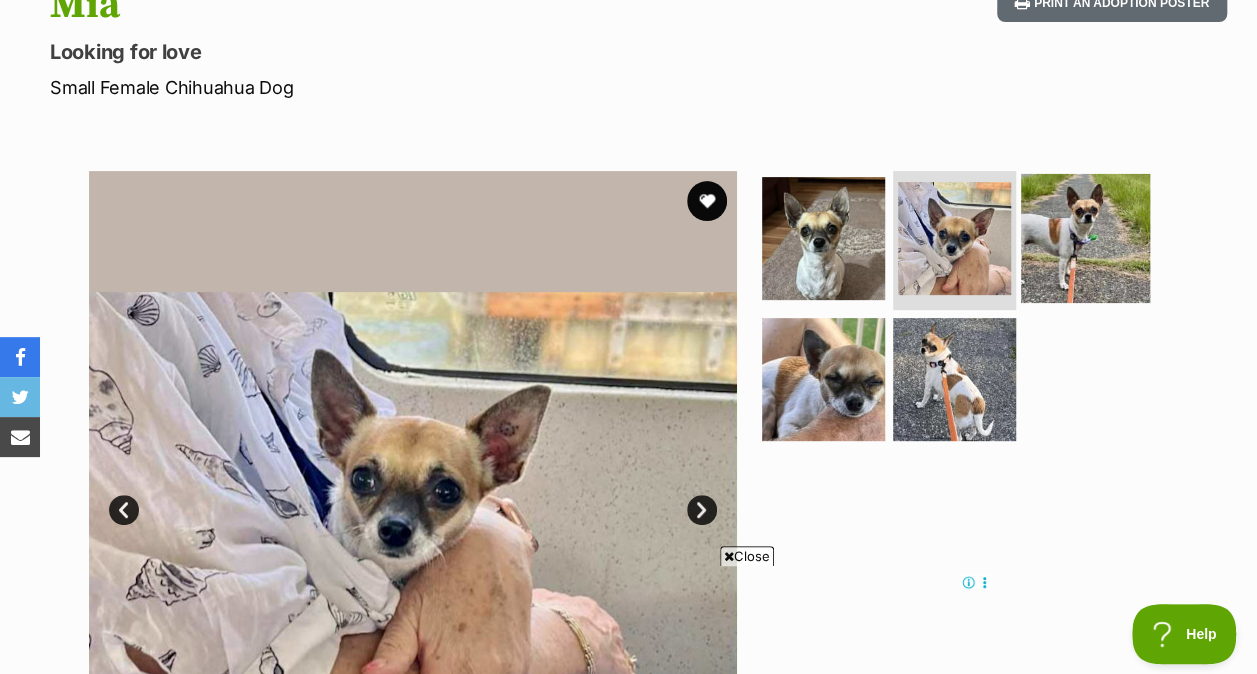 click at bounding box center [1085, 237] 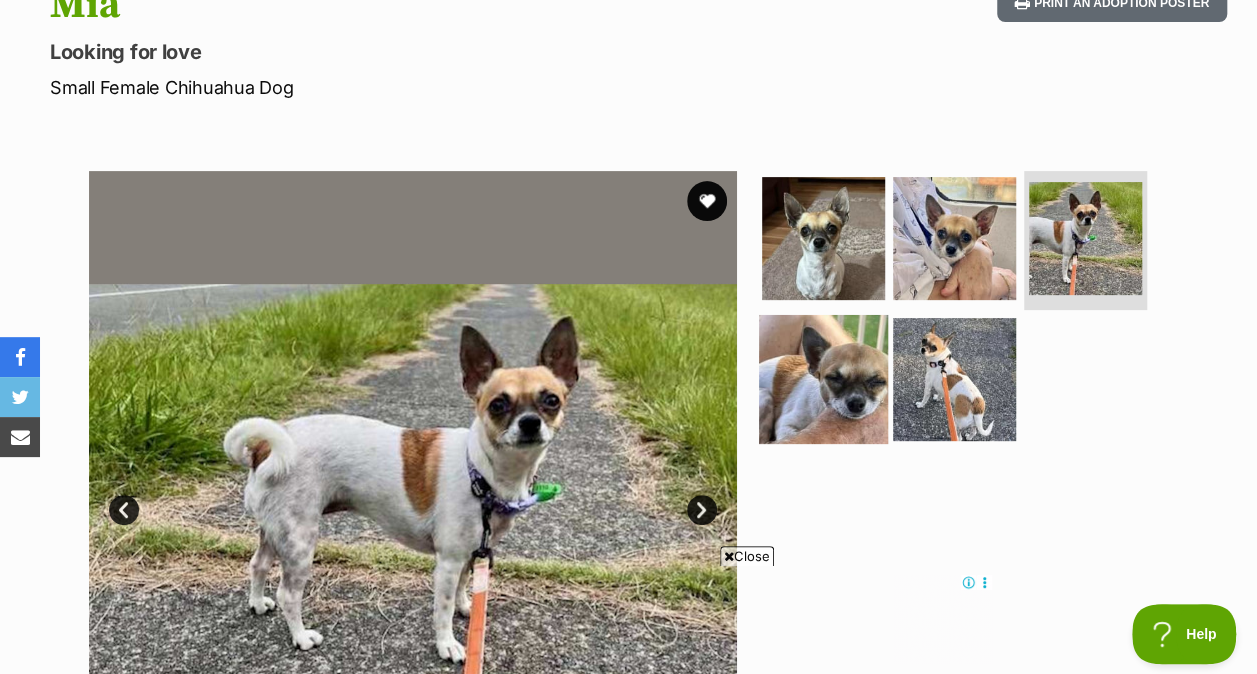 click at bounding box center (823, 379) 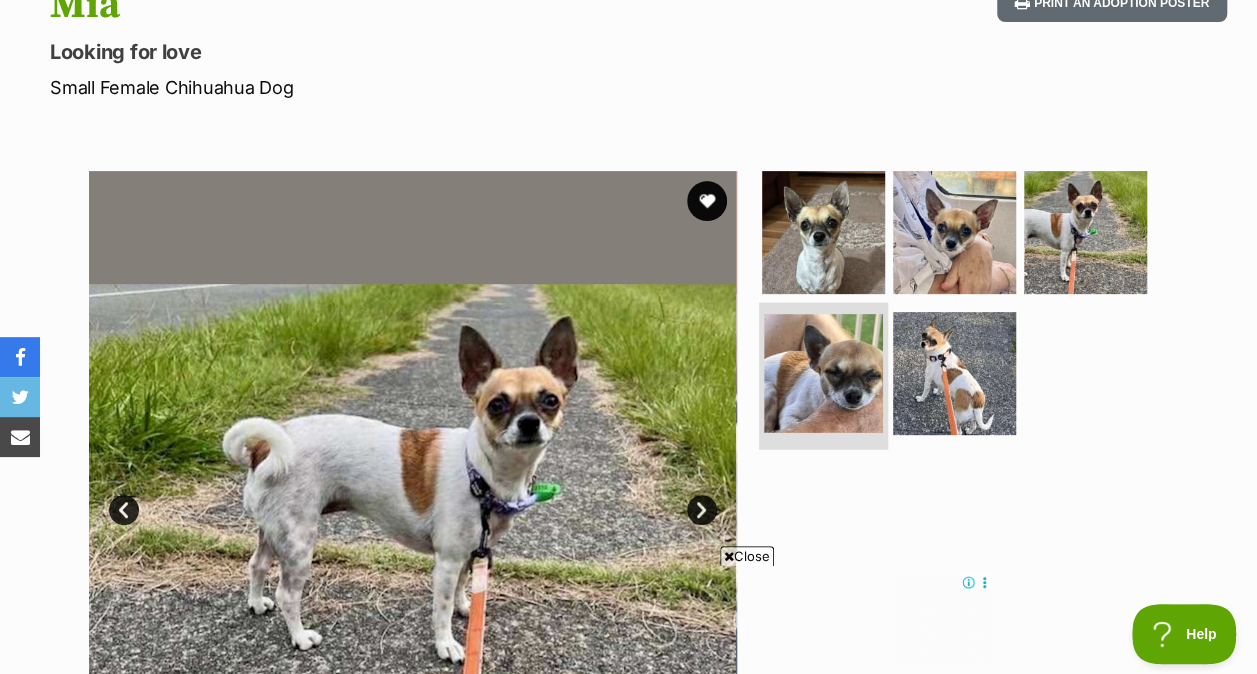 scroll, scrollTop: 0, scrollLeft: 0, axis: both 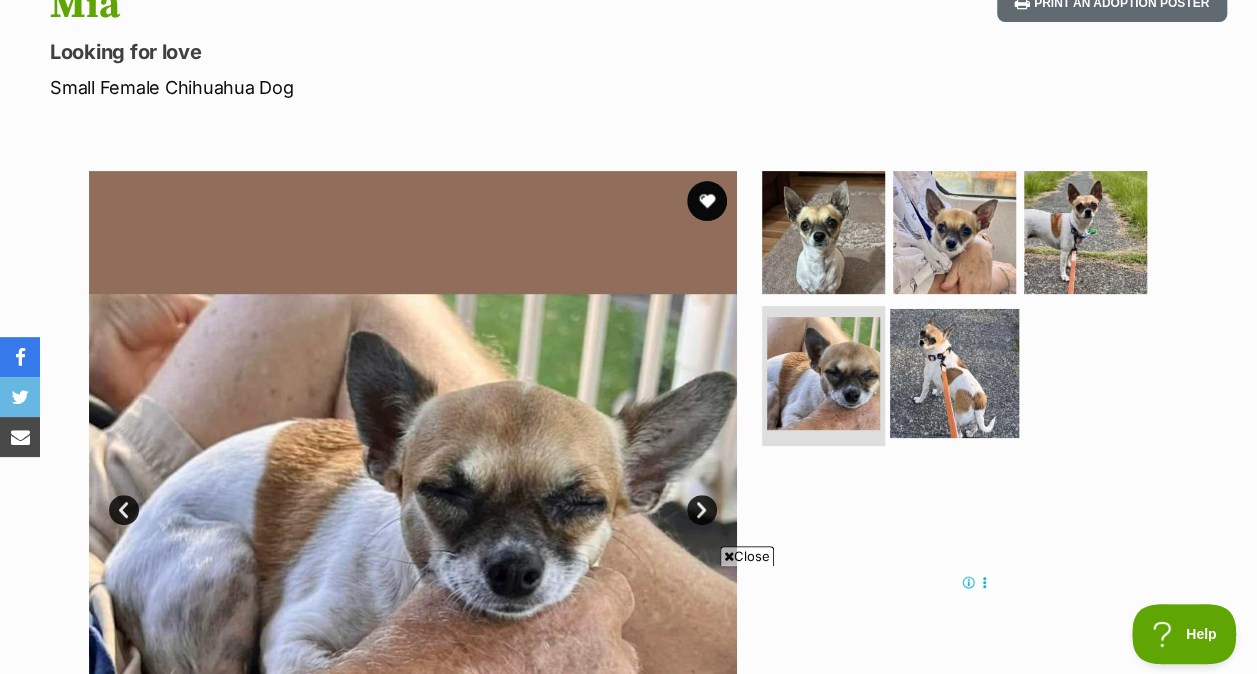 click at bounding box center (954, 373) 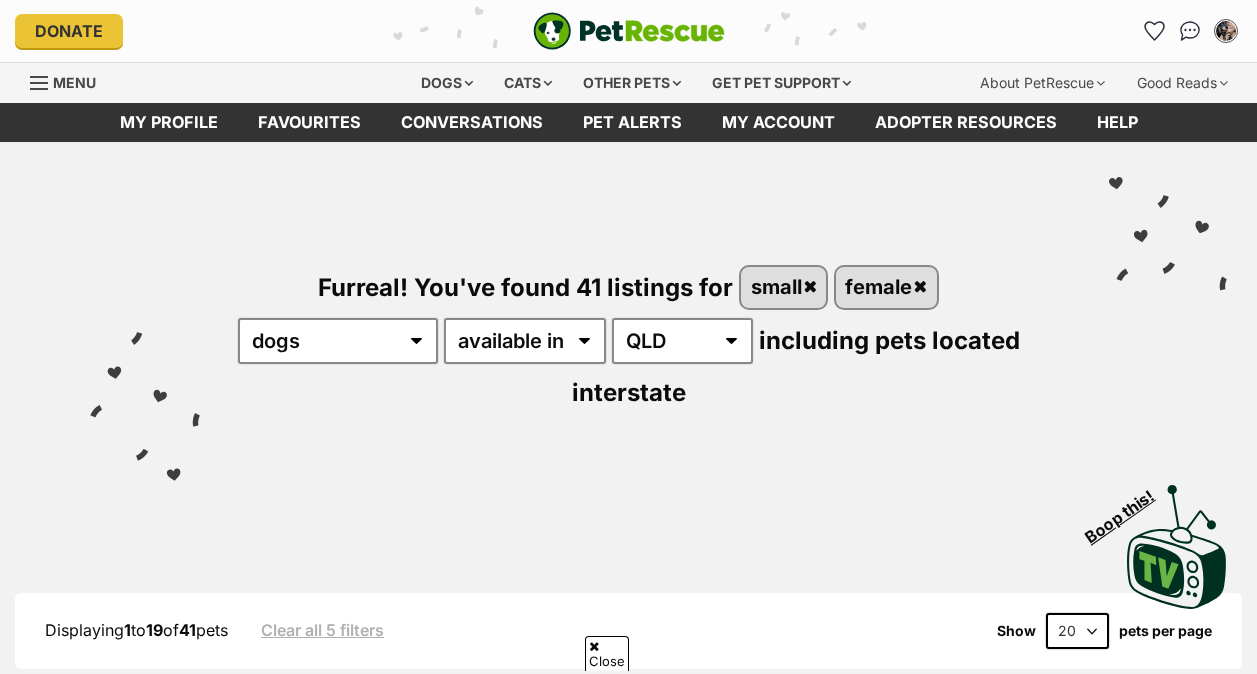 scroll, scrollTop: 1182, scrollLeft: 0, axis: vertical 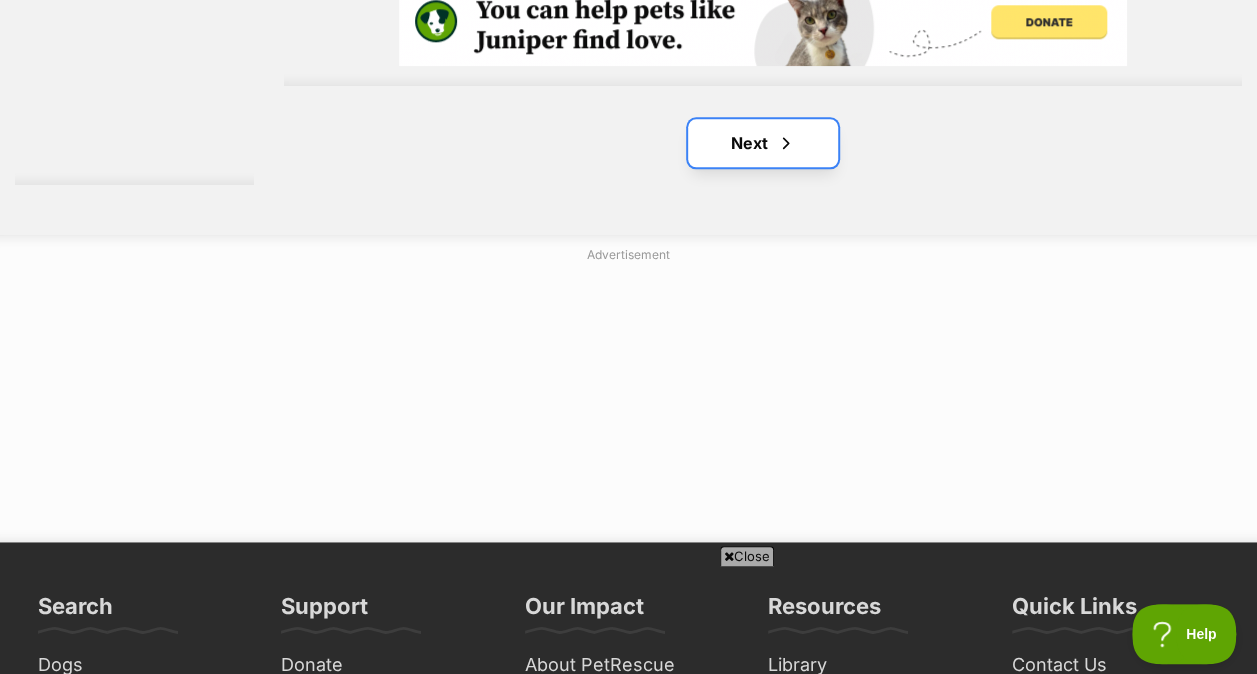 click on "Next" at bounding box center [763, 143] 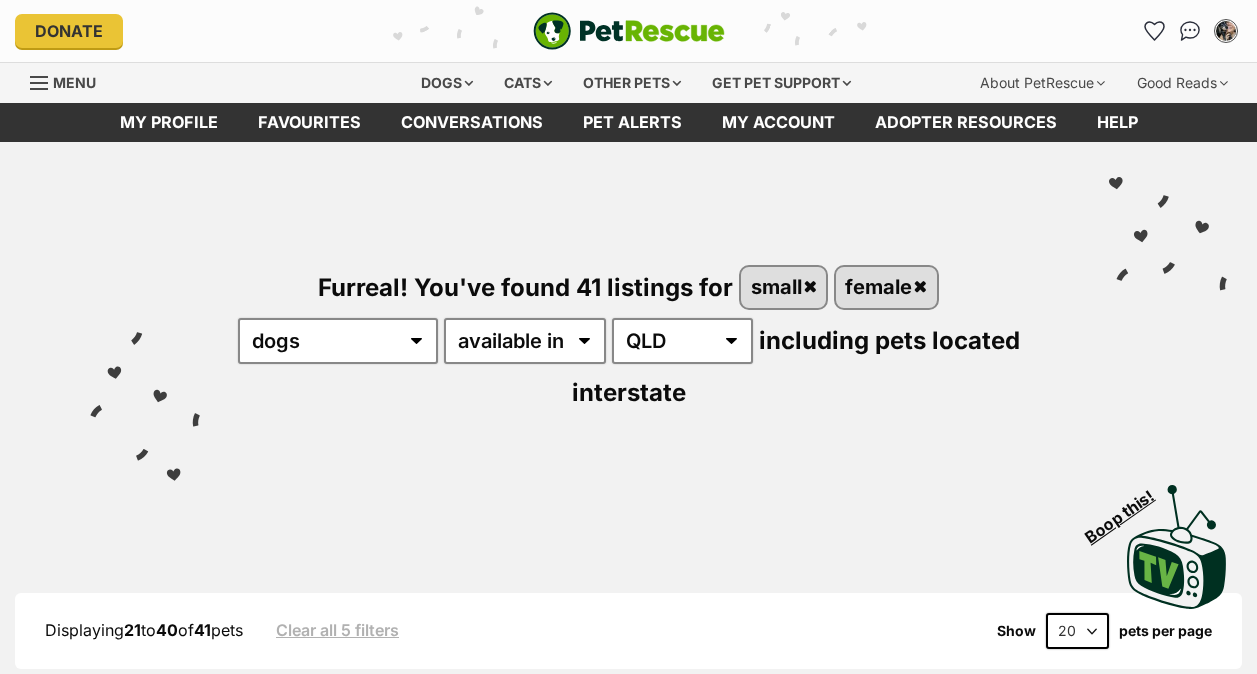 scroll, scrollTop: 0, scrollLeft: 0, axis: both 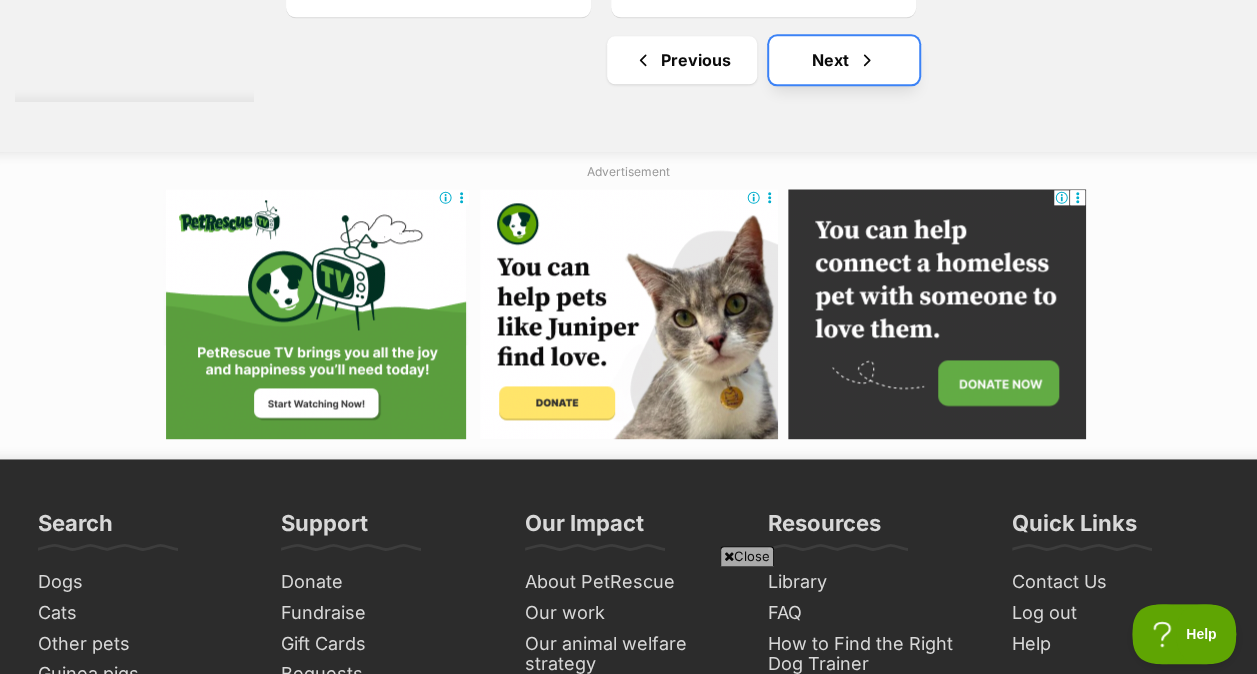 click on "Next" at bounding box center [844, 60] 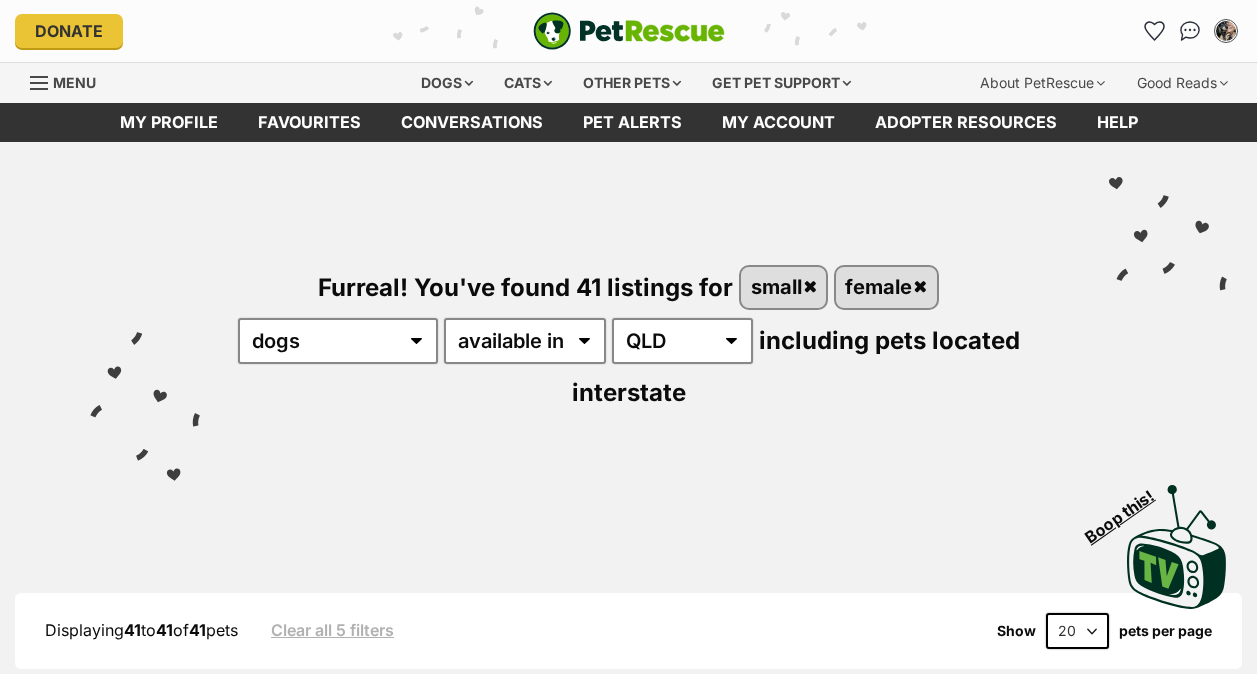 scroll, scrollTop: 0, scrollLeft: 0, axis: both 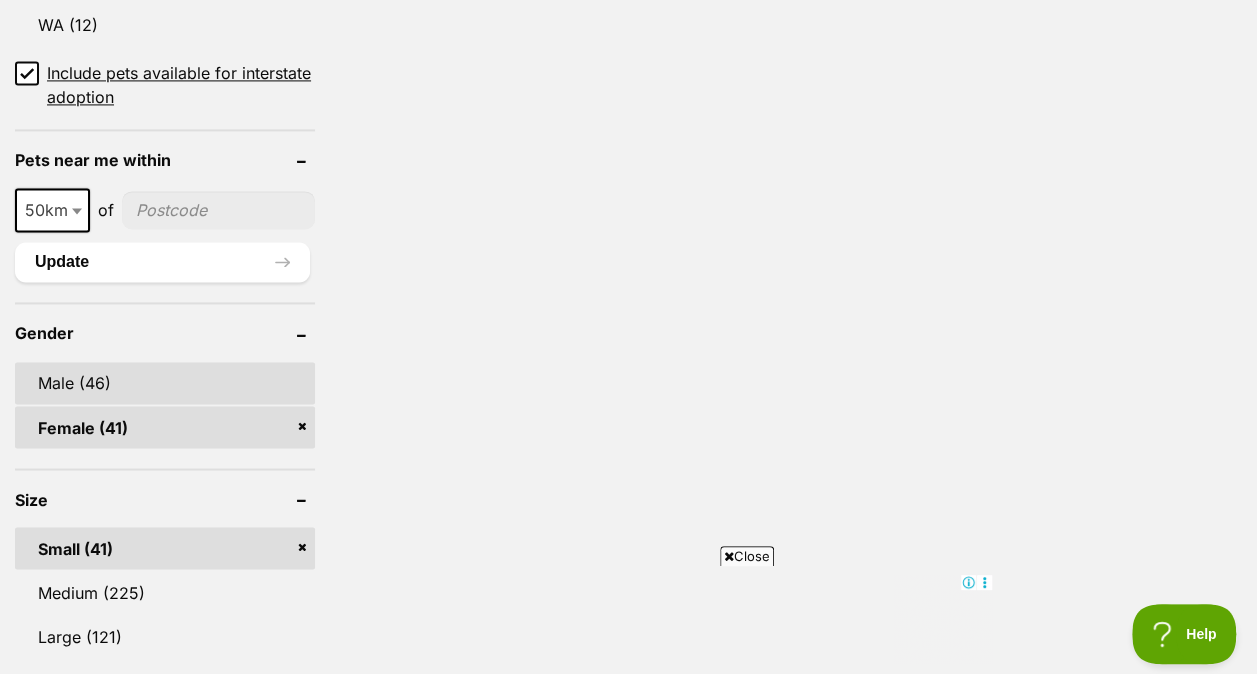 click on "Male (46)" at bounding box center [165, 383] 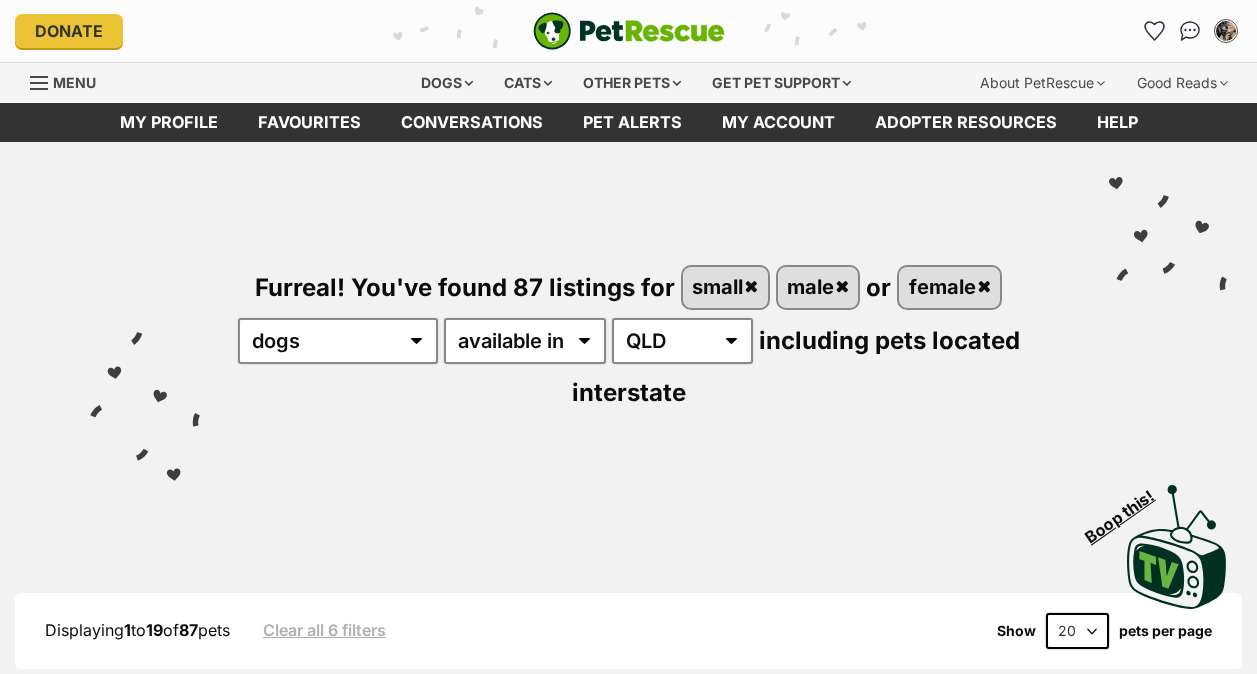 scroll, scrollTop: 0, scrollLeft: 0, axis: both 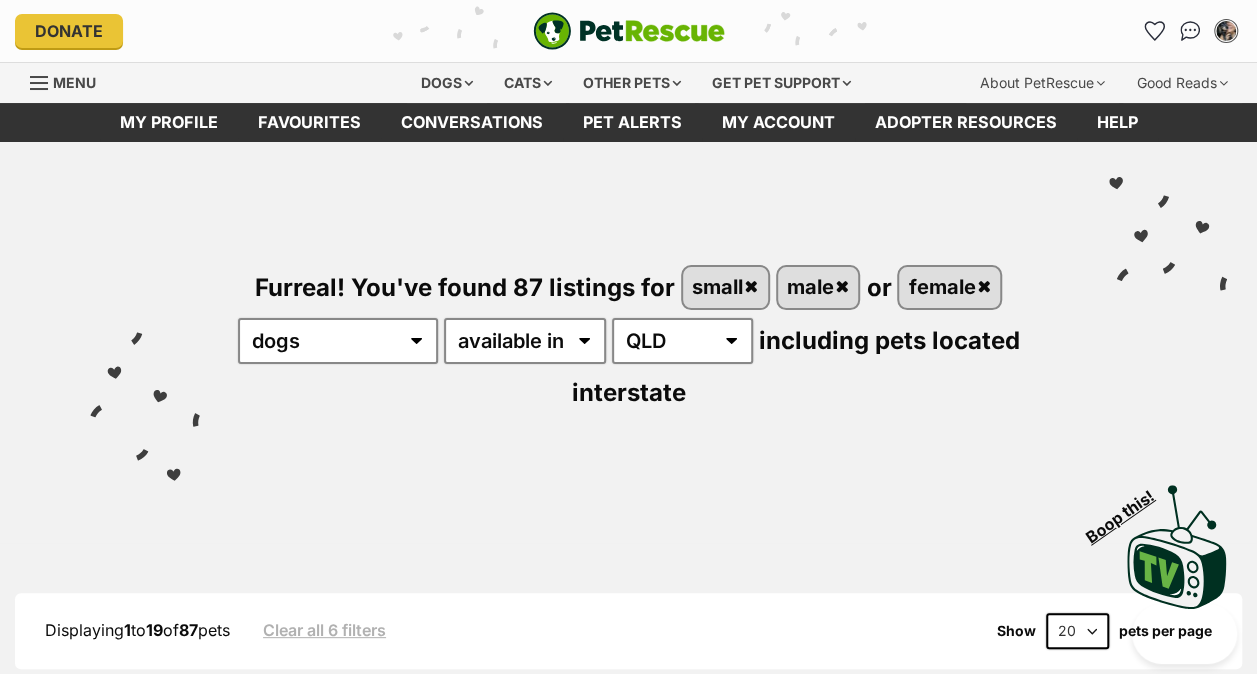 click on "Furreal! You've found 87 listings for
small
male
or
female
any type of pet
cats
dogs
other pets
available in
located in
Australia
ACT
NSW
NT
QLD
SA
TAS
VIC
WA
including pets located interstate" at bounding box center [628, 304] 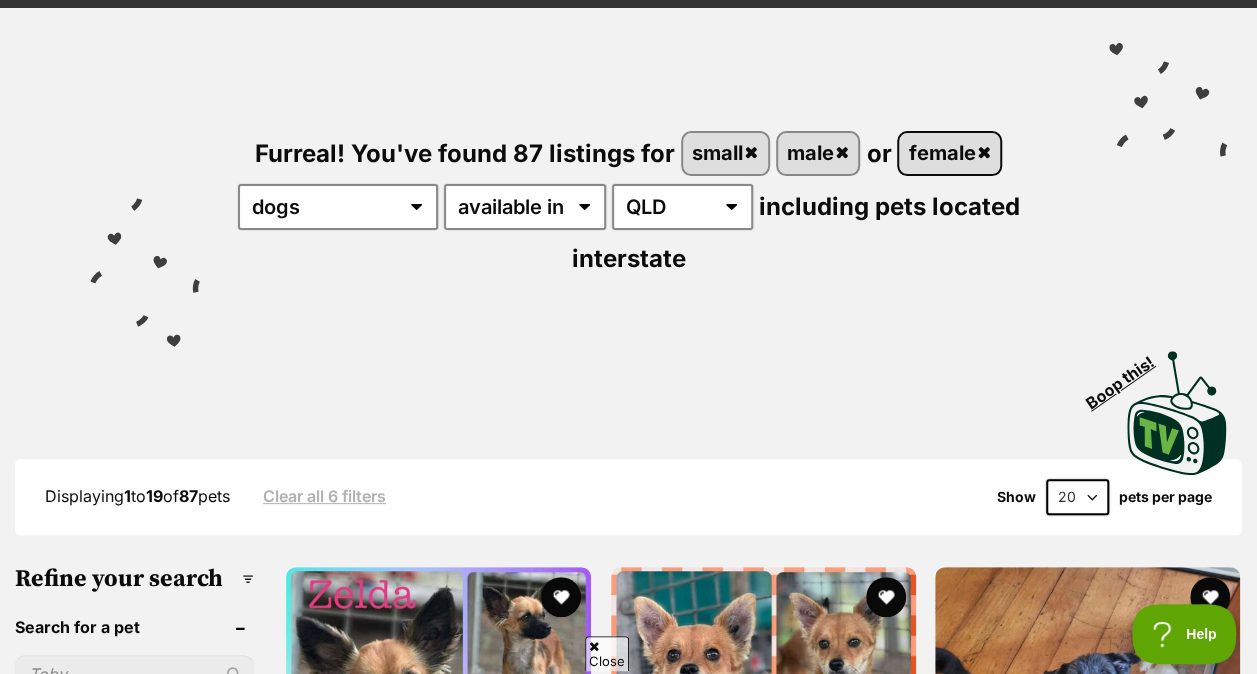 scroll, scrollTop: 0, scrollLeft: 0, axis: both 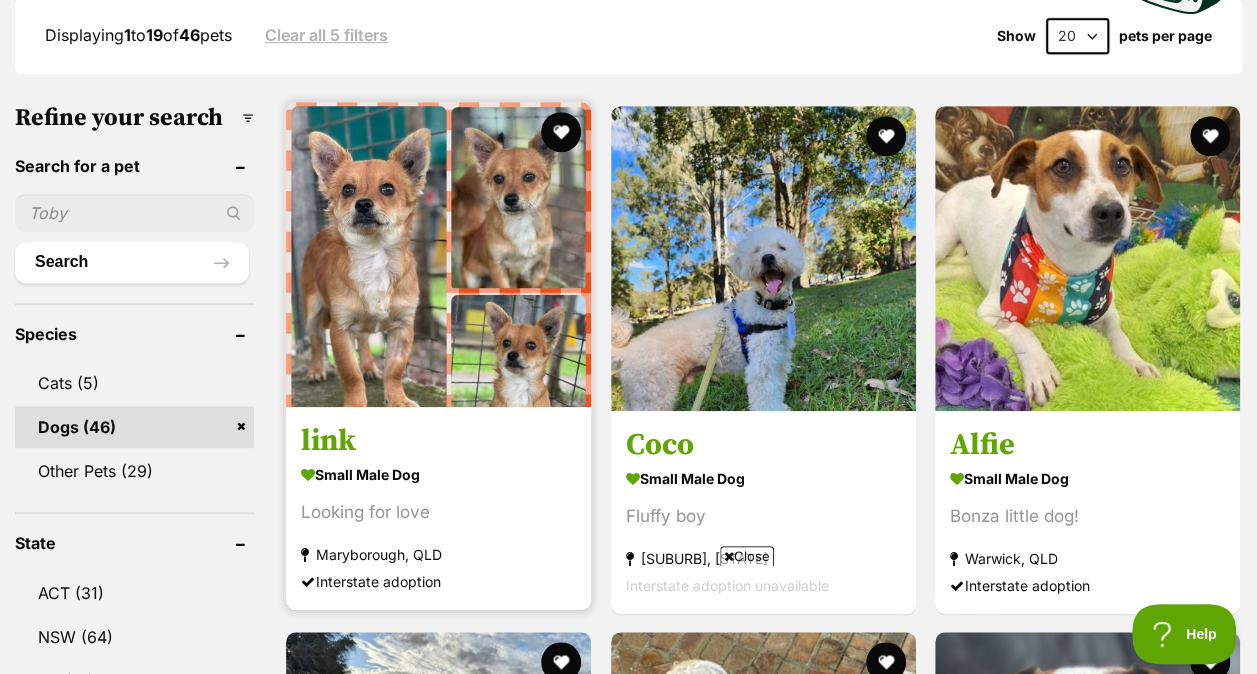 click at bounding box center [438, 254] 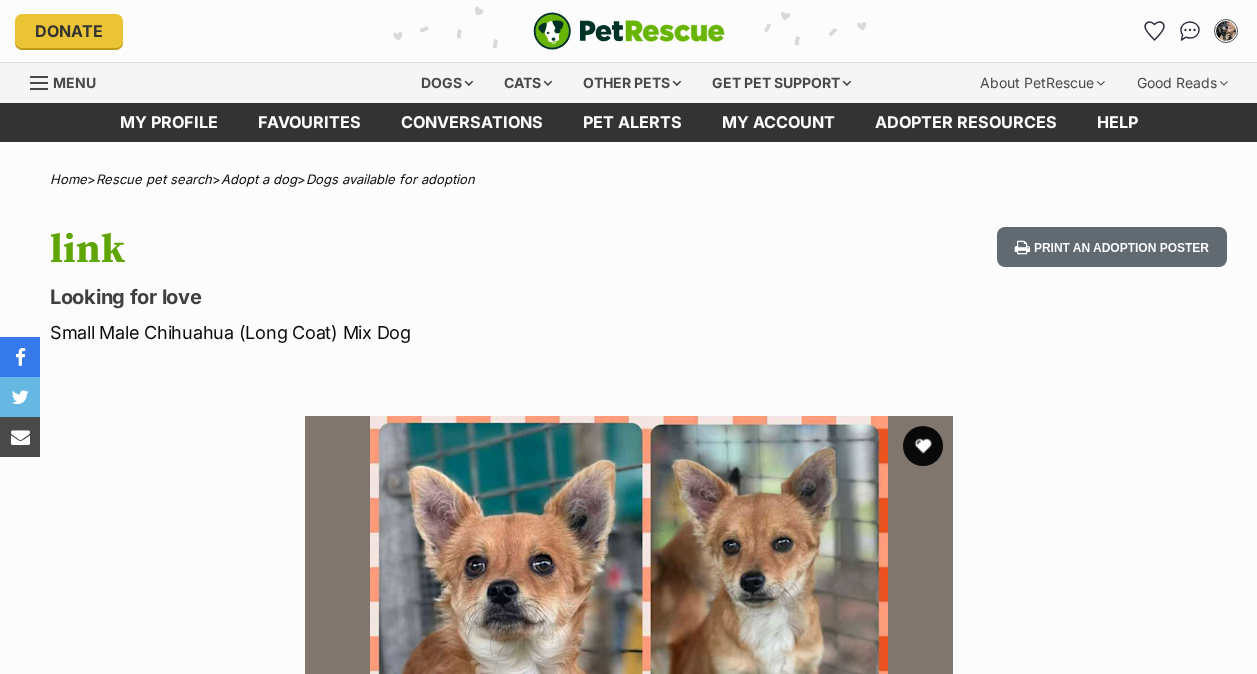 scroll, scrollTop: 0, scrollLeft: 0, axis: both 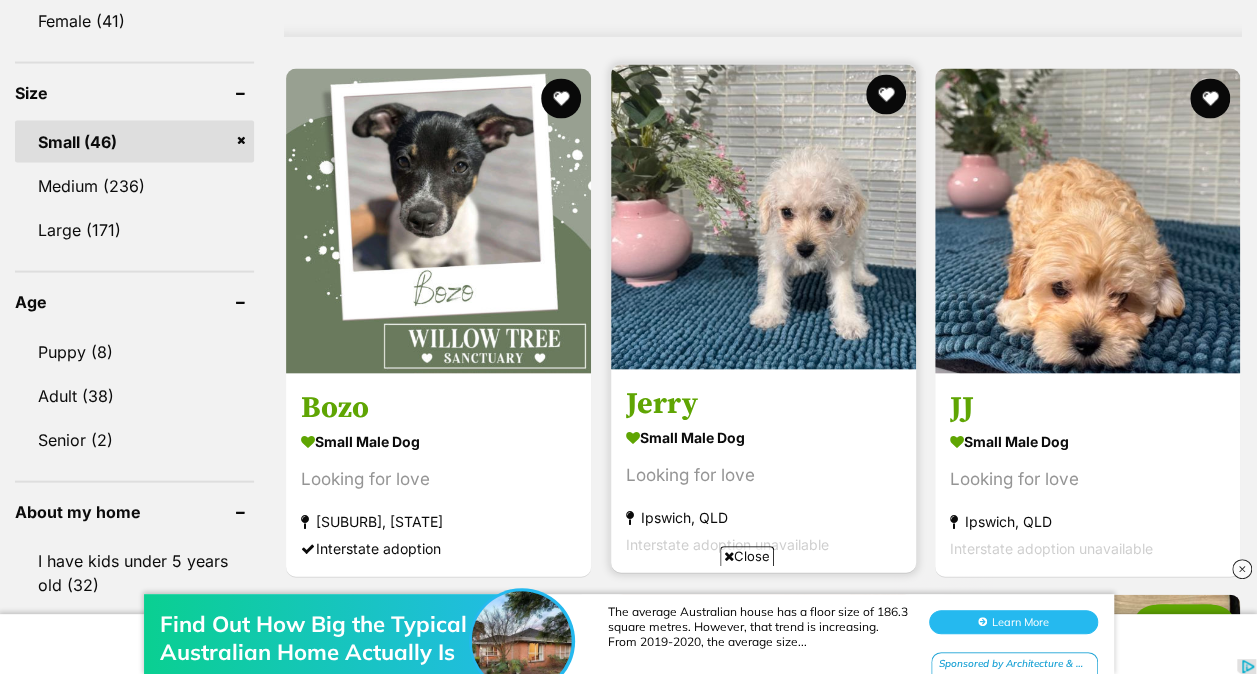 click at bounding box center [763, 216] 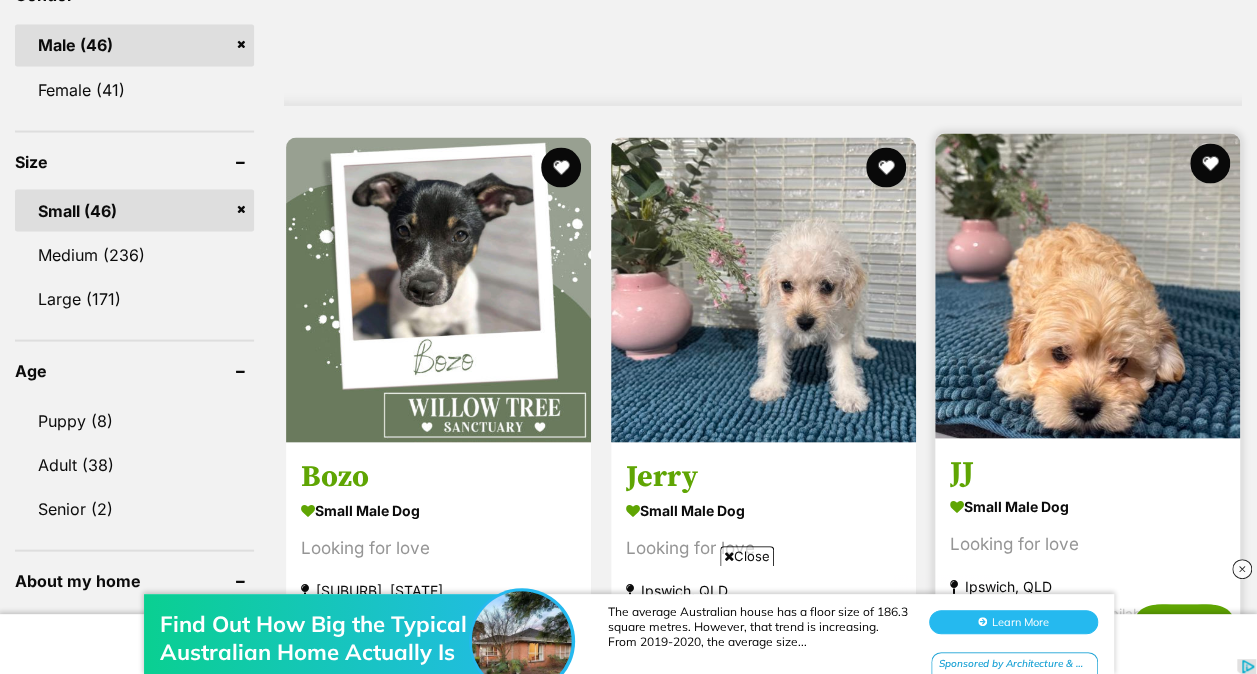 scroll, scrollTop: 1798, scrollLeft: 0, axis: vertical 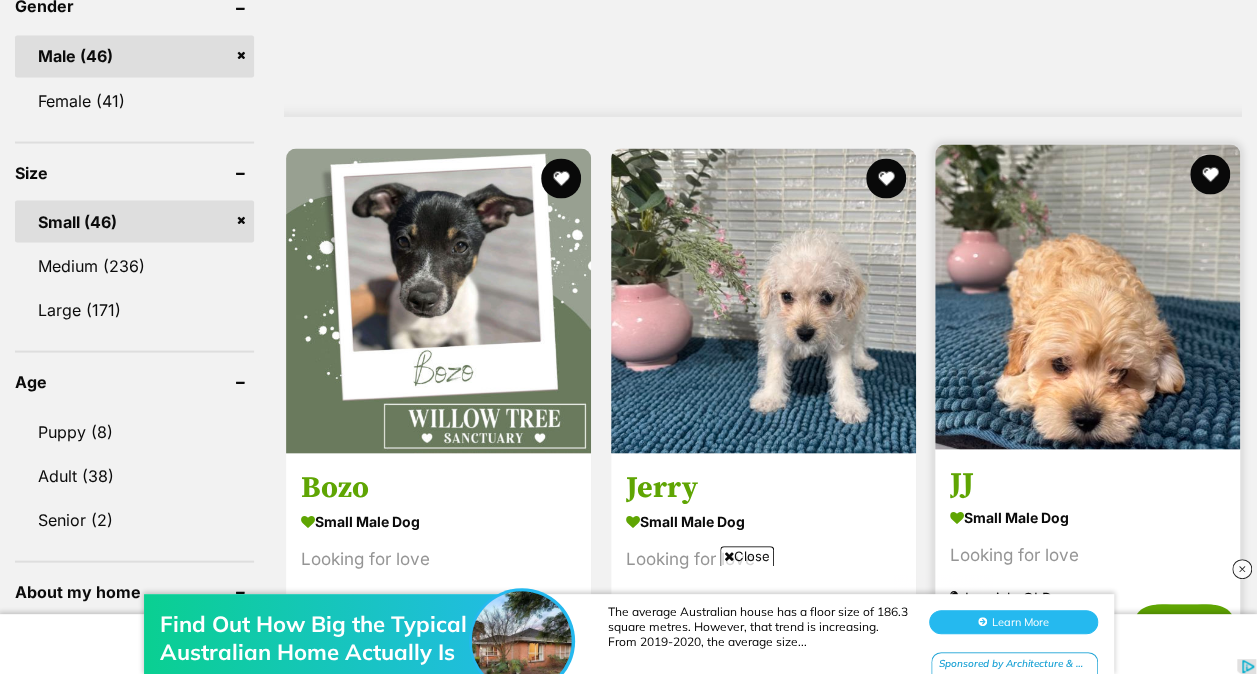 click at bounding box center [1087, 296] 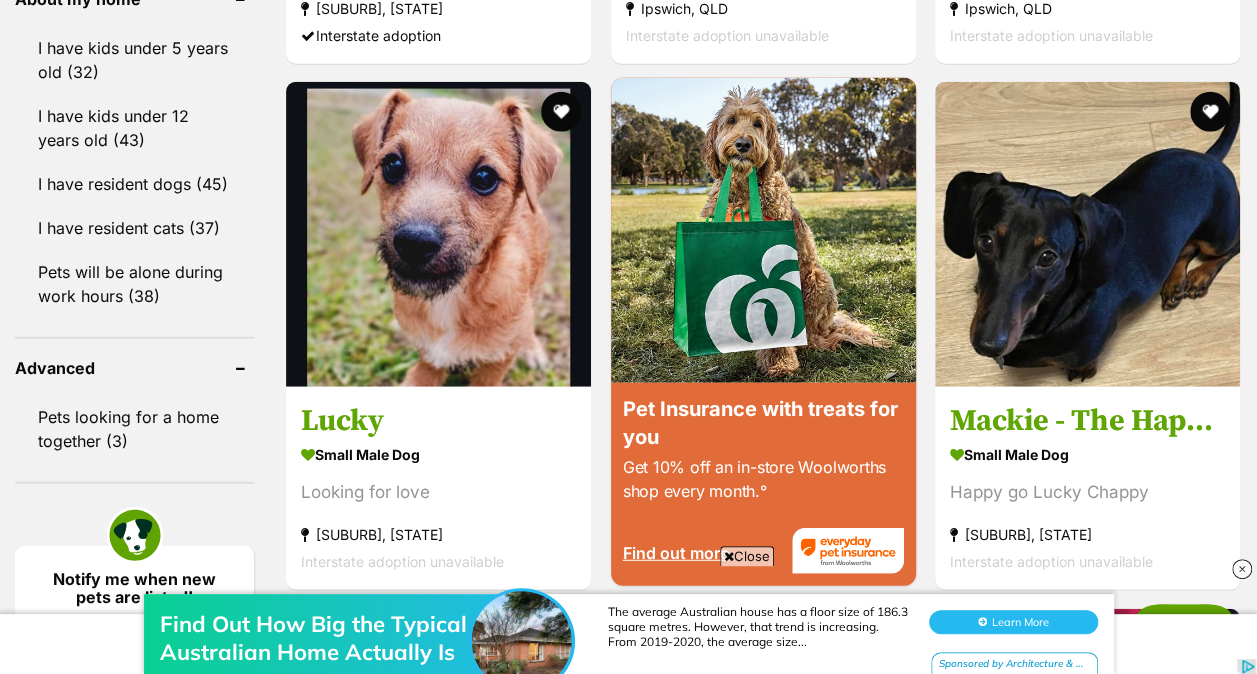 scroll, scrollTop: 2398, scrollLeft: 0, axis: vertical 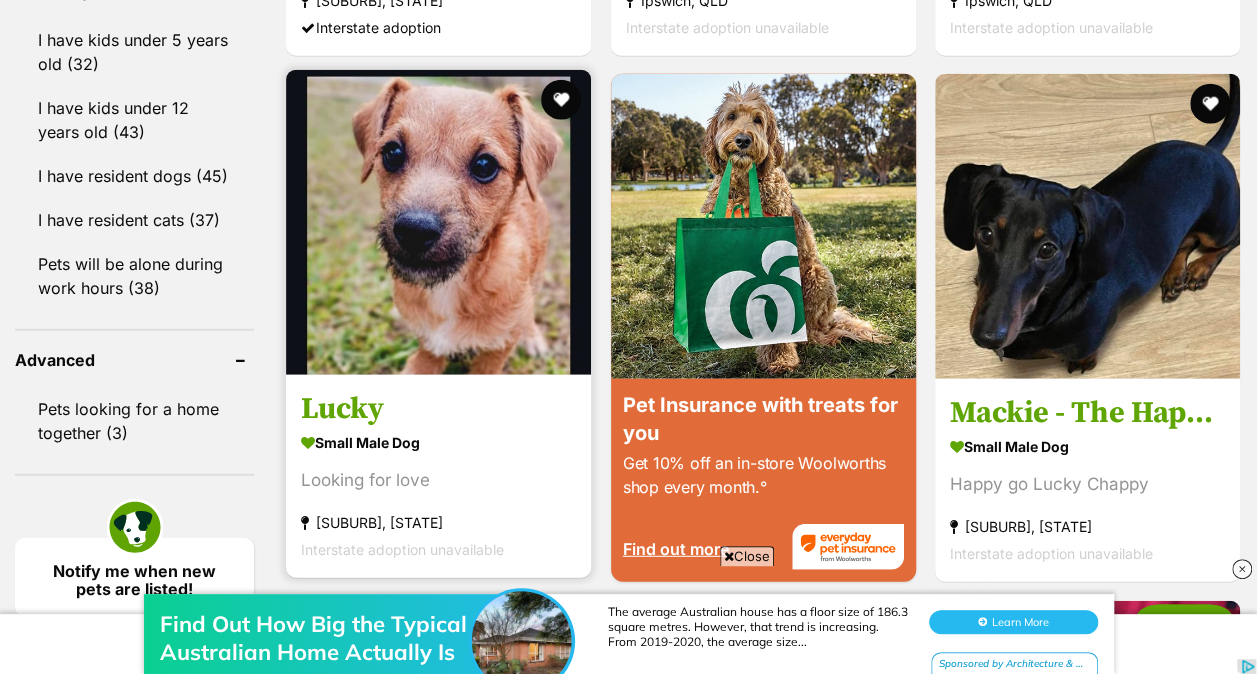click at bounding box center (438, 222) 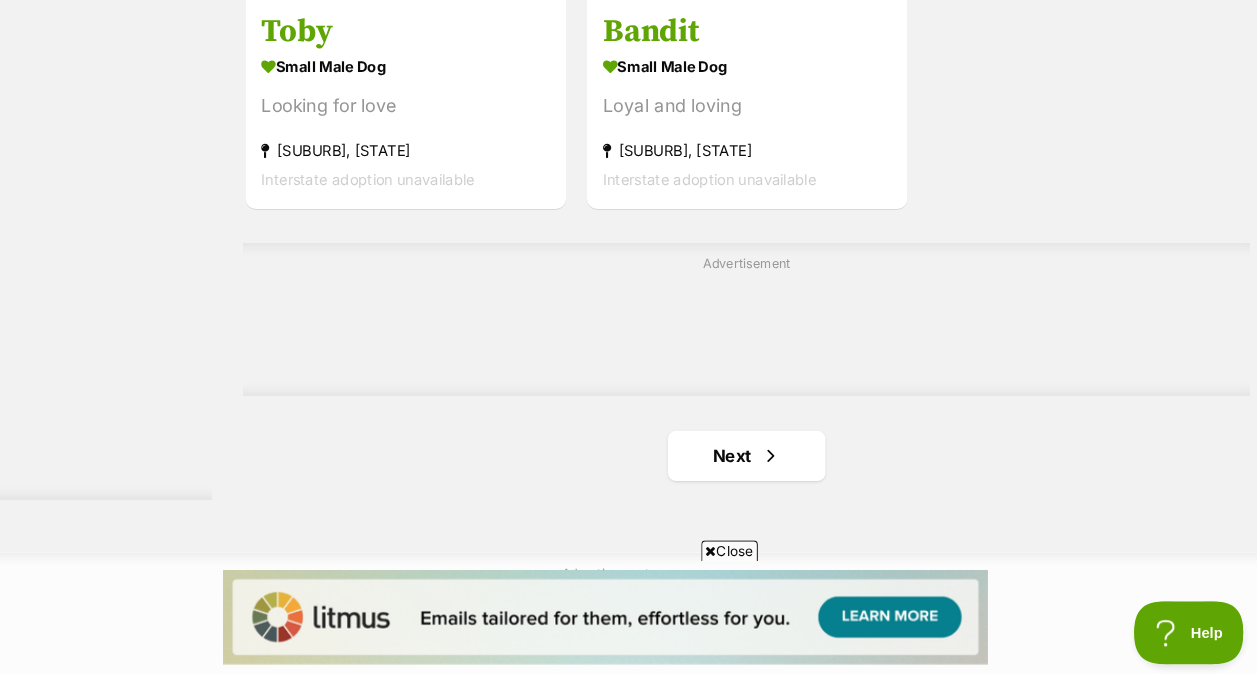 scroll, scrollTop: 4524, scrollLeft: 0, axis: vertical 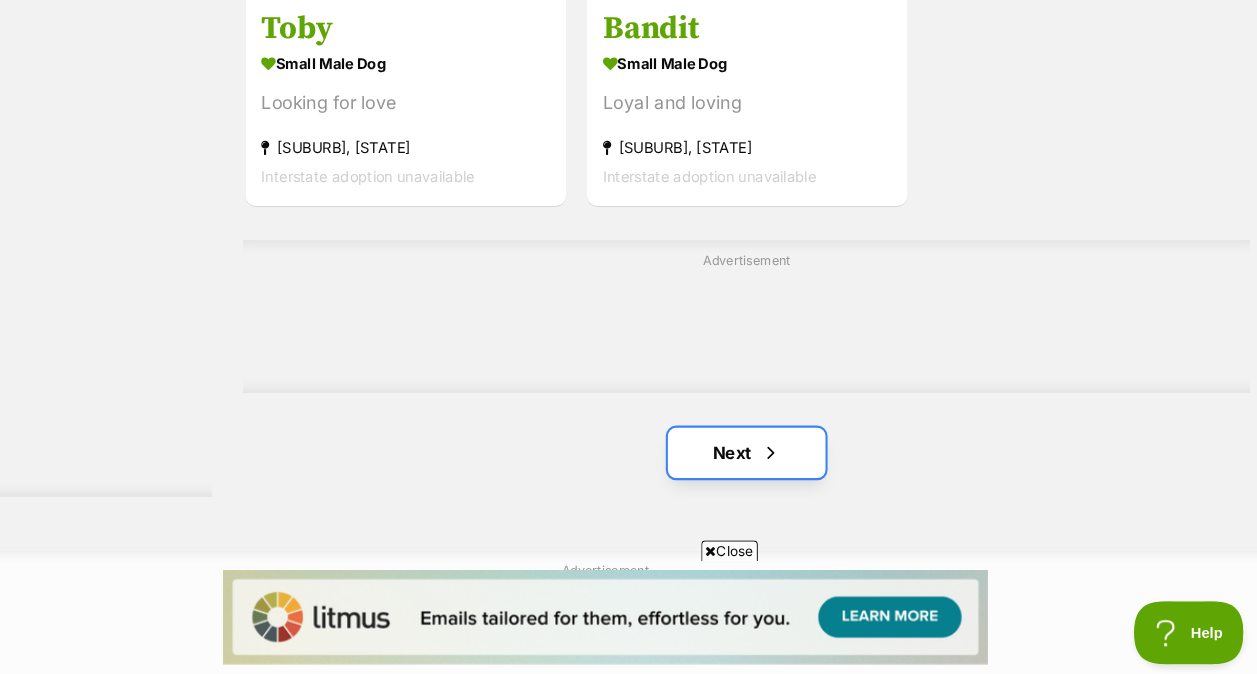 click on "Next" at bounding box center (763, 463) 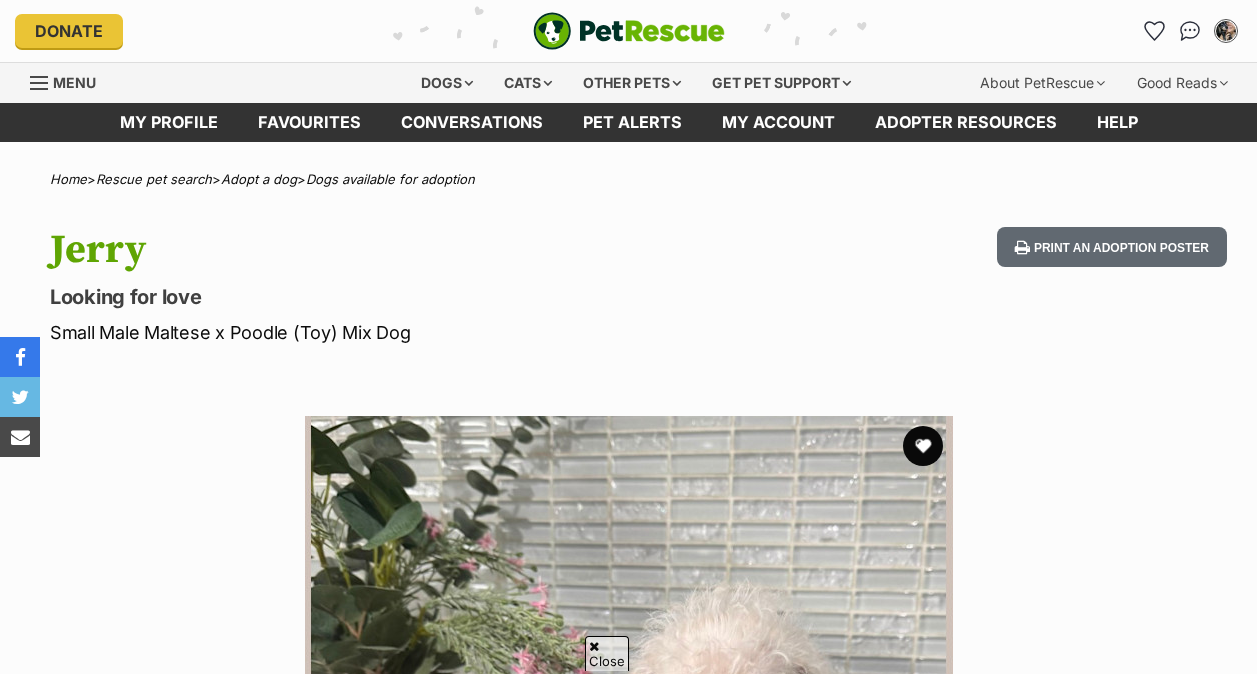 scroll, scrollTop: 412, scrollLeft: 0, axis: vertical 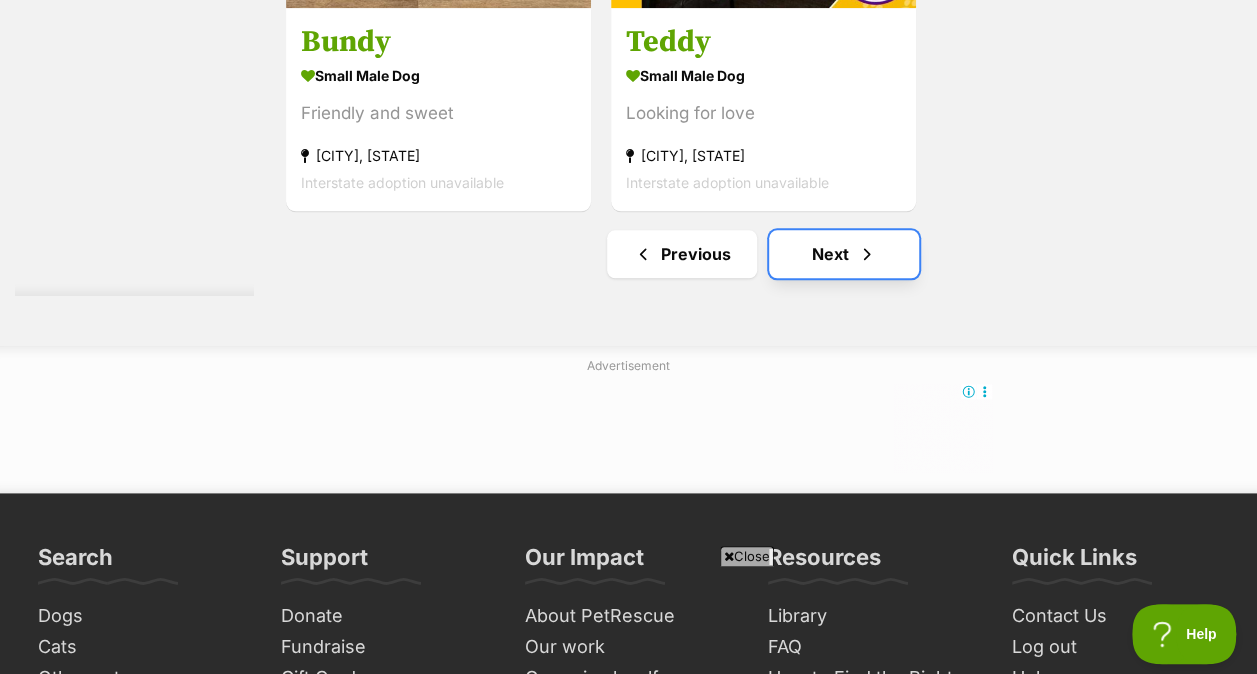 click on "Next" at bounding box center (844, 254) 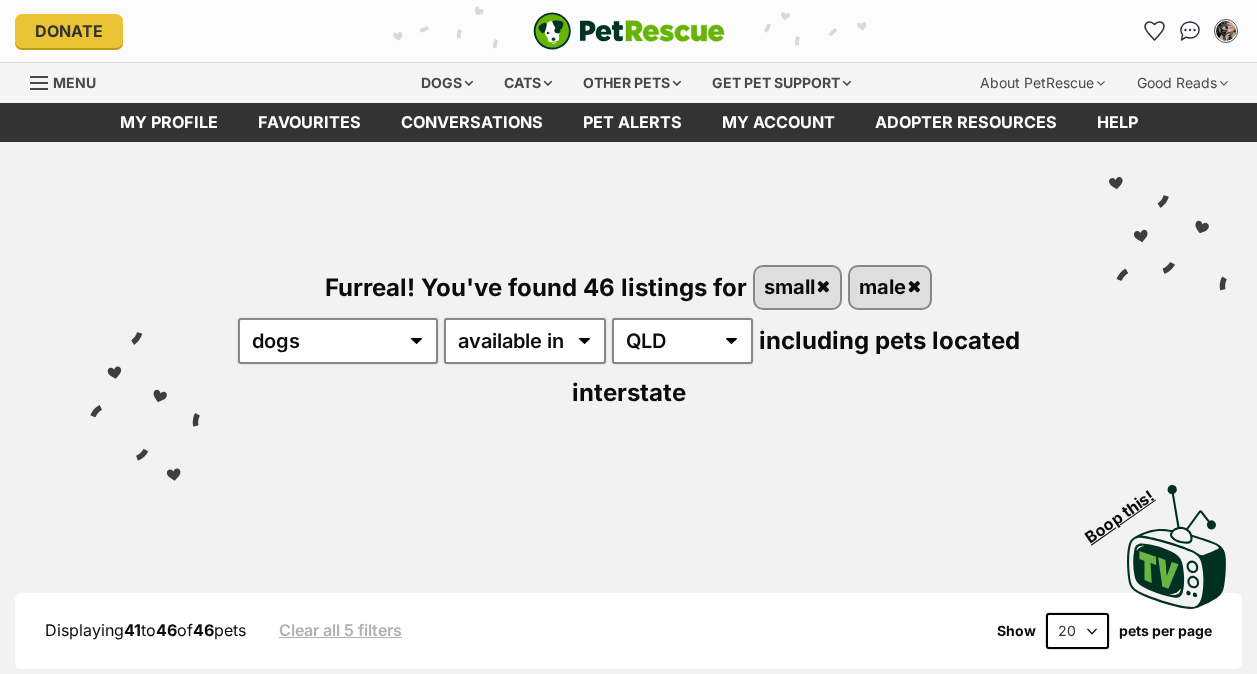 scroll, scrollTop: 0, scrollLeft: 0, axis: both 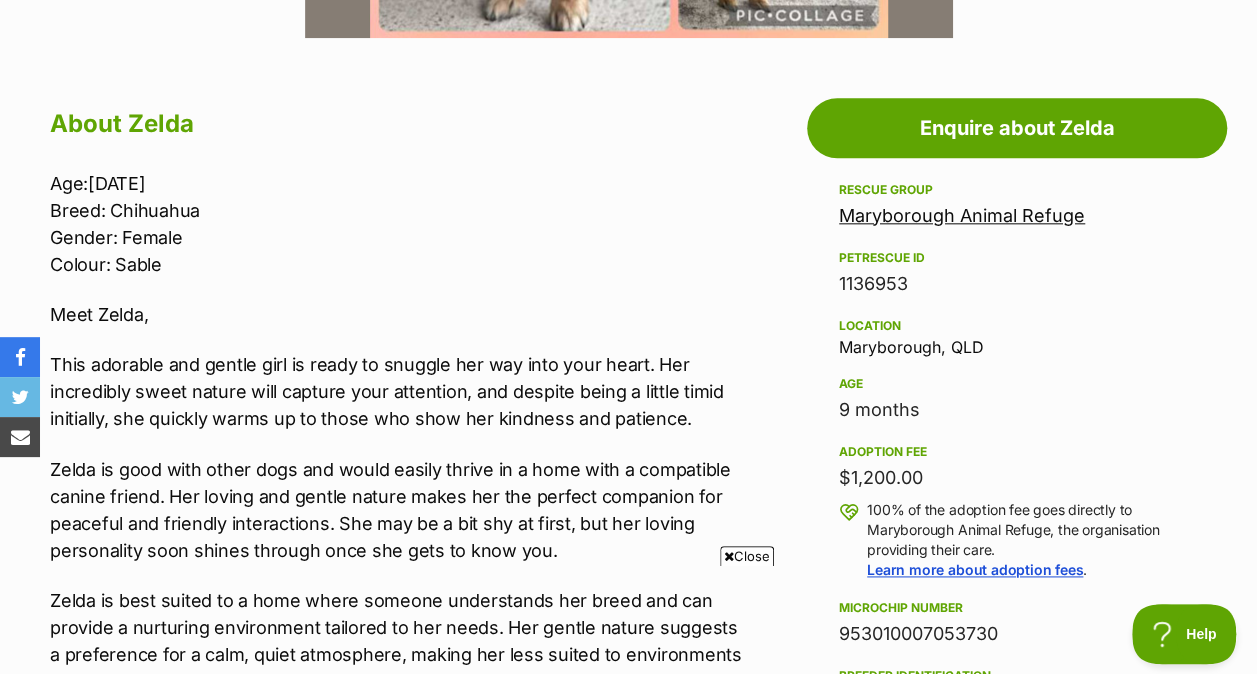 click on "Age:29/10/2024
Breed: Chihuahua
Gender: Female
Colour: Sable
Meet Zelda,
This adorable and gentle girl is ready to snuggle her way into your heart. Her incredibly sweet nature will capture your attention, and despite being a little timid initially, she quickly warms up to those who show her kindness and patience.
Zelda is good with other dogs and would easily thrive in a home with a compatible canine friend. Her loving and gentle nature makes her the perfect companion for peaceful and friendly interactions. She may be a bit shy at first, but her loving personality soon shines through once she gets to know you.
If you're searching for a sweet-natured, snuggly companion who gets along well with other dogs yet can enjoy peaceful time alone, Zelda could be the perfect match for your home. She's full of love to give, and with a little patience and care, she'll become a treasured member of your family.
The following vet work has been completed
~ Desexed
~ Microchipped
~ Flea'd
~ Wormed" at bounding box center [399, 645] 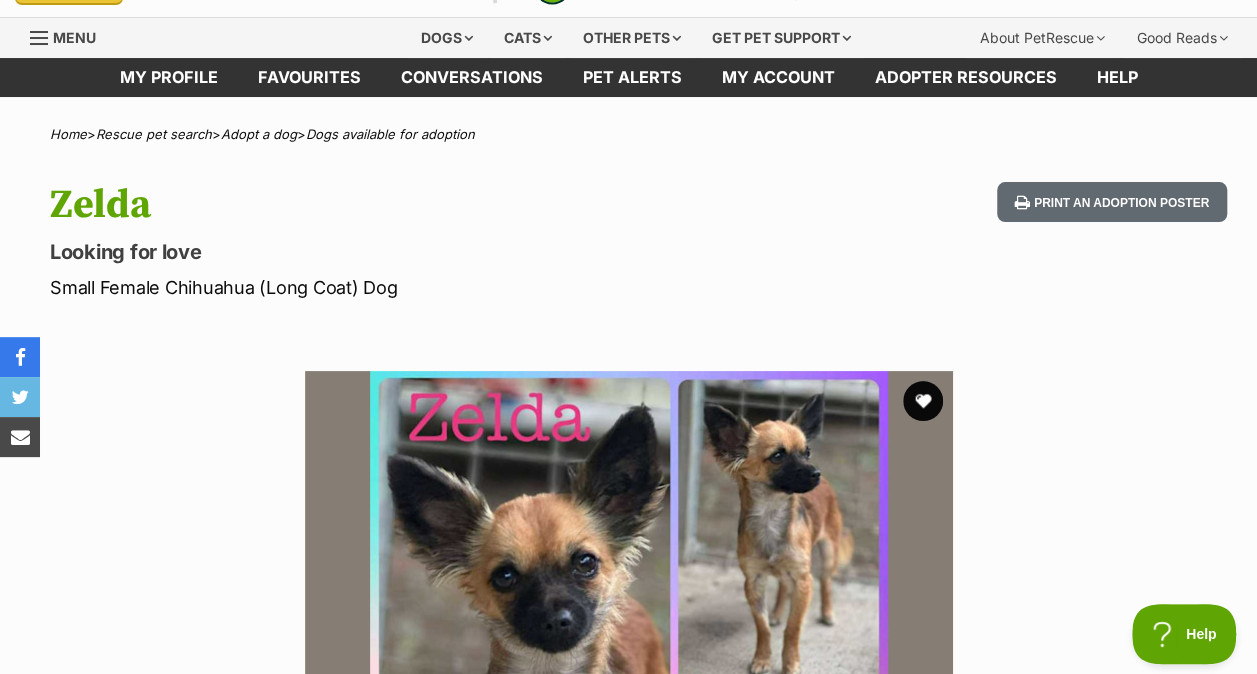 scroll, scrollTop: 0, scrollLeft: 0, axis: both 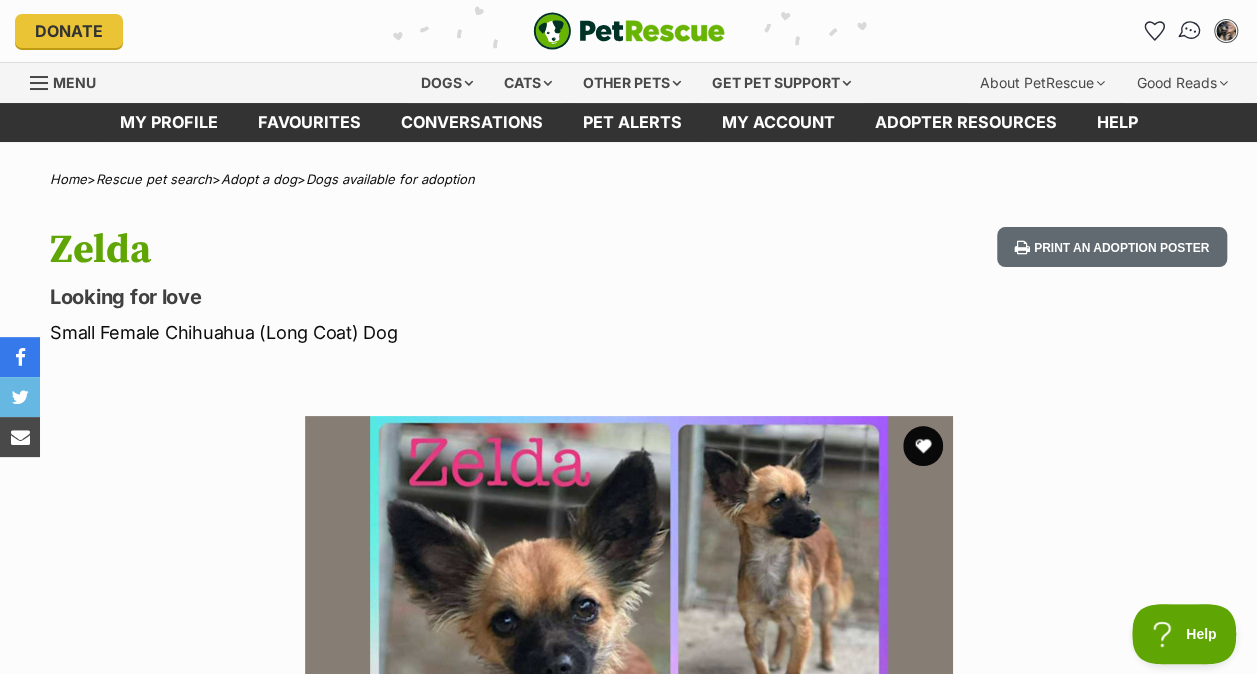 click at bounding box center [1190, 31] 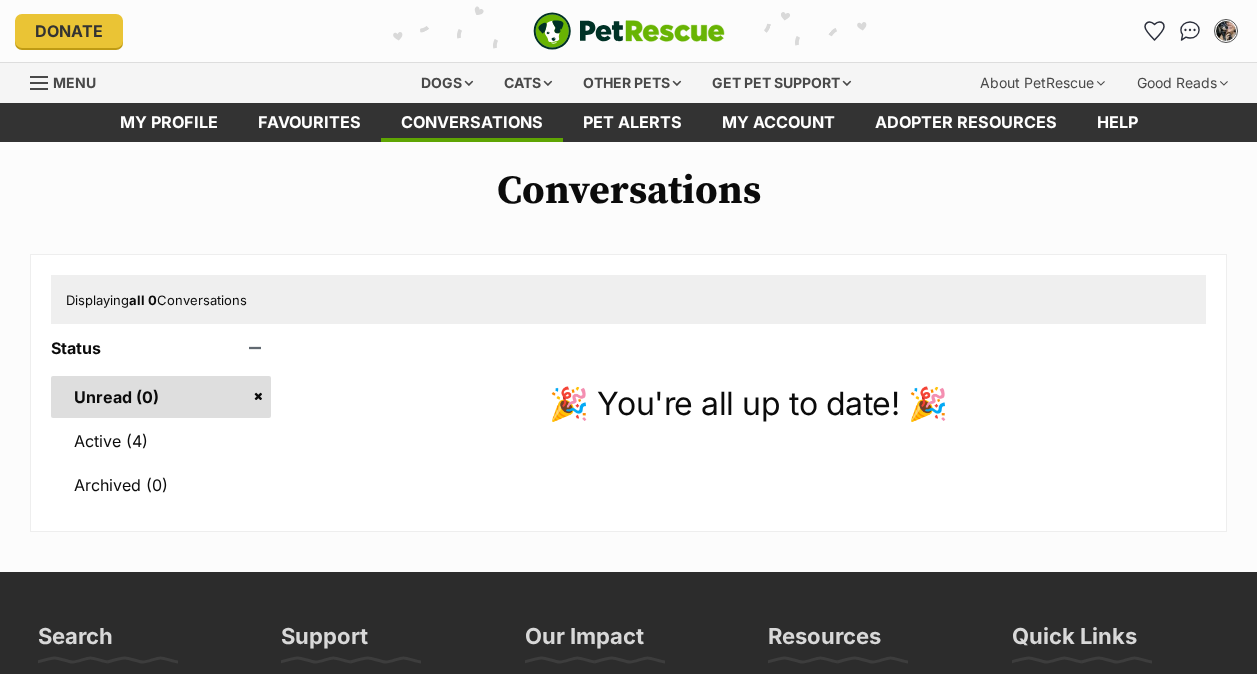 scroll, scrollTop: 0, scrollLeft: 0, axis: both 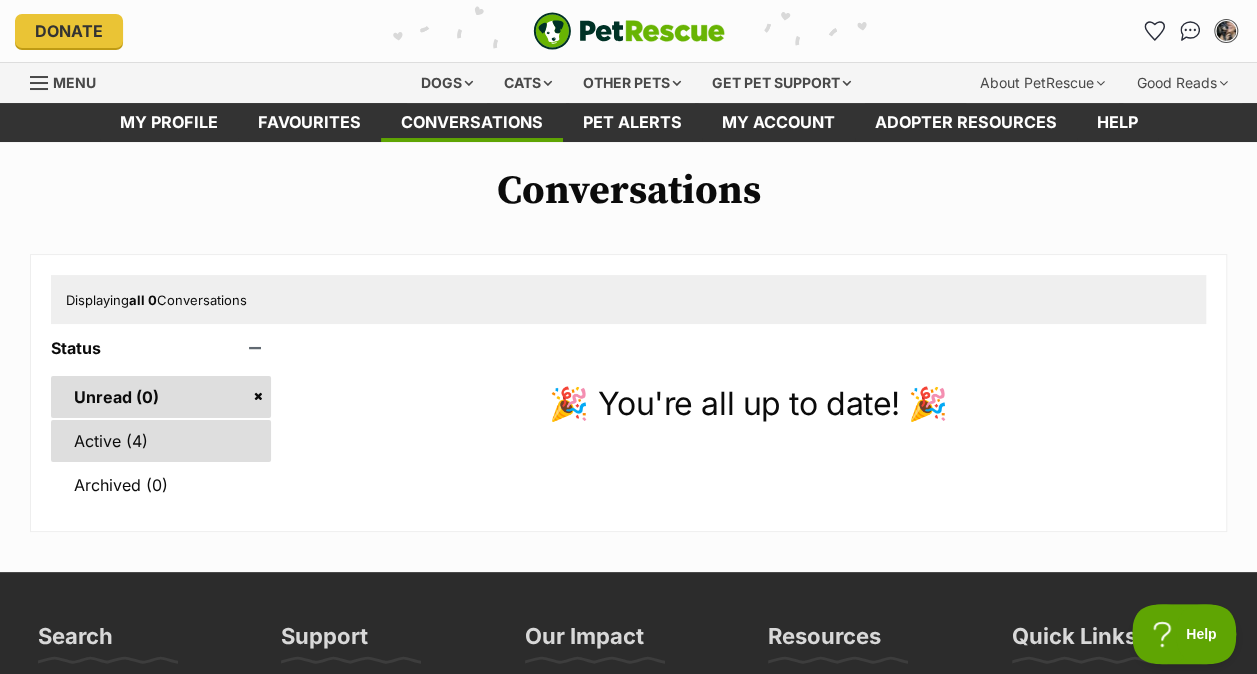 click on "Active (4)" at bounding box center (161, 441) 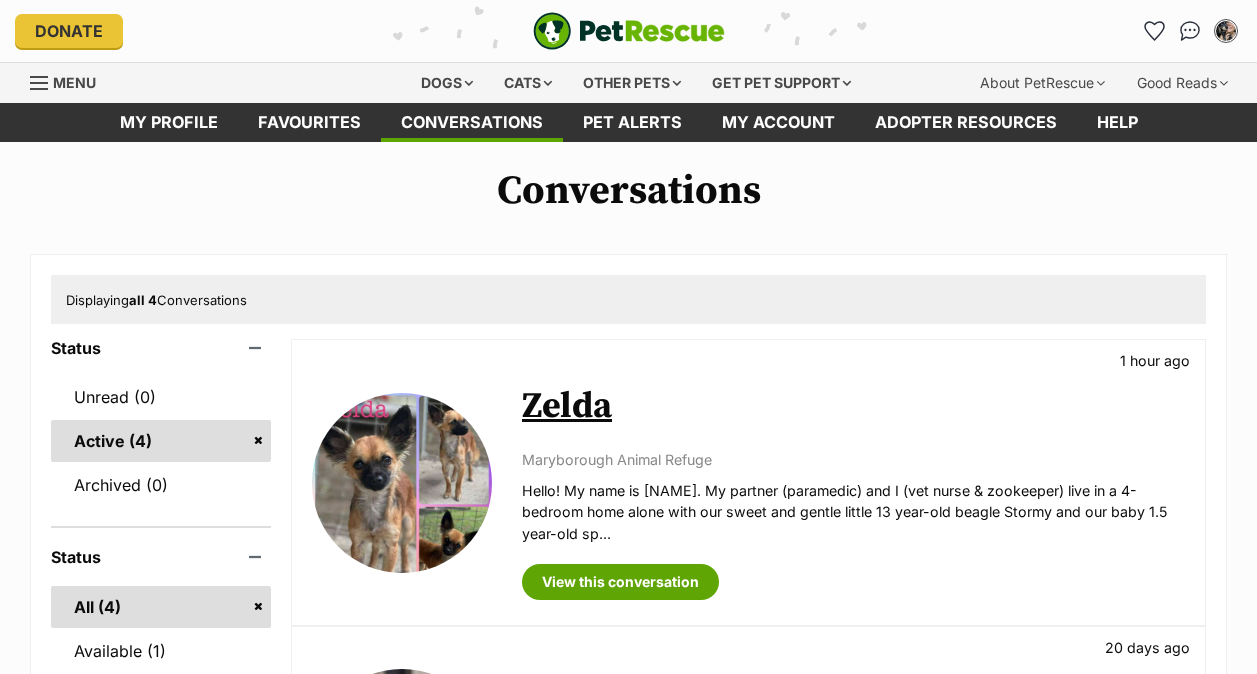 scroll, scrollTop: 0, scrollLeft: 0, axis: both 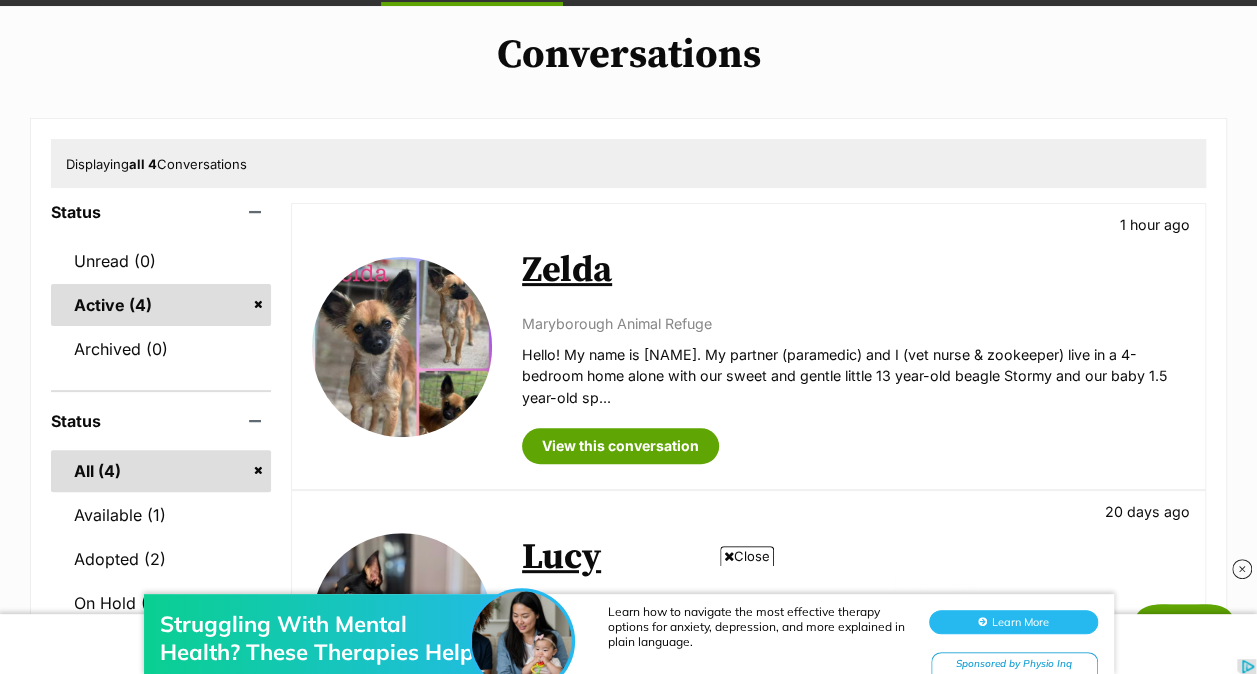 click at bounding box center (402, 347) 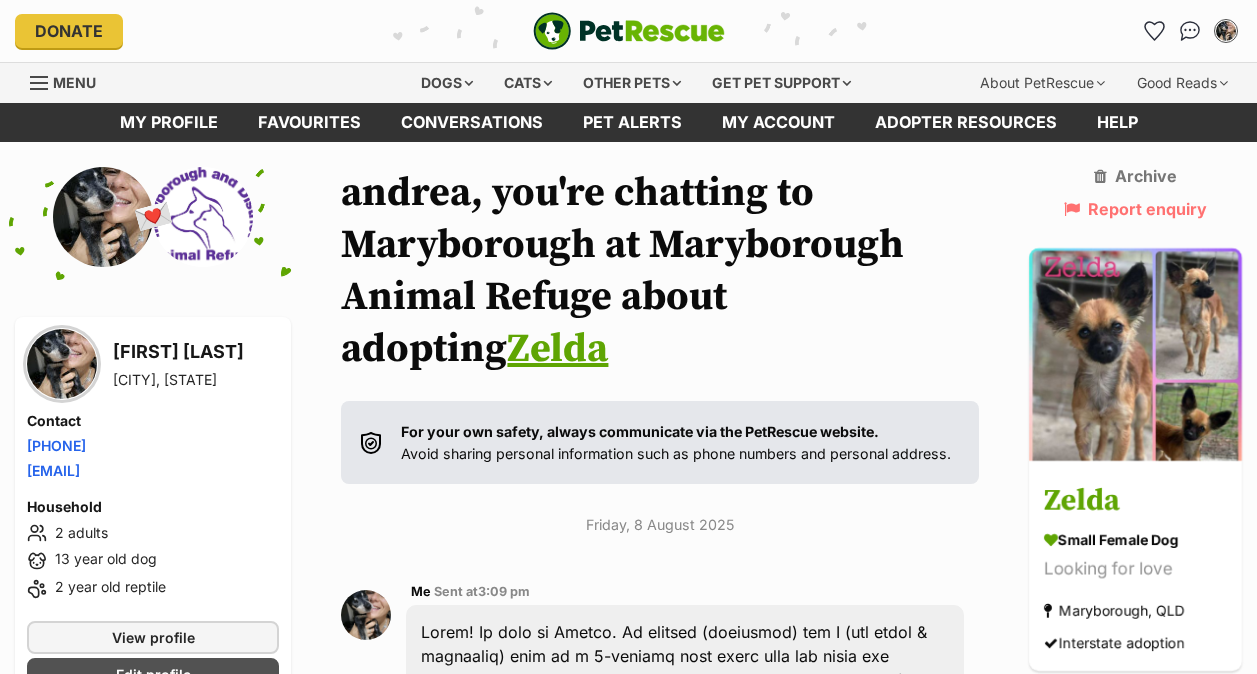 scroll, scrollTop: 6, scrollLeft: 0, axis: vertical 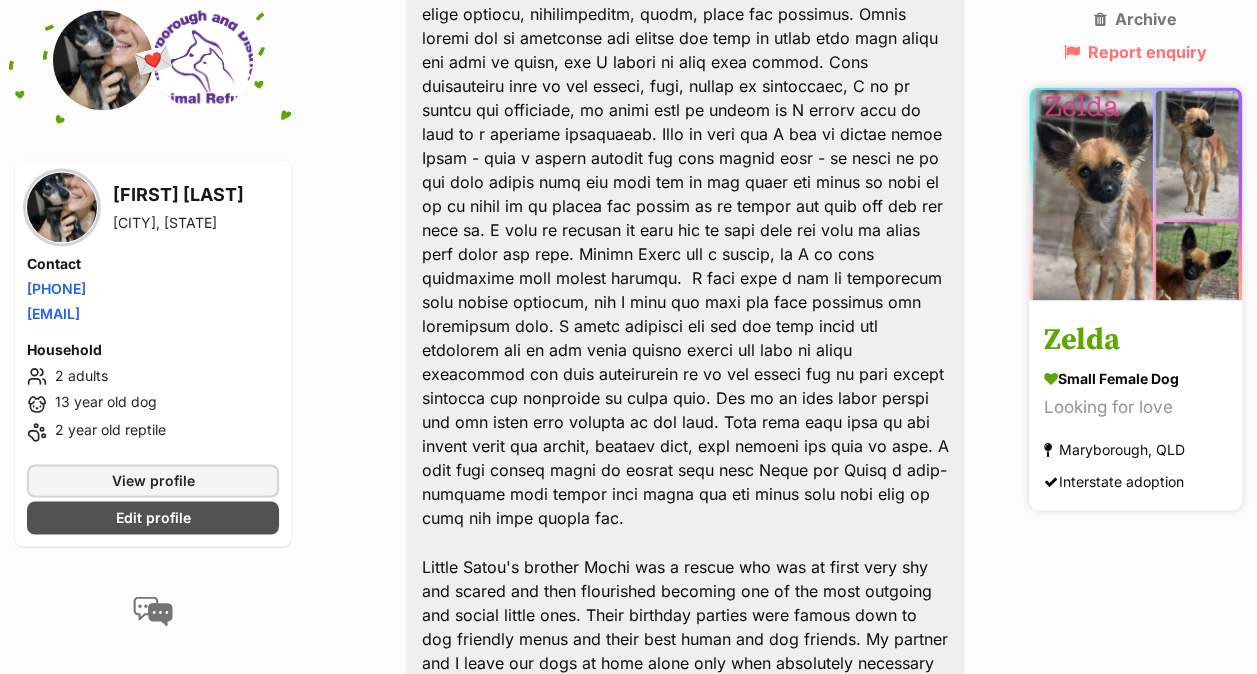click at bounding box center (1135, 194) 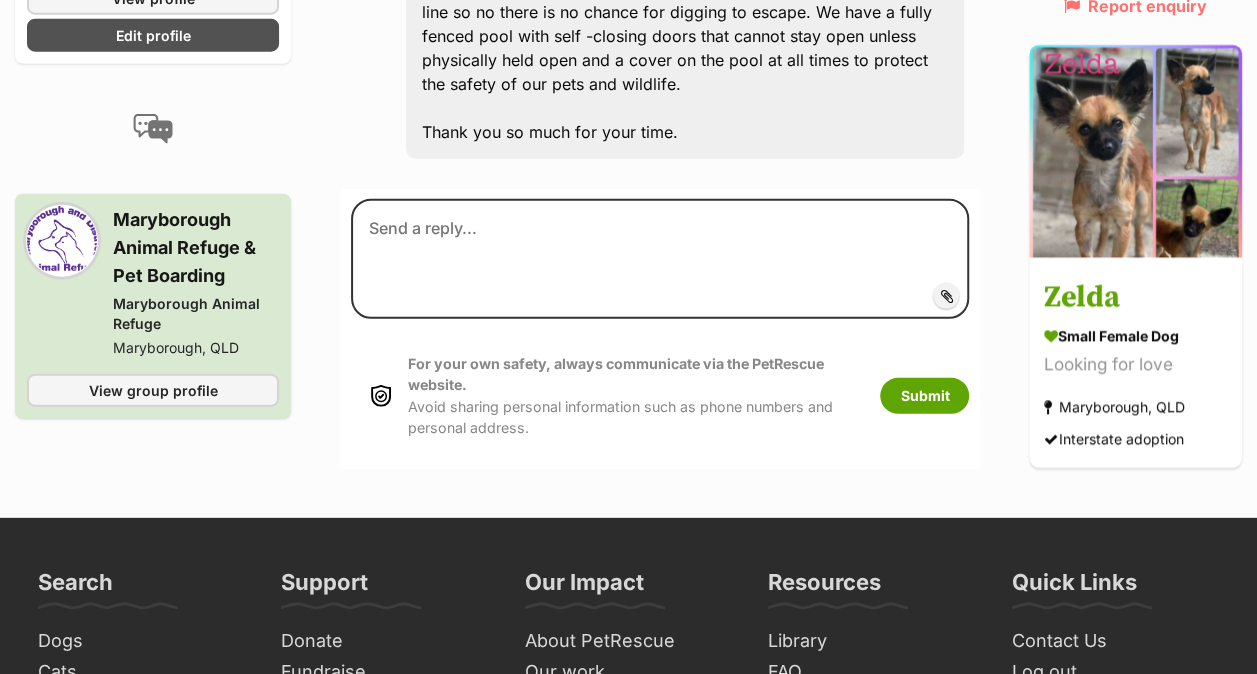 scroll, scrollTop: 2628, scrollLeft: 0, axis: vertical 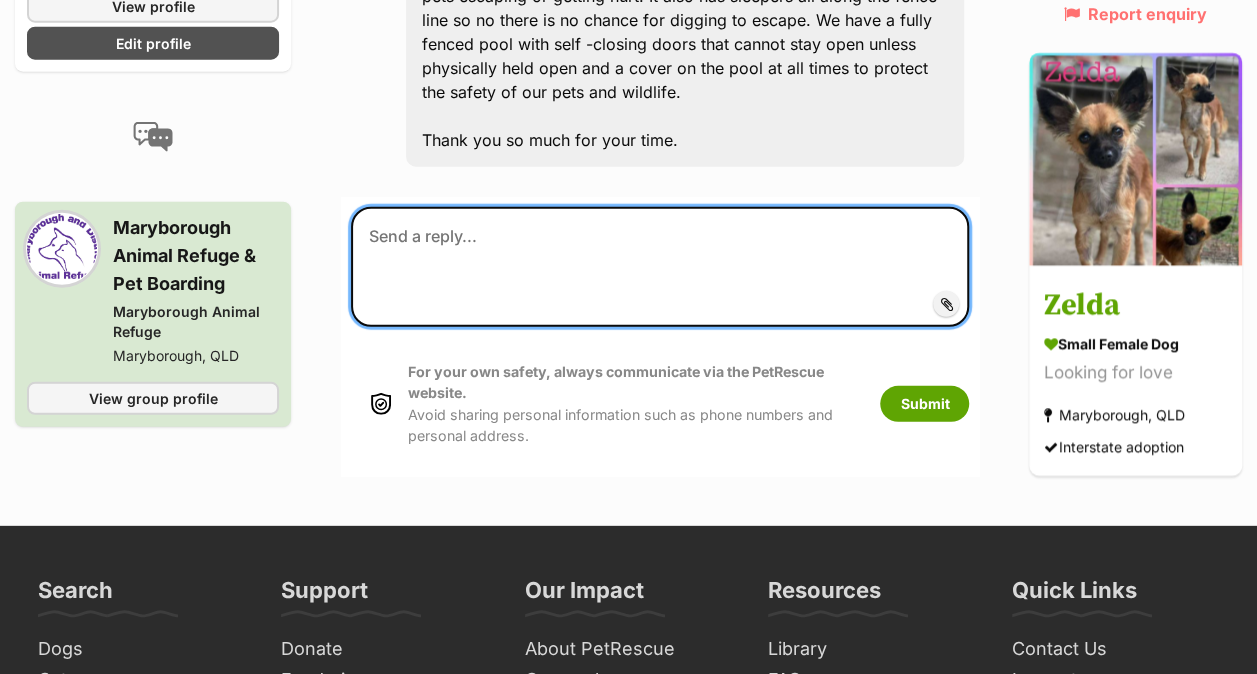 click at bounding box center (660, 267) 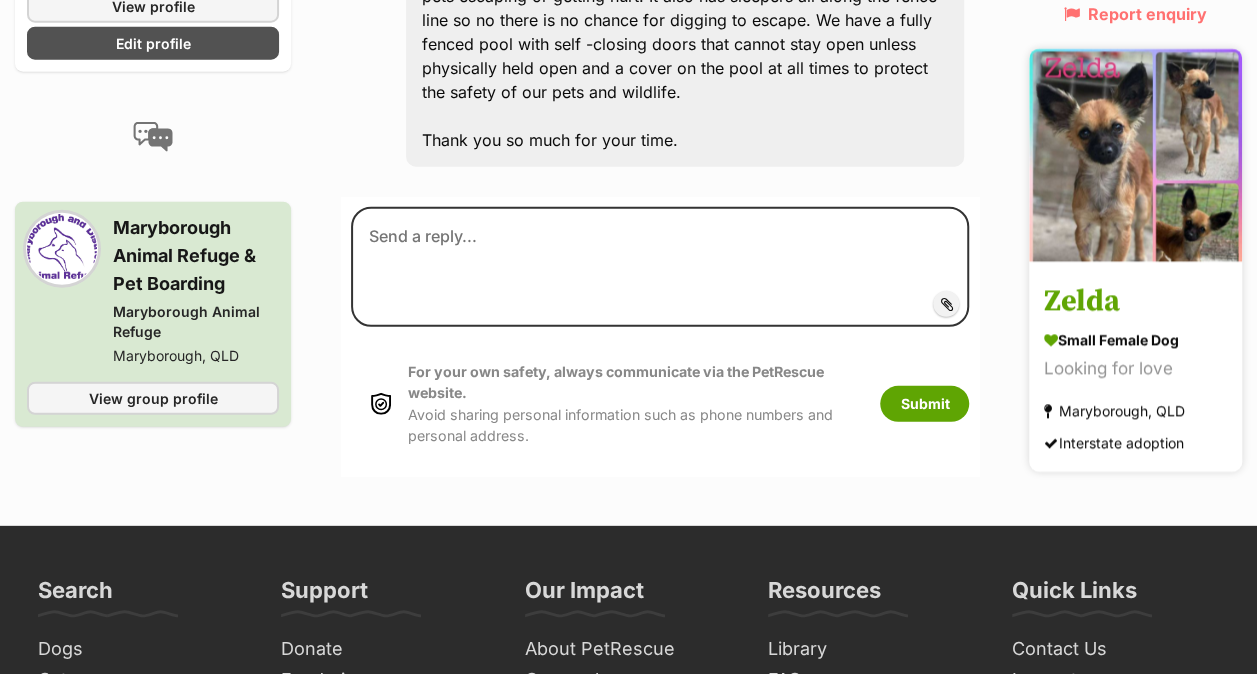 click on "Maryborough, QLD
Interstate adoption" at bounding box center (1135, 427) 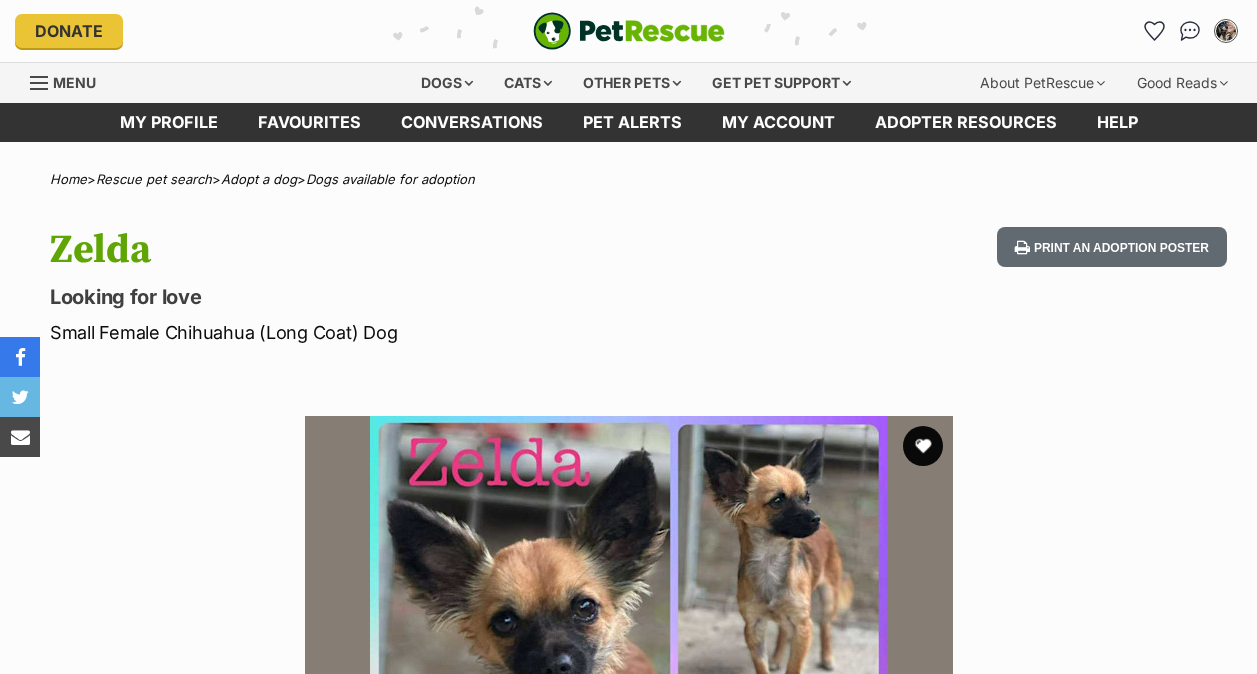 scroll, scrollTop: 0, scrollLeft: 0, axis: both 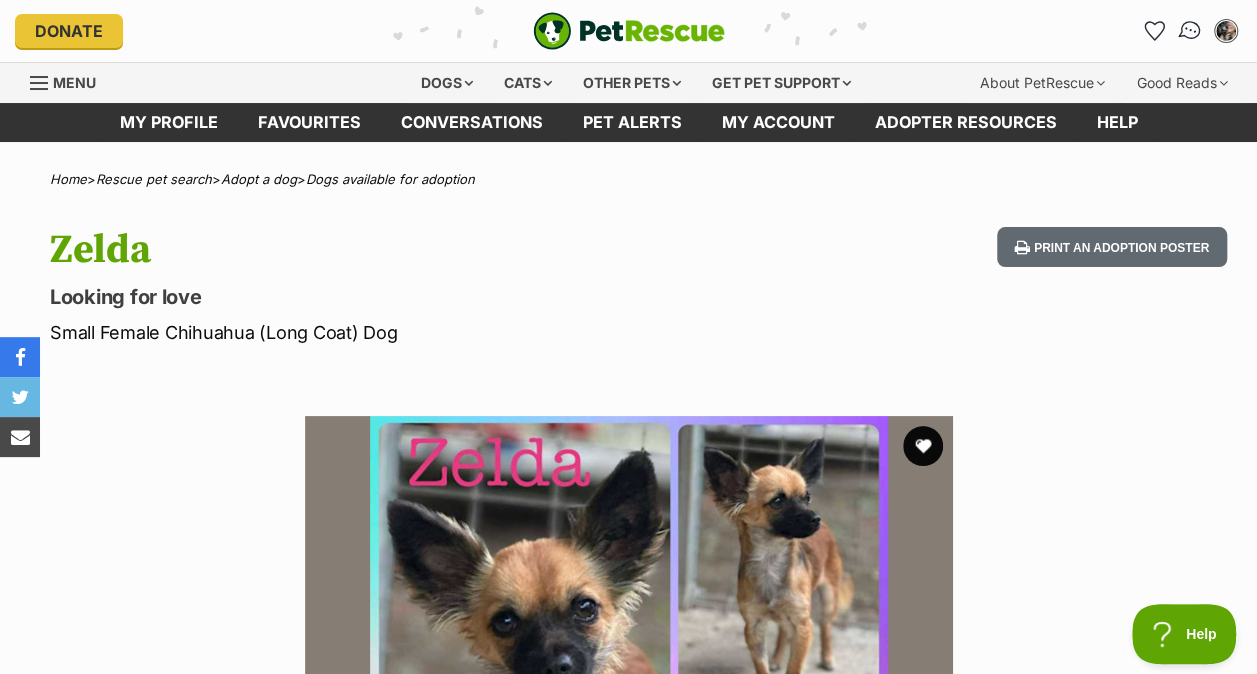 click at bounding box center (1189, 30) 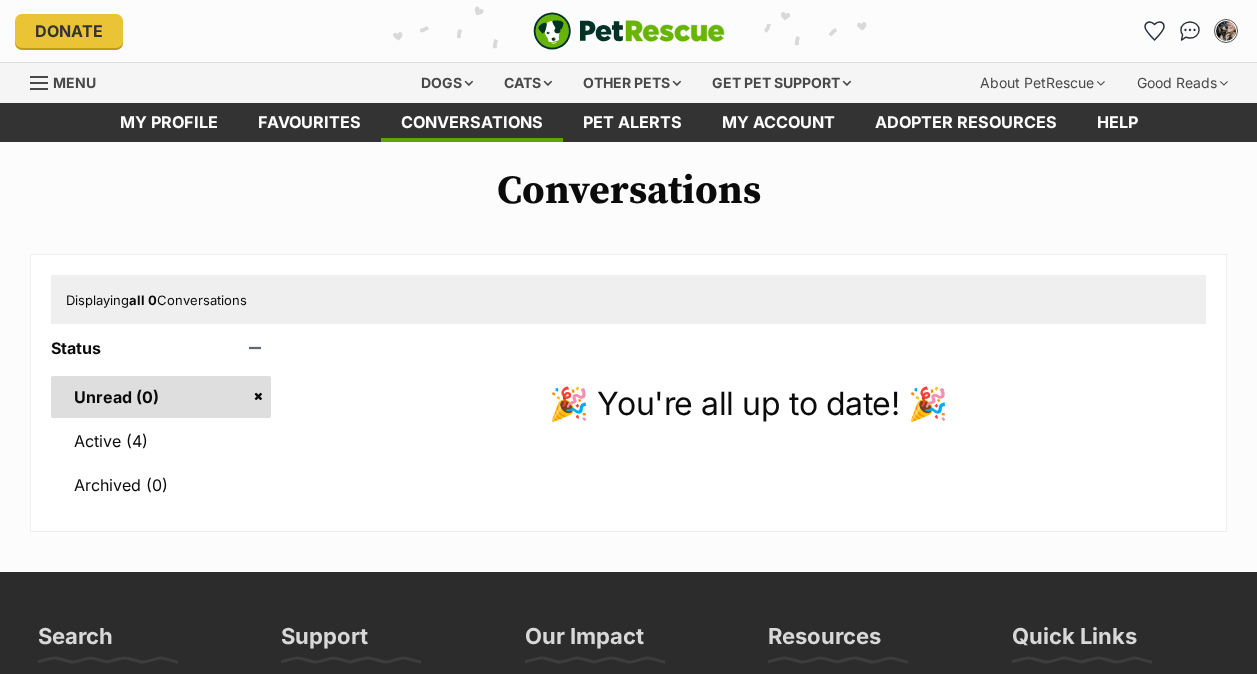 scroll, scrollTop: 0, scrollLeft: 0, axis: both 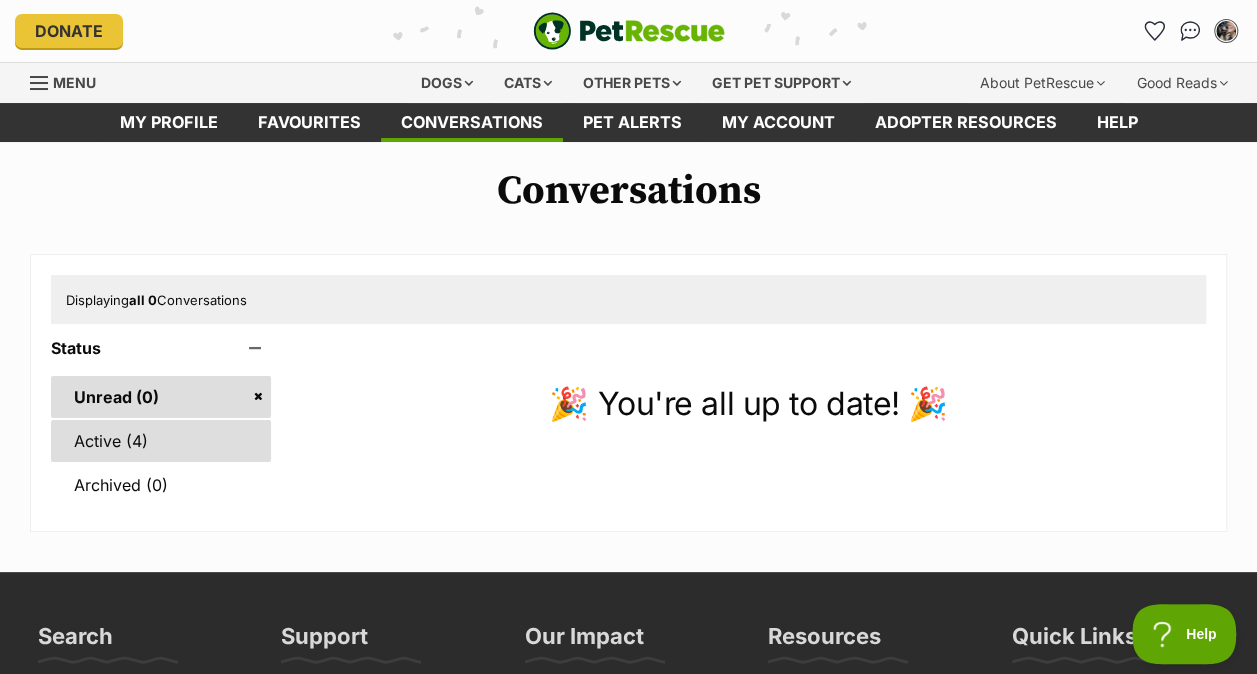 click on "Active (4)" at bounding box center [161, 441] 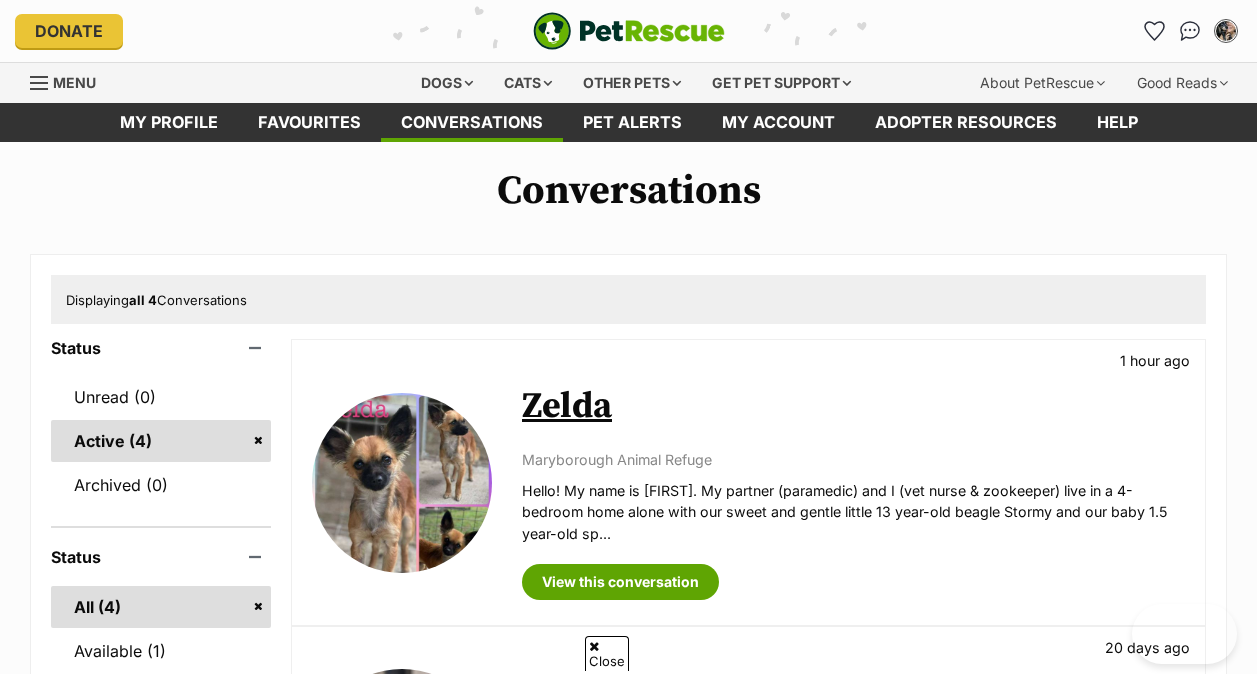 scroll, scrollTop: 694, scrollLeft: 0, axis: vertical 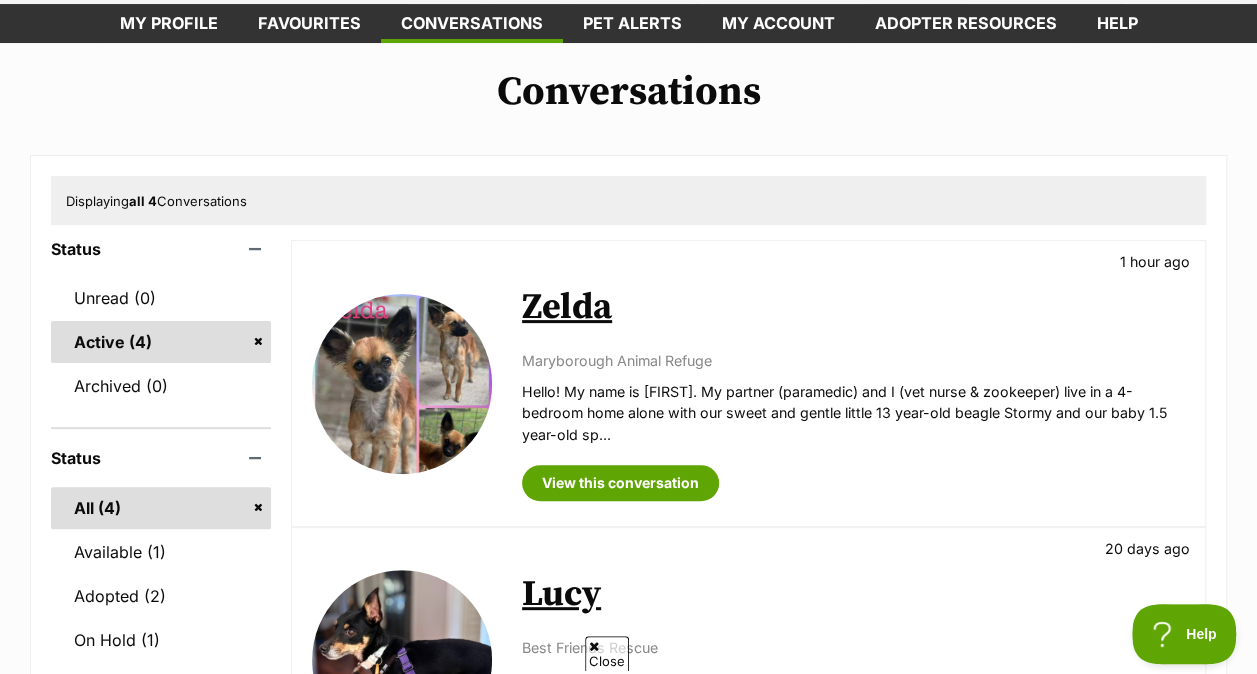 click on "Zelda" at bounding box center (567, 307) 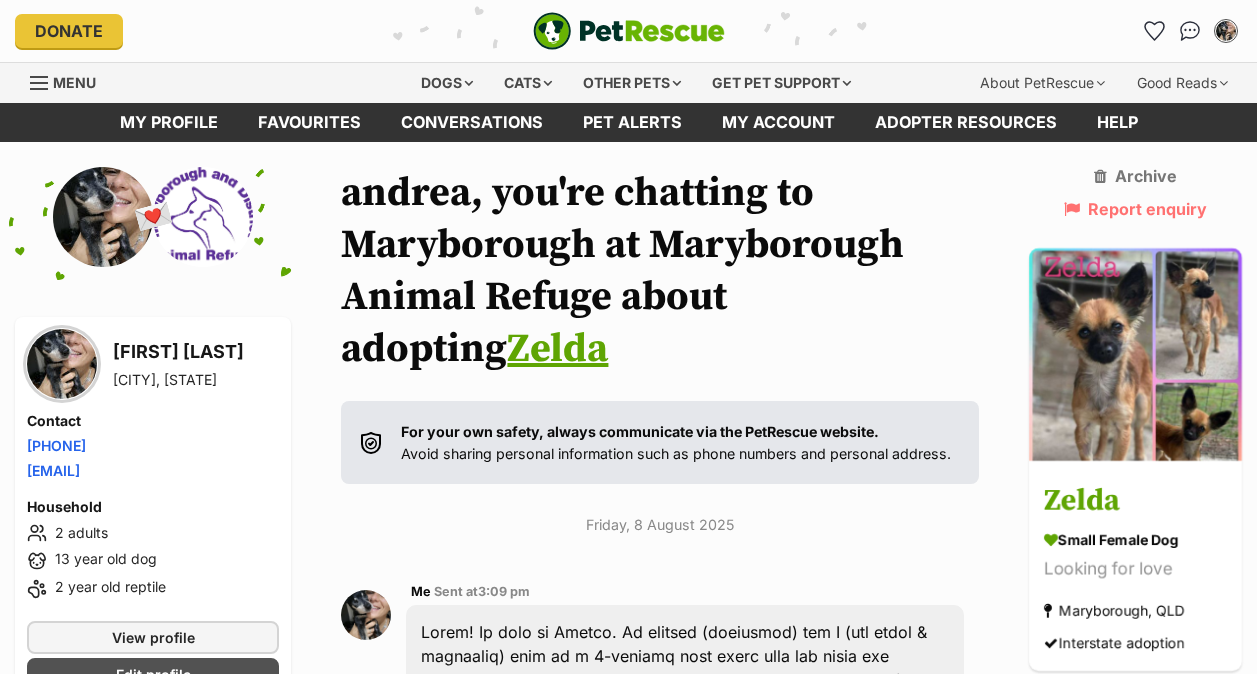 scroll, scrollTop: 6, scrollLeft: 0, axis: vertical 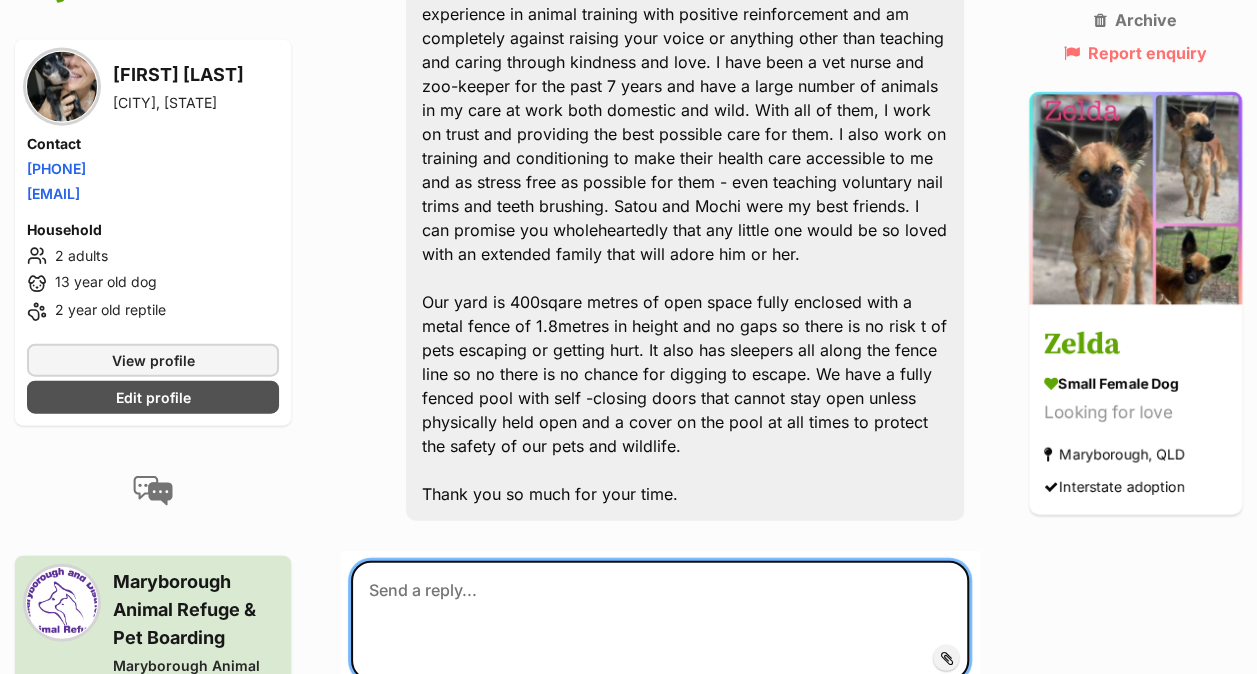 click at bounding box center (660, 621) 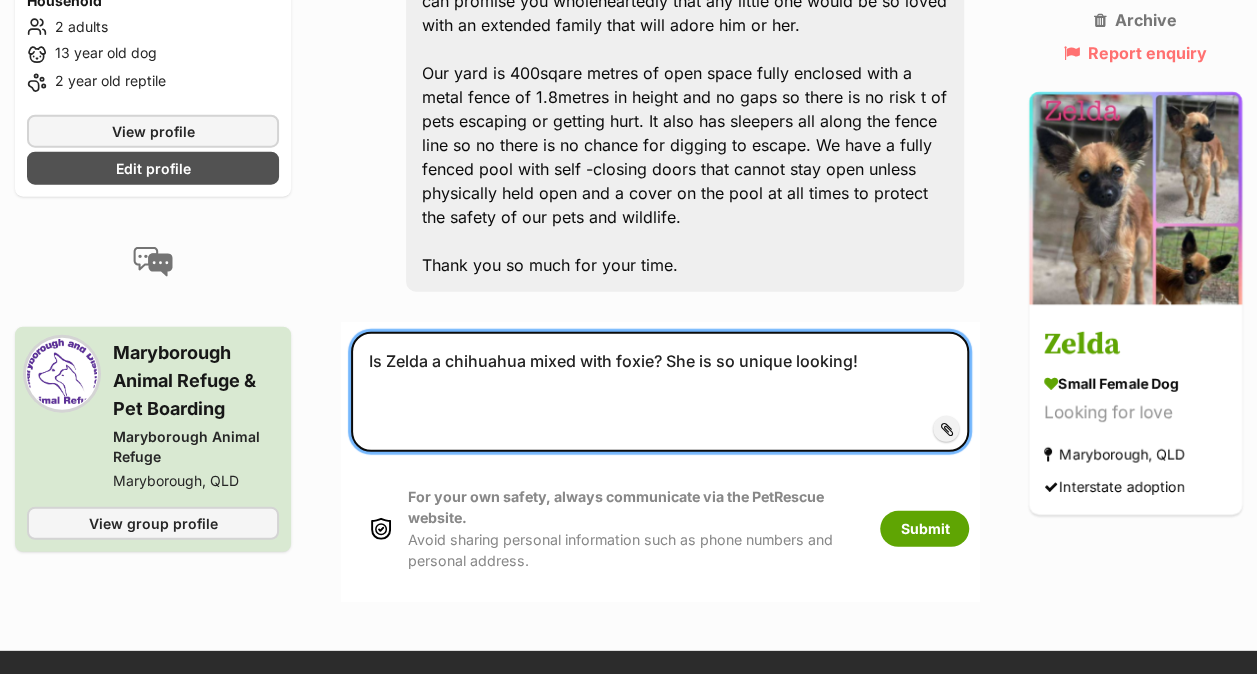 scroll, scrollTop: 2510, scrollLeft: 0, axis: vertical 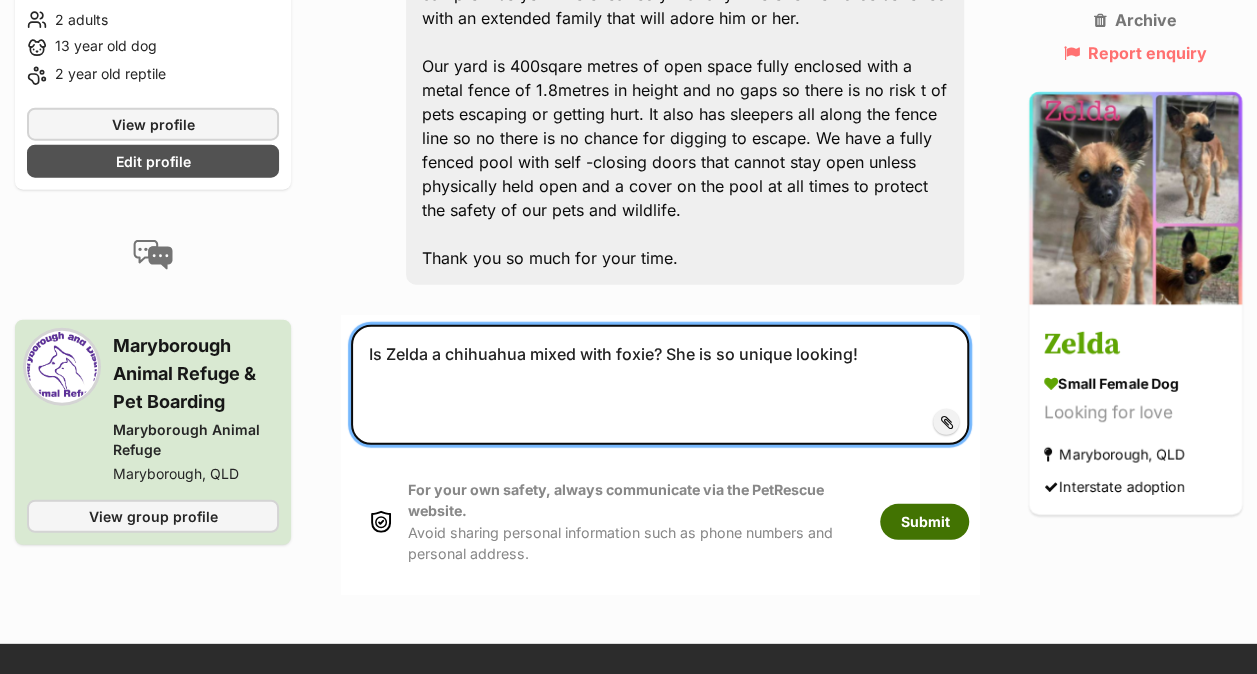 type on "Is Zelda a chihuahua mixed with foxie? She is so unique looking!" 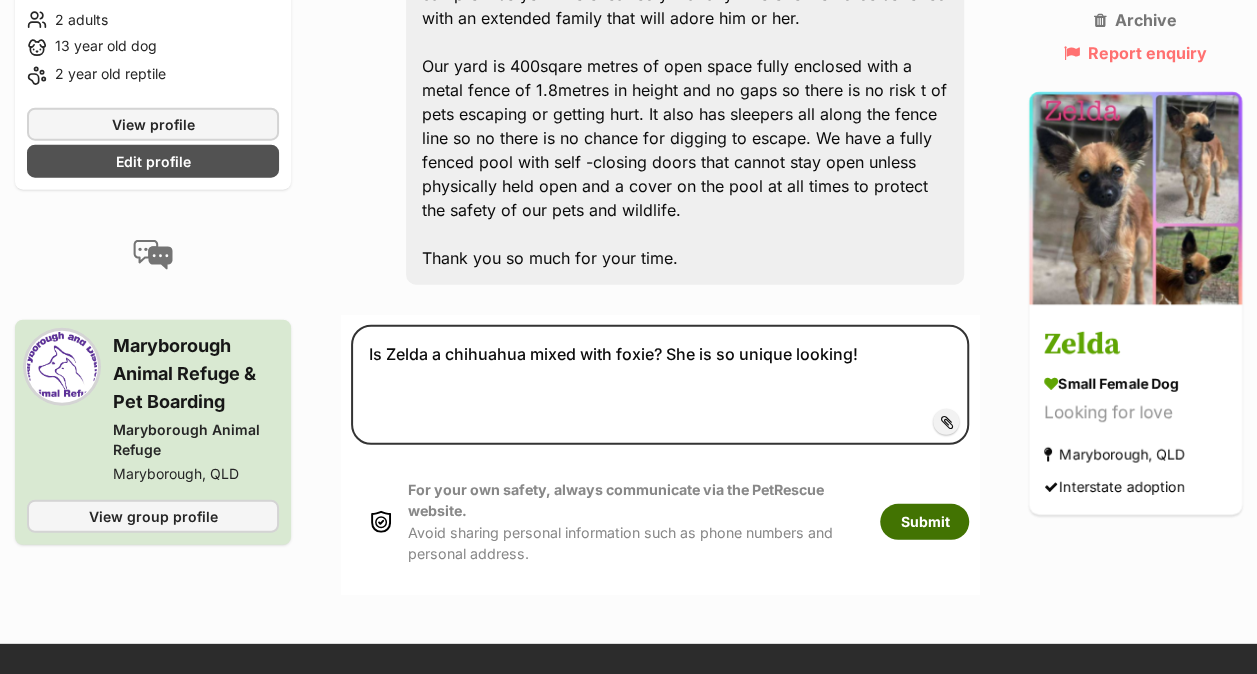 click on "Submit" at bounding box center [924, 522] 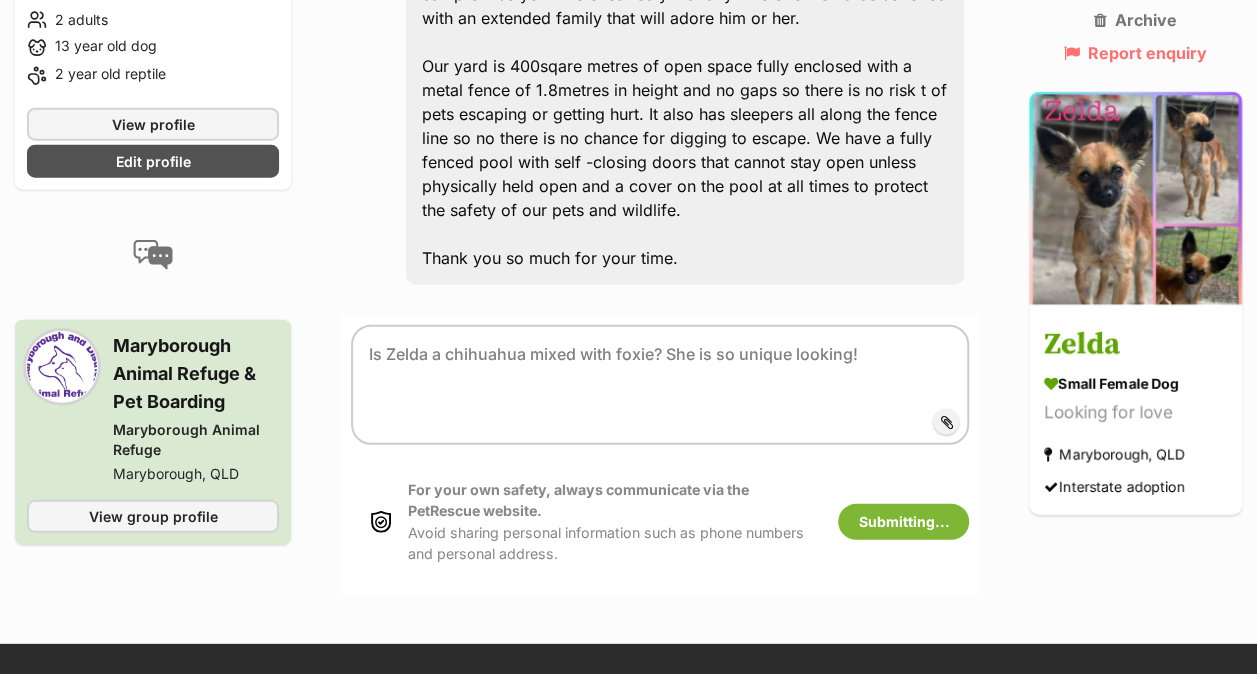 scroll, scrollTop: 2253, scrollLeft: 0, axis: vertical 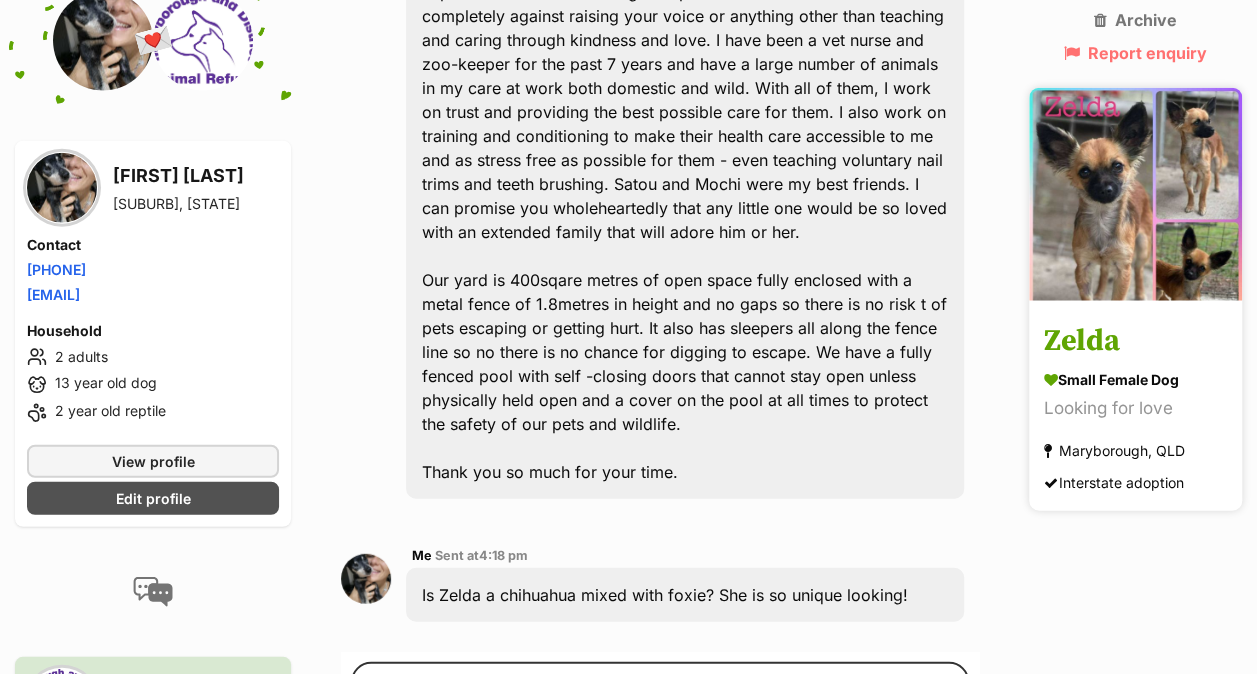 click at bounding box center [1135, 194] 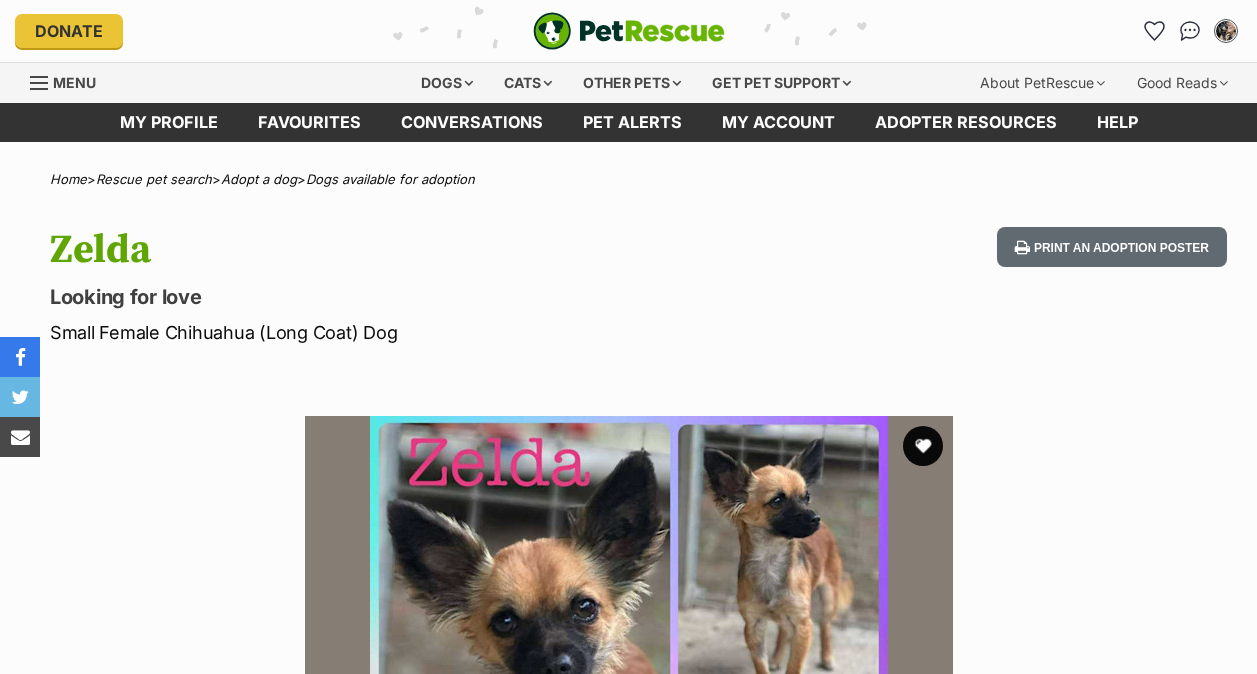 scroll, scrollTop: 0, scrollLeft: 0, axis: both 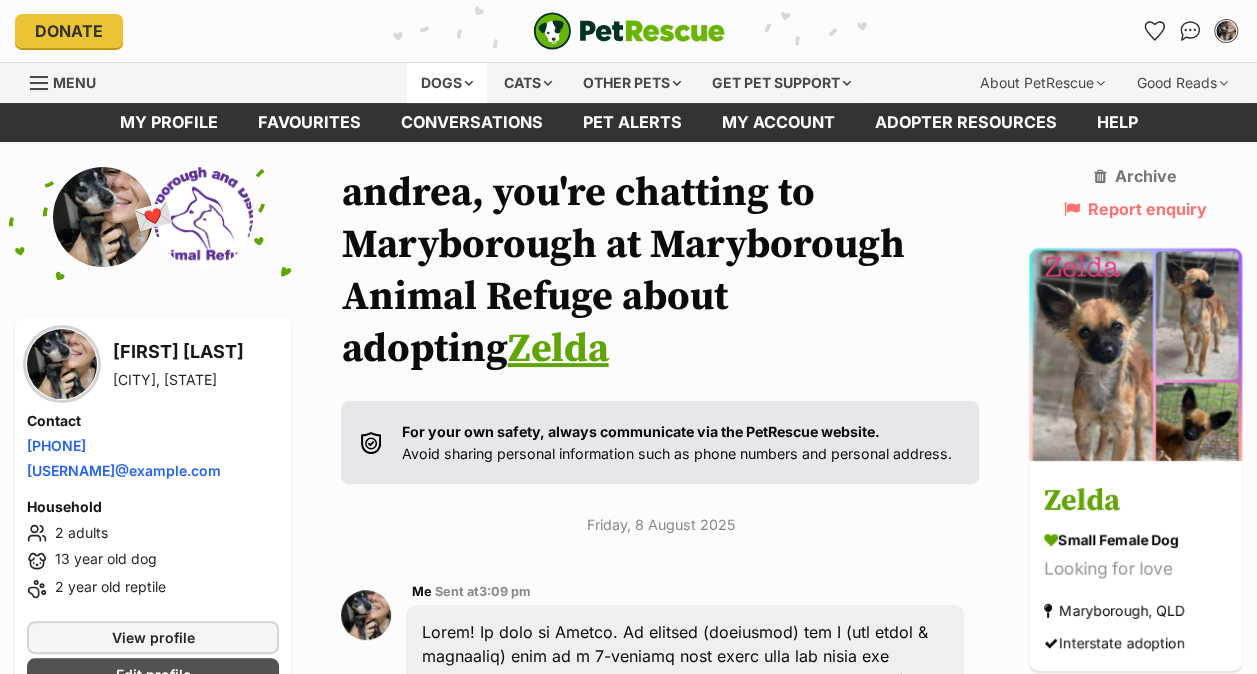 click on "Dogs" at bounding box center [447, 83] 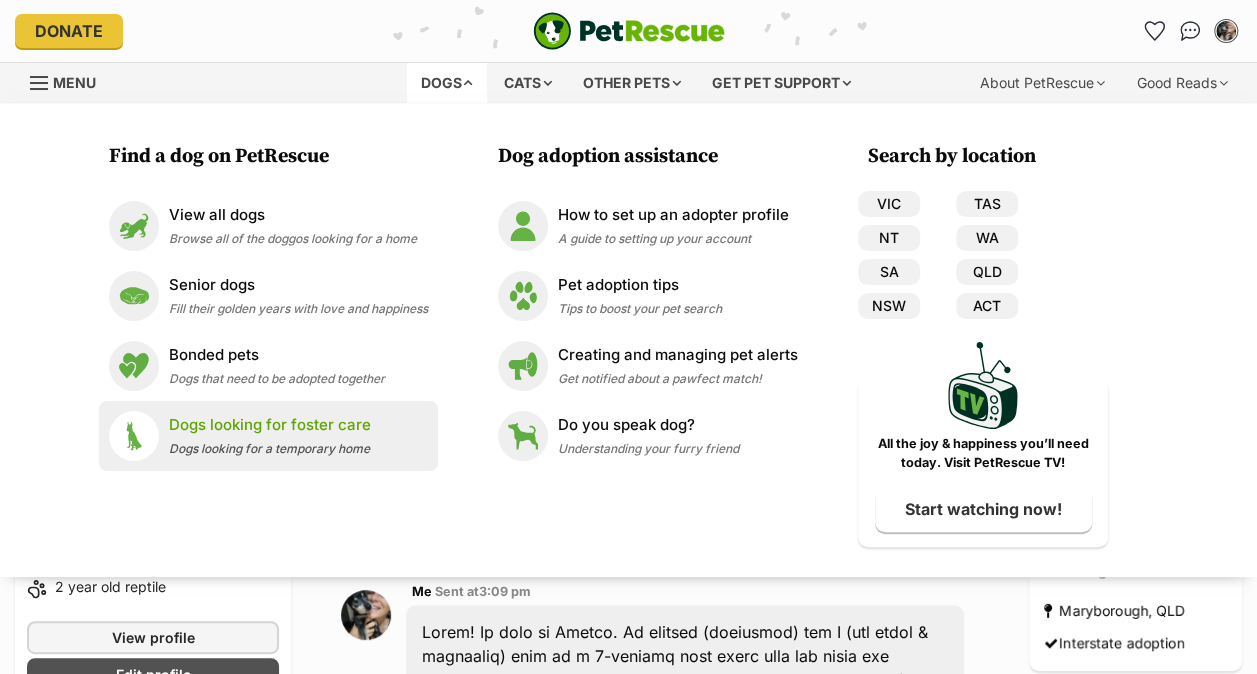 click on "Dogs looking for foster care
Dogs looking for a temporary home" at bounding box center [268, 436] 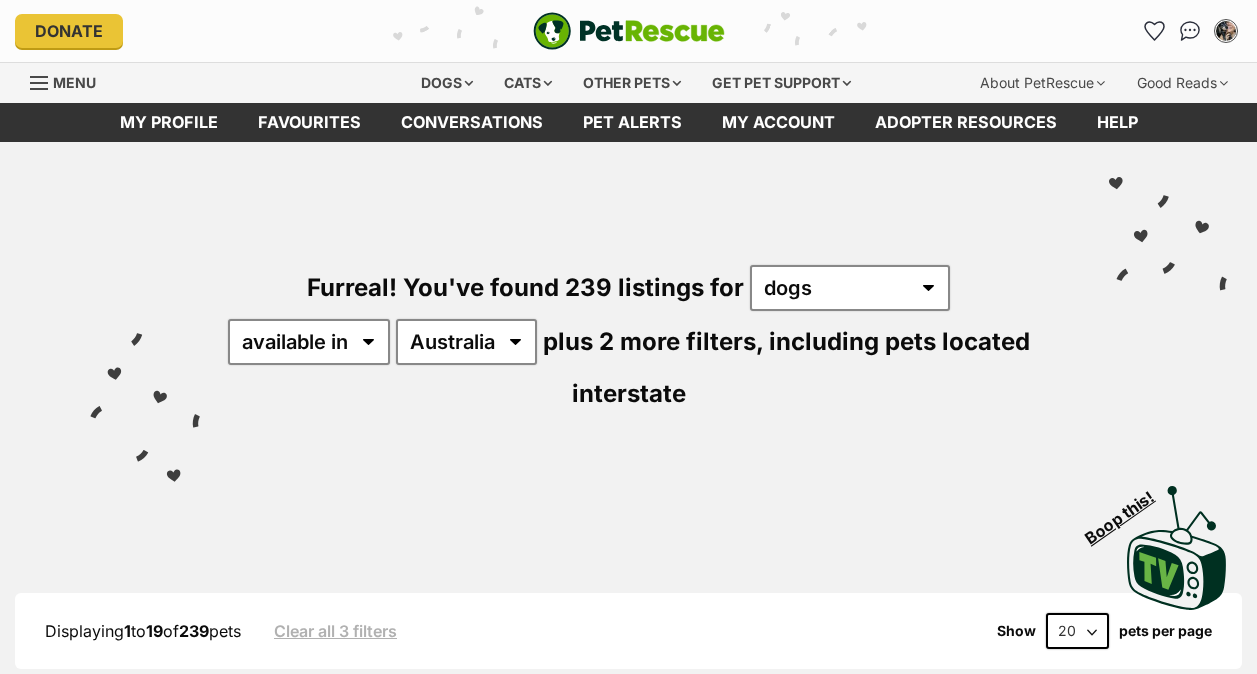 scroll, scrollTop: 0, scrollLeft: 0, axis: both 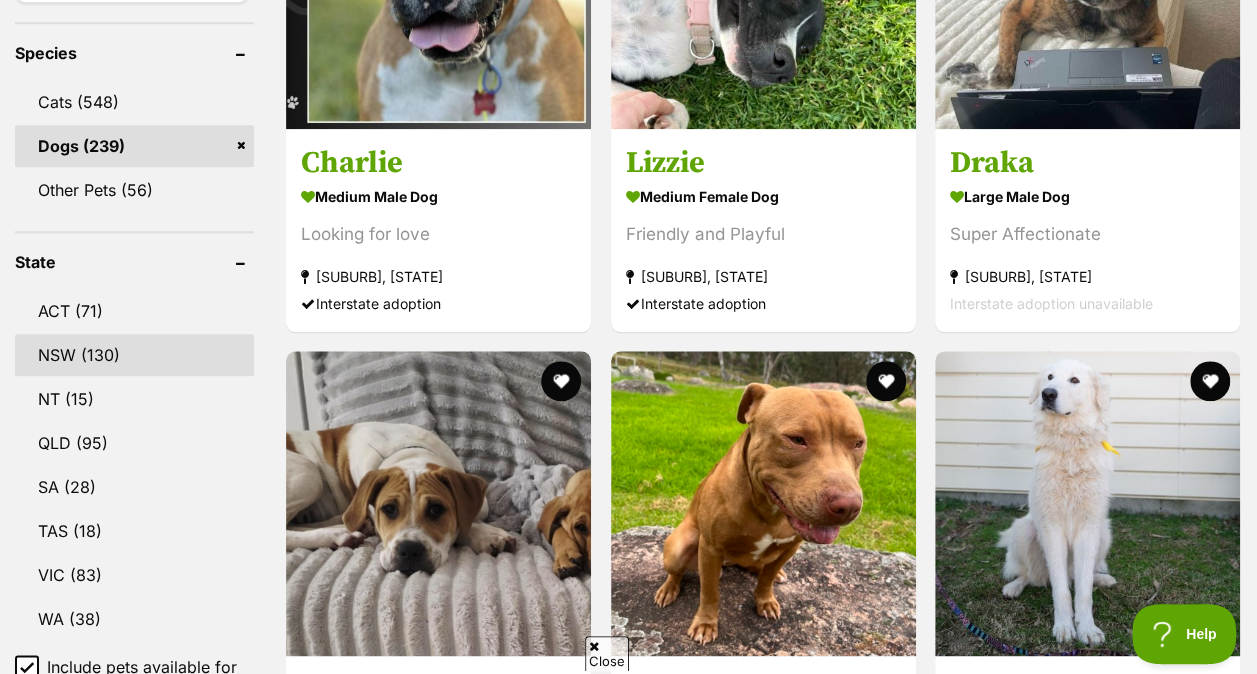 click on "NSW (130)" at bounding box center [134, 355] 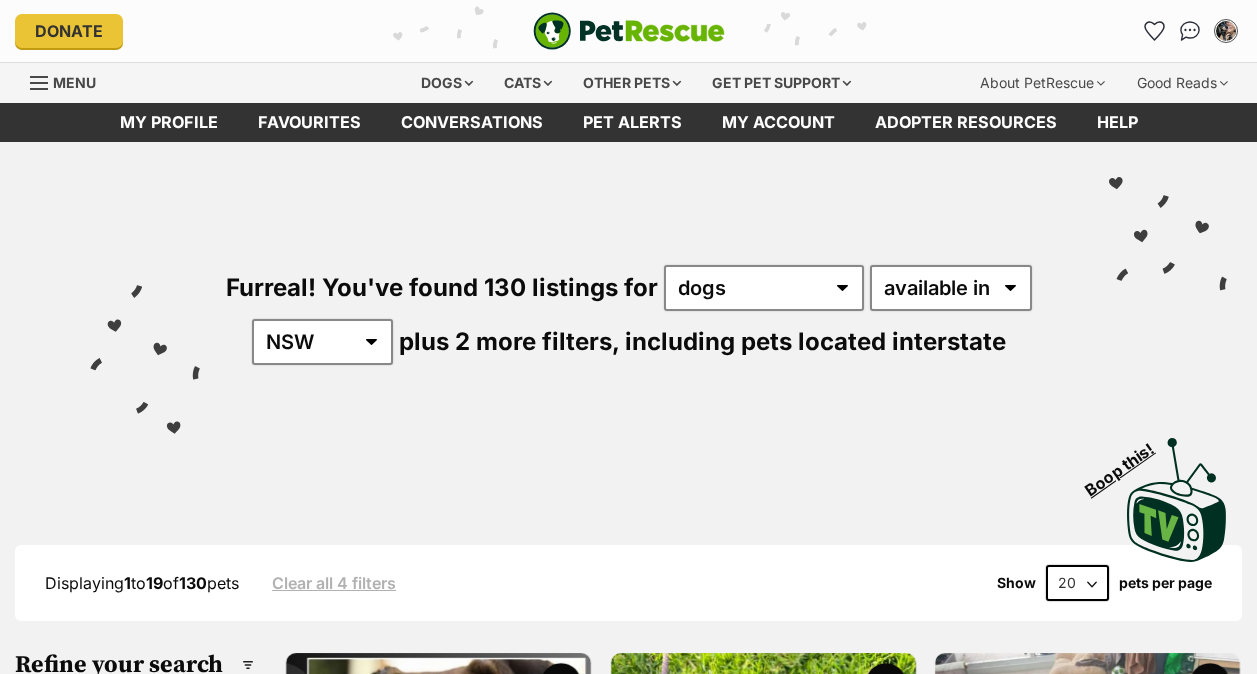 scroll, scrollTop: 0, scrollLeft: 0, axis: both 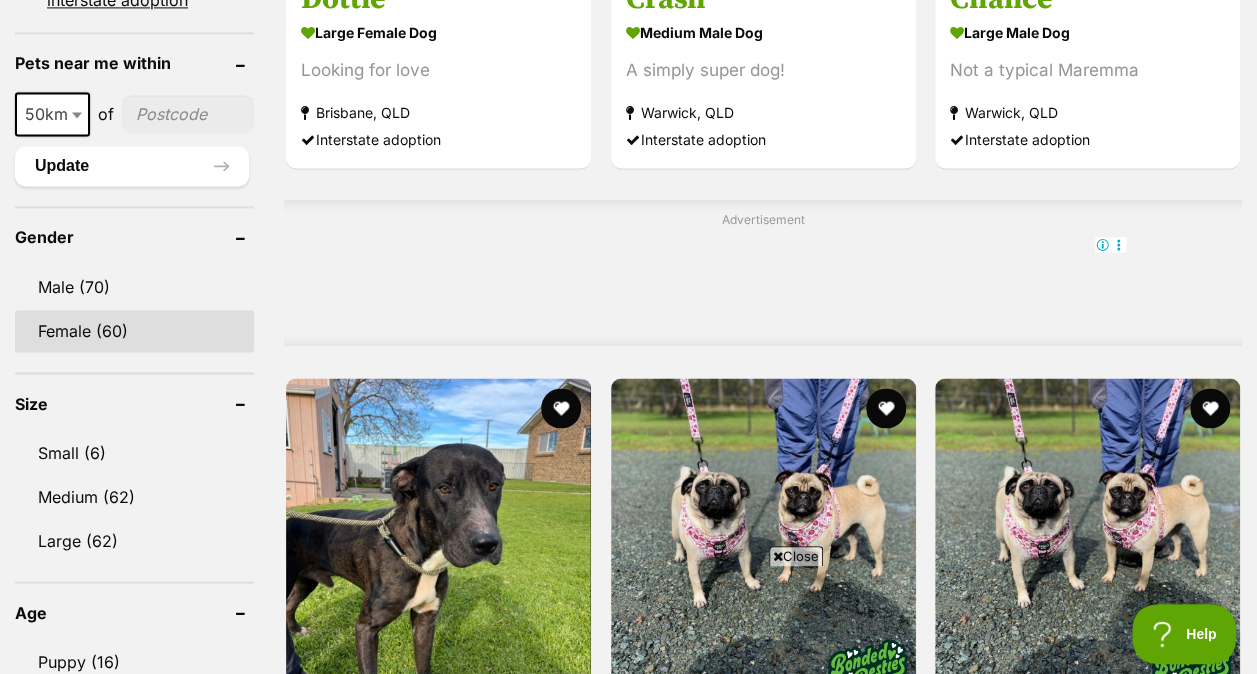 click on "Female (60)" at bounding box center [134, 331] 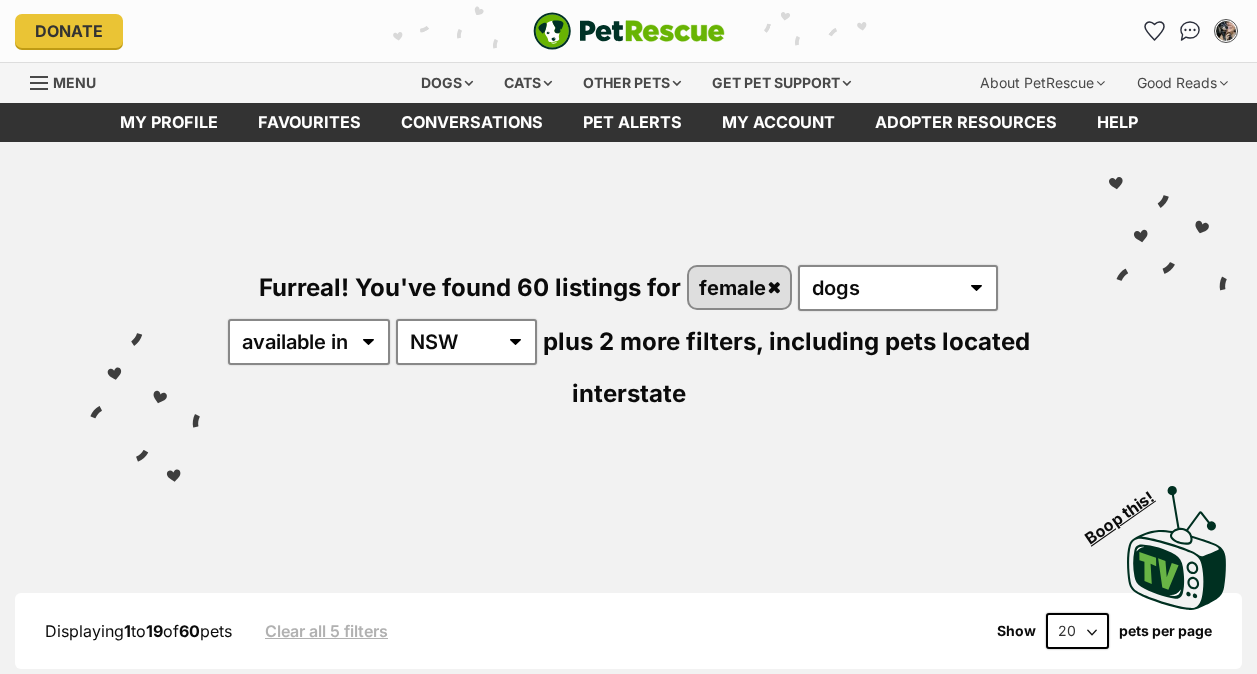 scroll, scrollTop: 0, scrollLeft: 0, axis: both 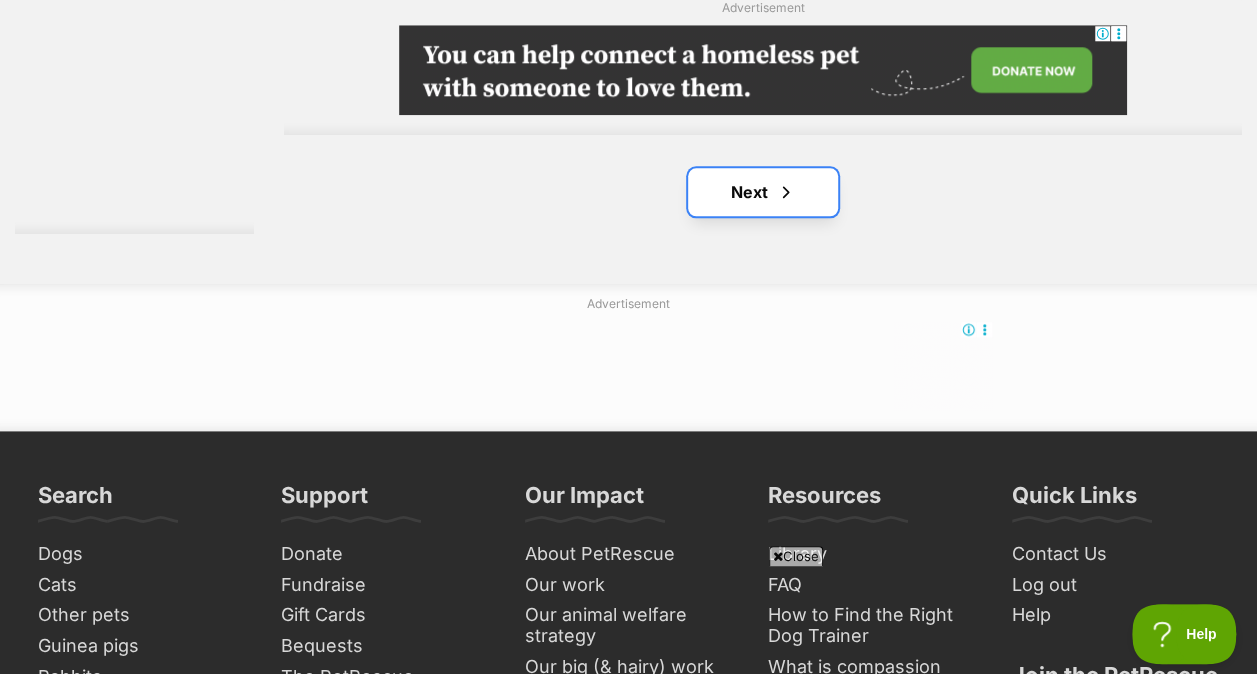 click on "Next" at bounding box center [763, 192] 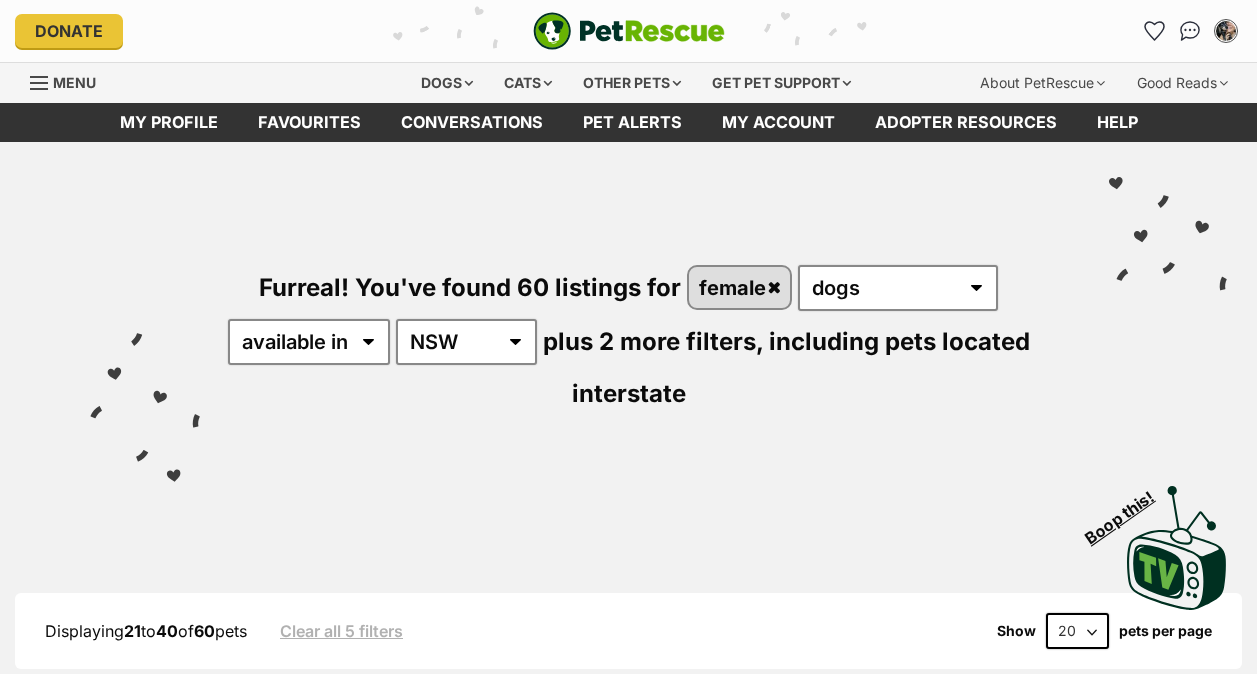 scroll, scrollTop: 0, scrollLeft: 0, axis: both 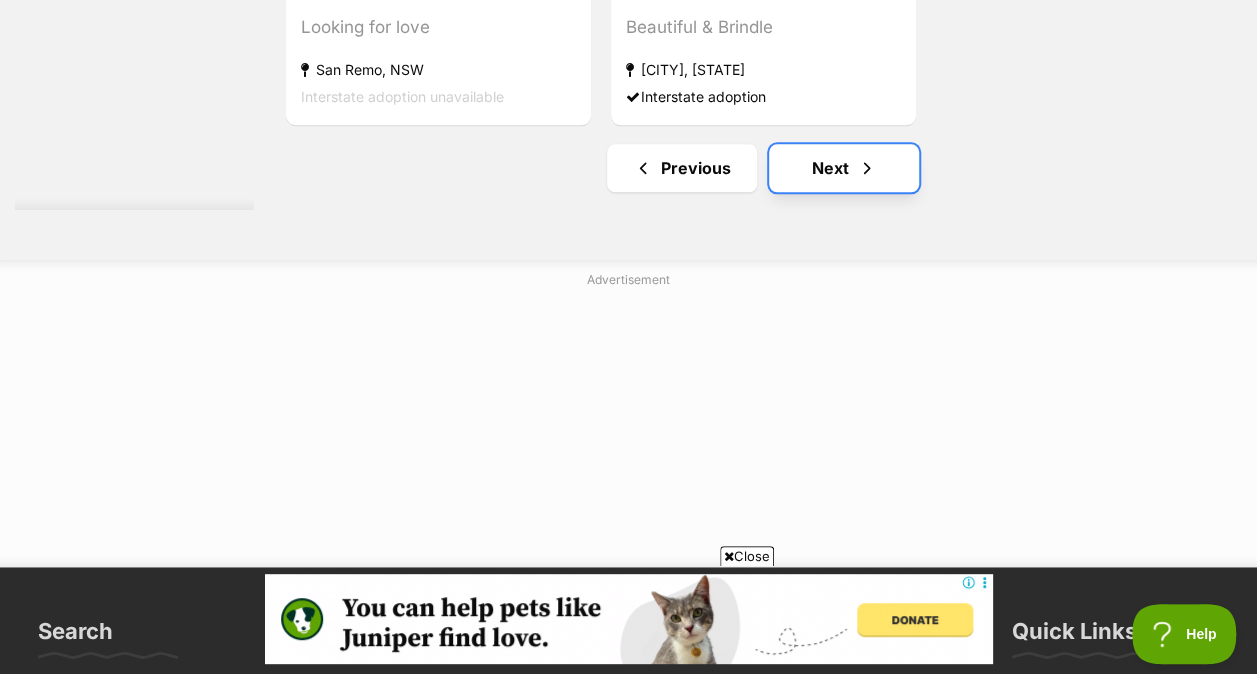 click at bounding box center [867, 168] 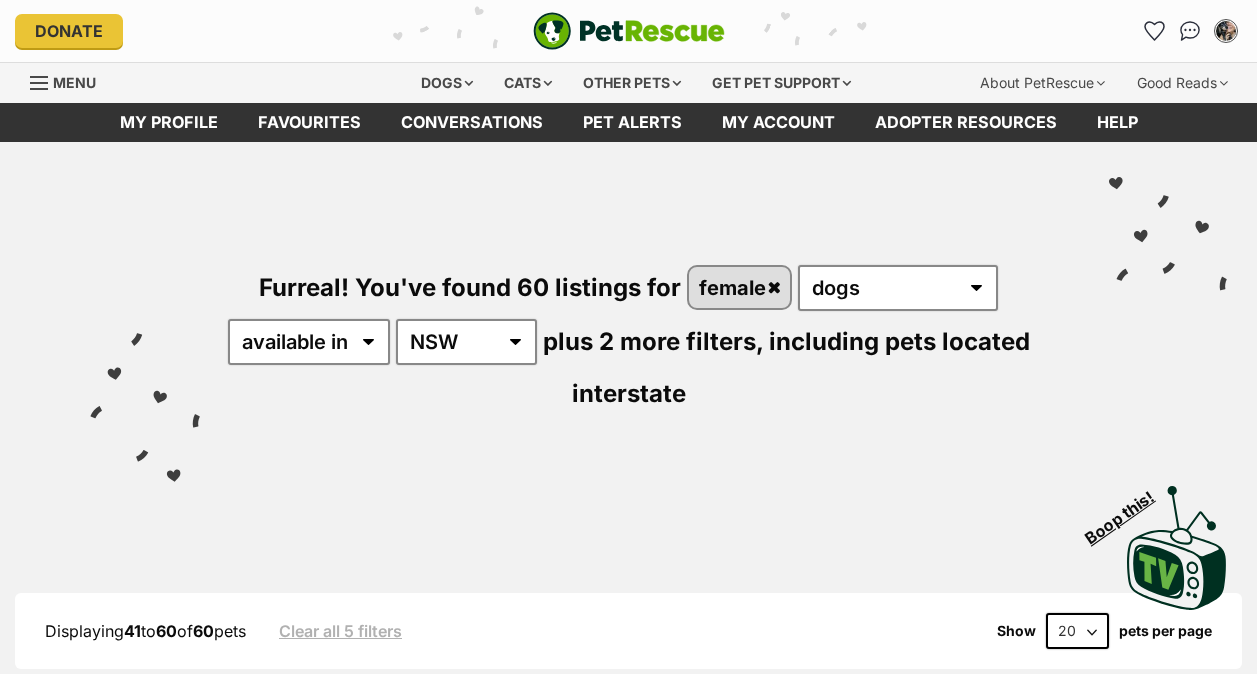 scroll, scrollTop: 0, scrollLeft: 0, axis: both 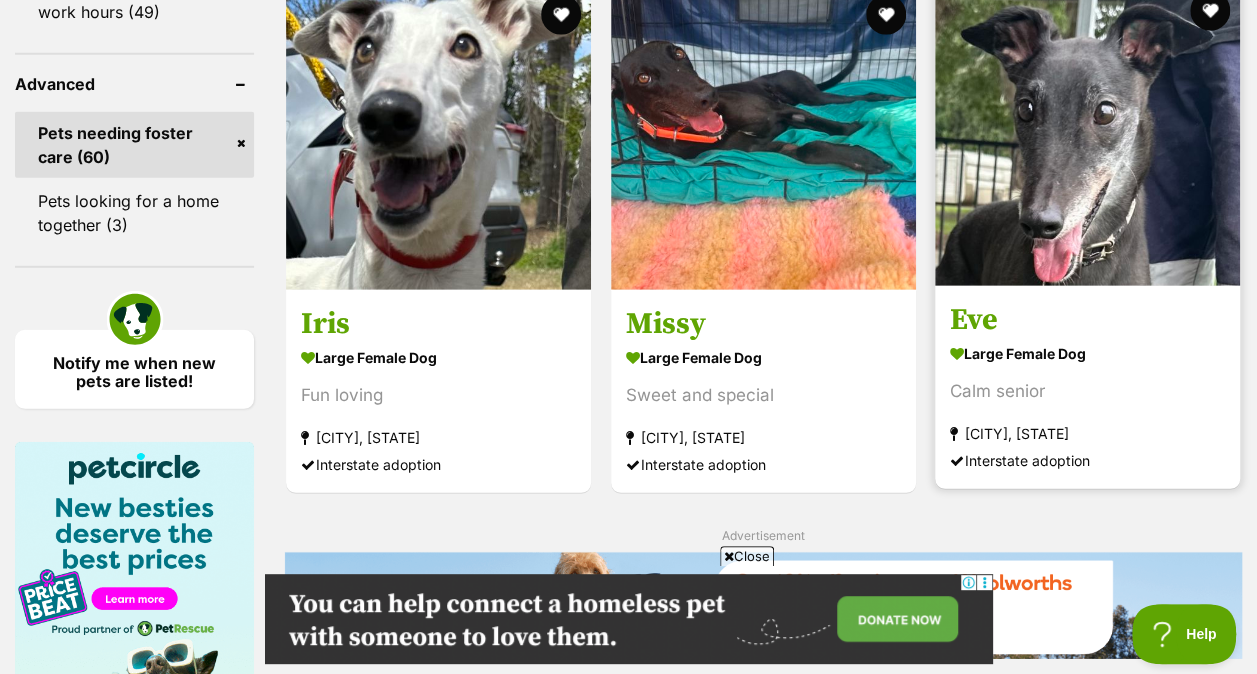 click at bounding box center [1087, 133] 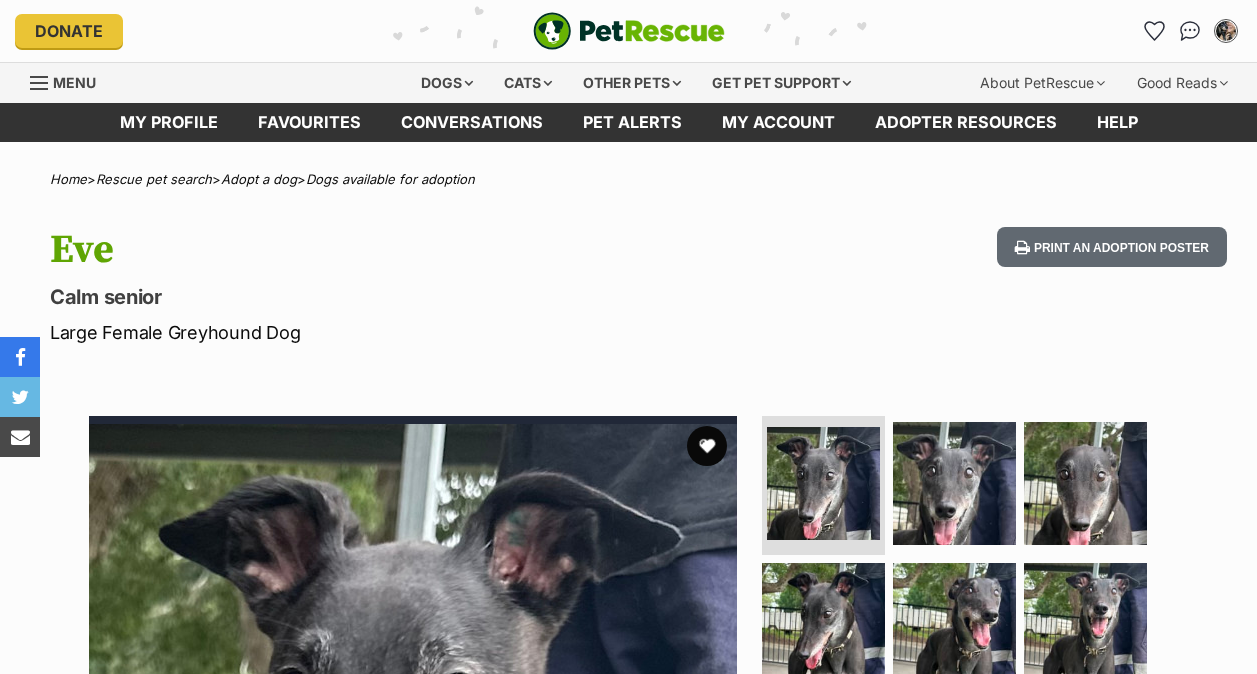 scroll, scrollTop: 0, scrollLeft: 0, axis: both 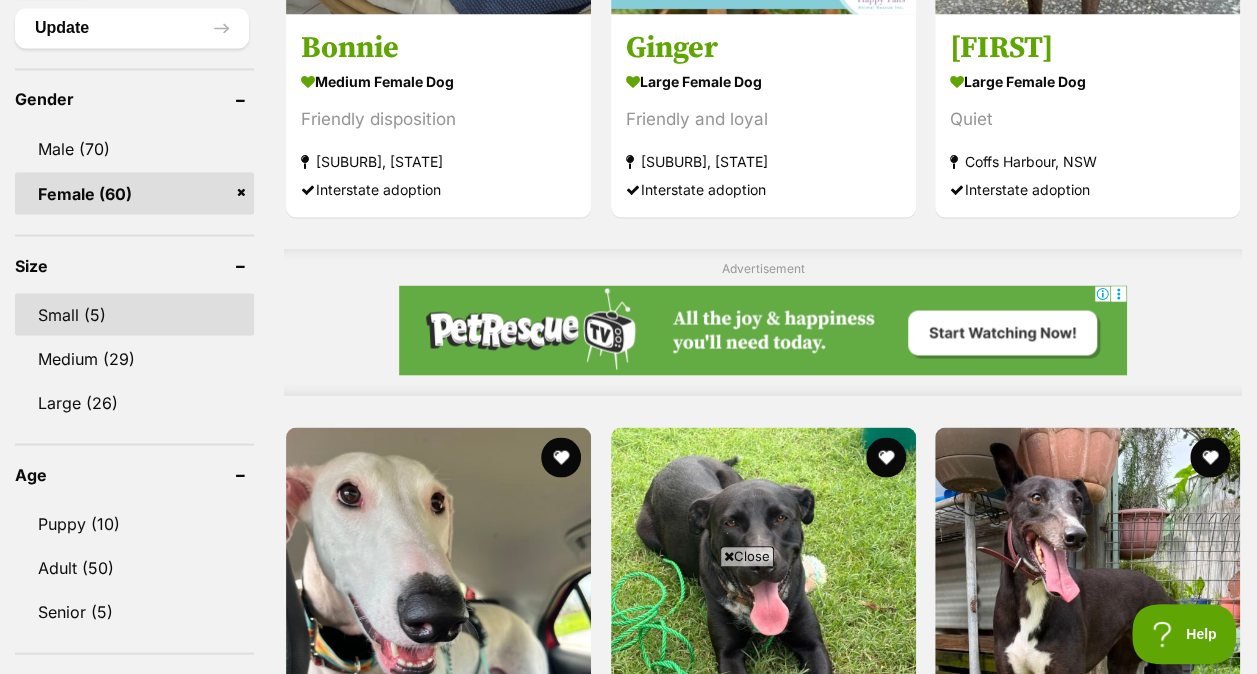 click on "Small (5)" at bounding box center (134, 314) 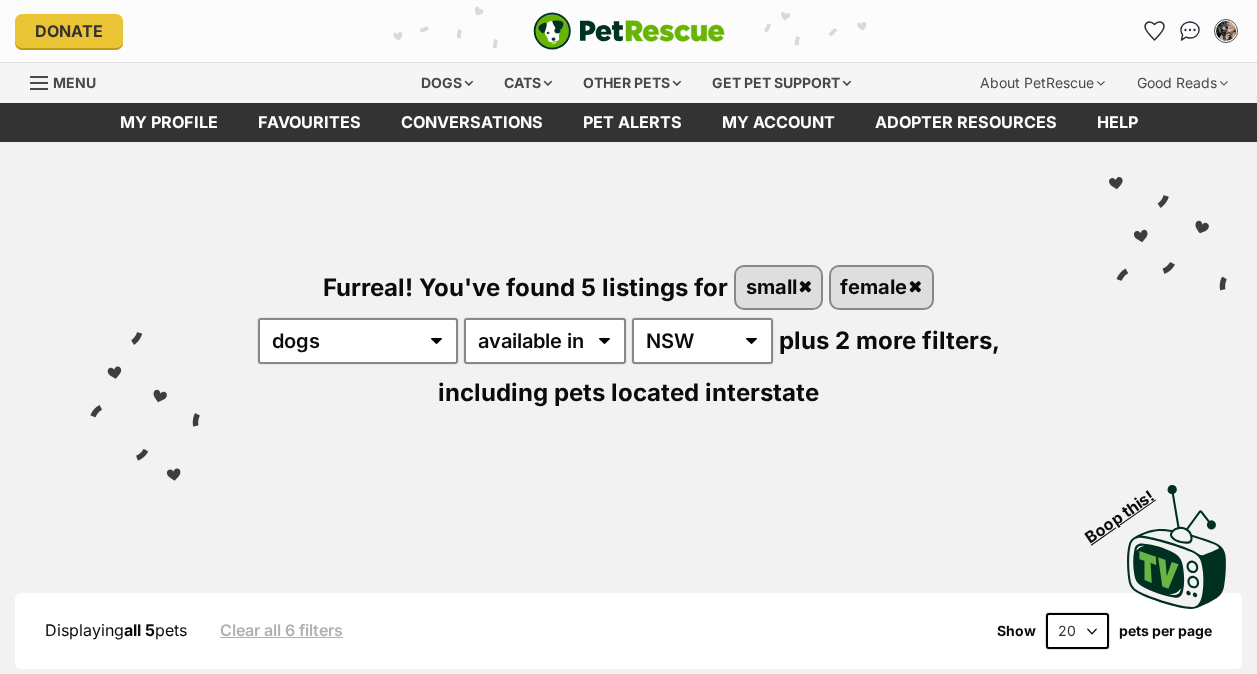 scroll, scrollTop: 0, scrollLeft: 0, axis: both 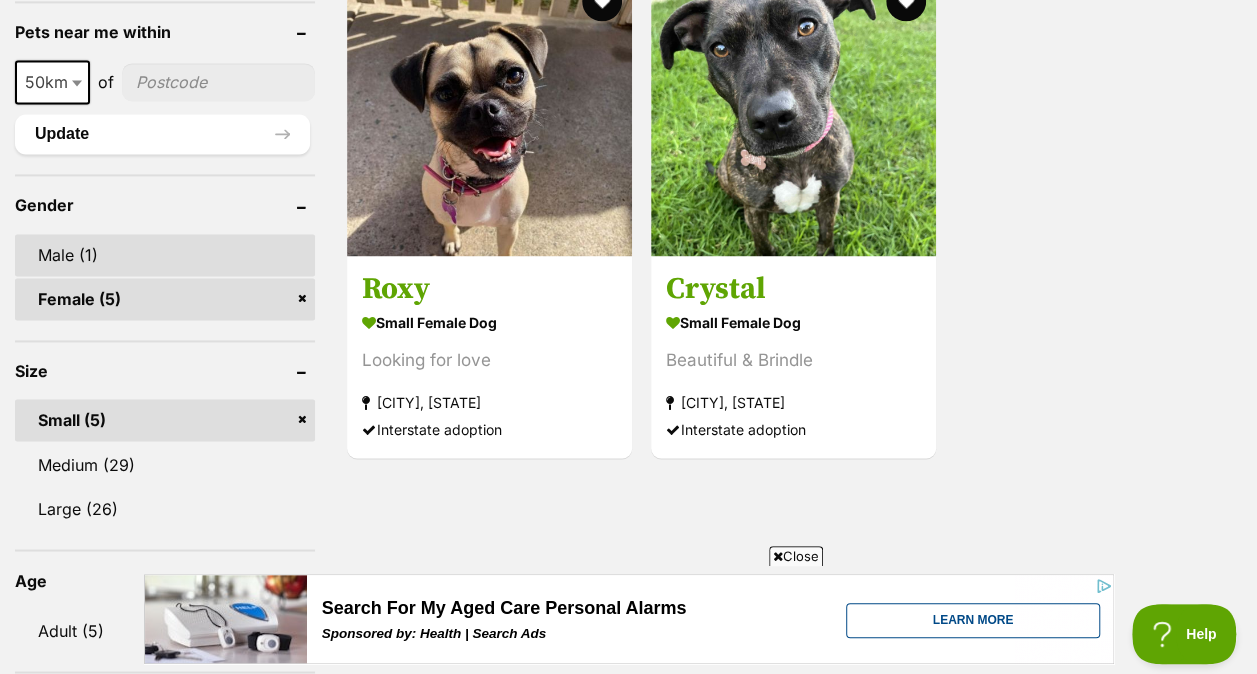 click on "Male (1)" at bounding box center (165, 255) 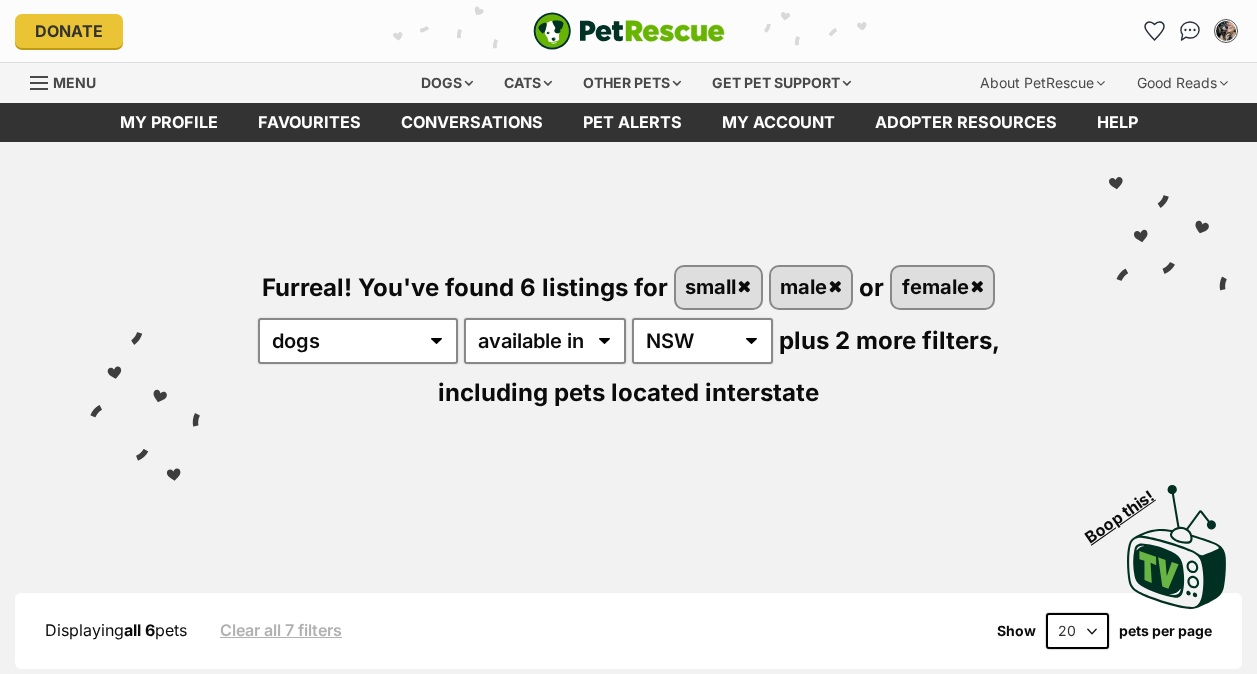 scroll, scrollTop: 0, scrollLeft: 0, axis: both 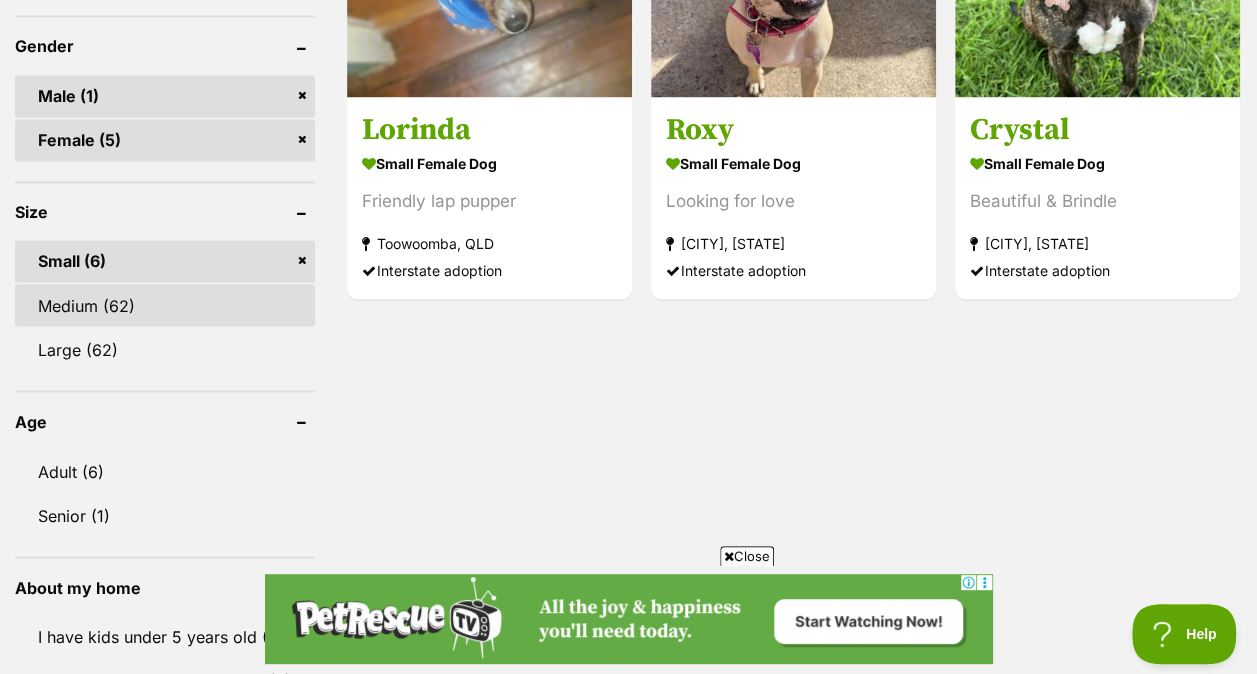 click on "Medium (62)" at bounding box center (165, 305) 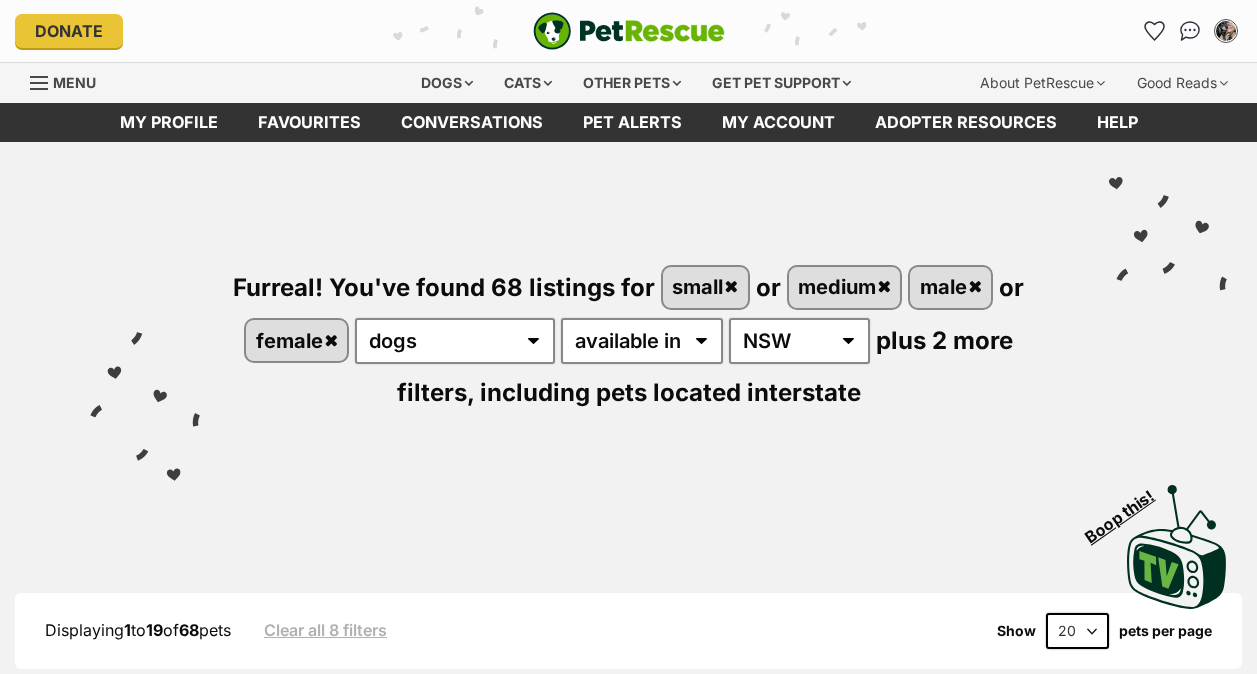 scroll, scrollTop: 0, scrollLeft: 0, axis: both 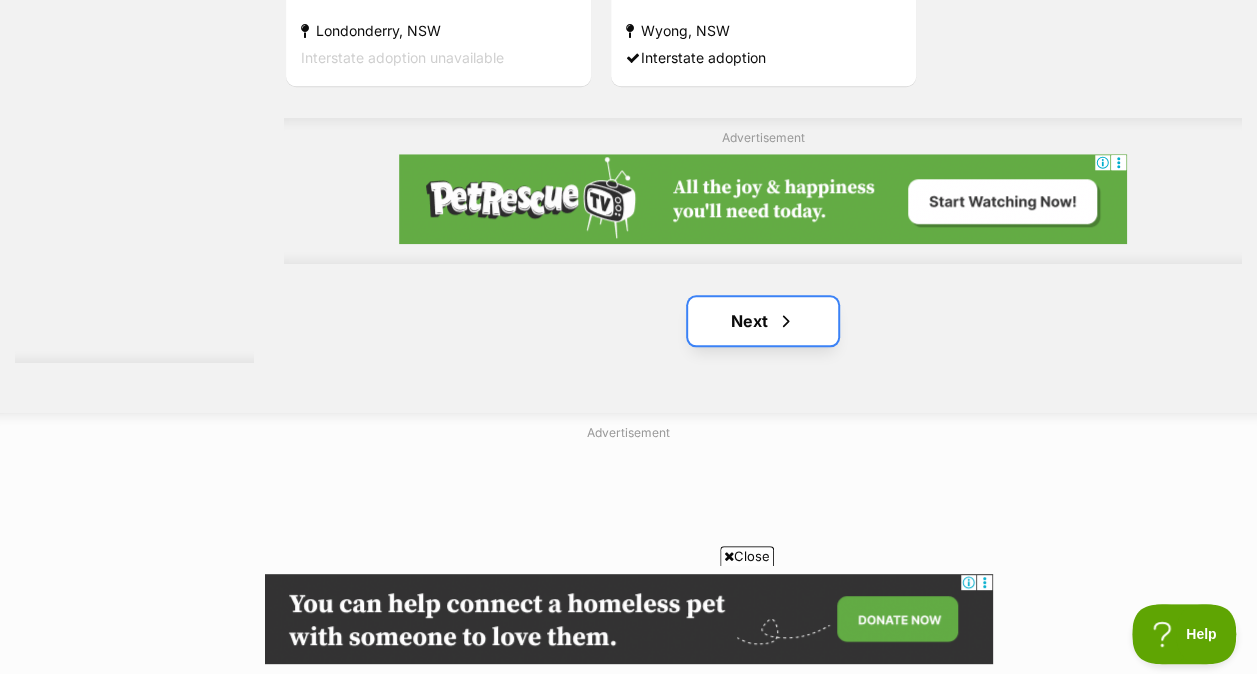 click on "Next" at bounding box center [763, 321] 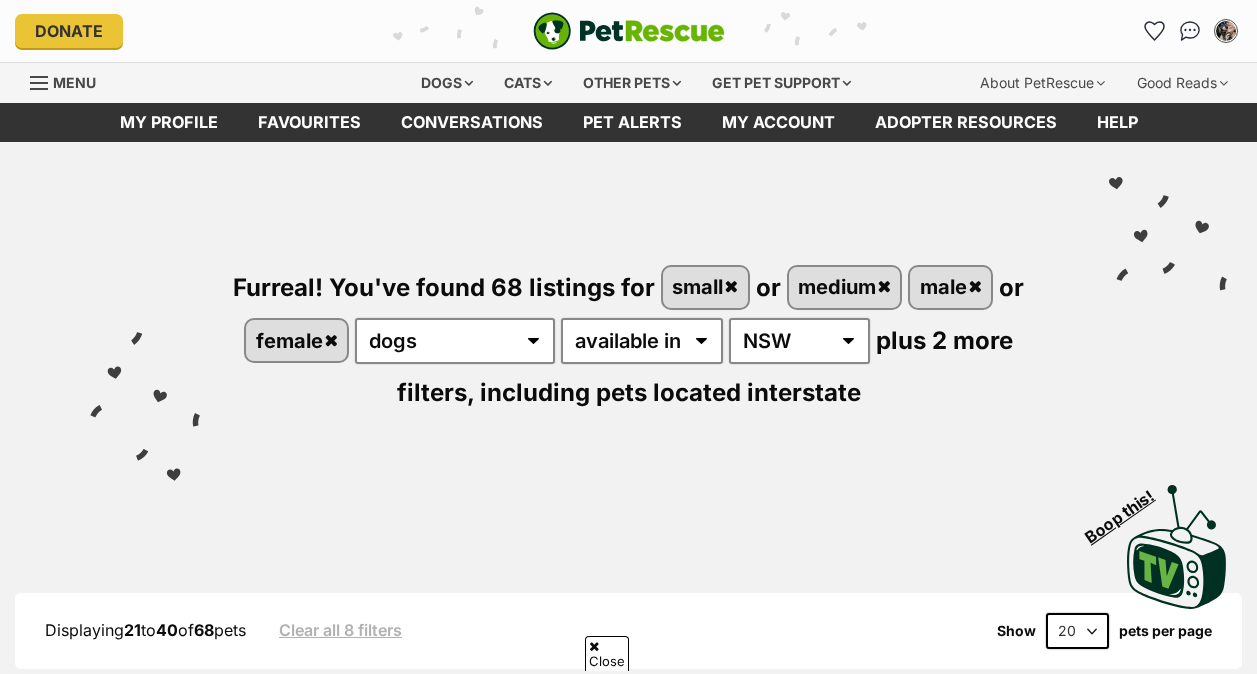 scroll, scrollTop: 381, scrollLeft: 0, axis: vertical 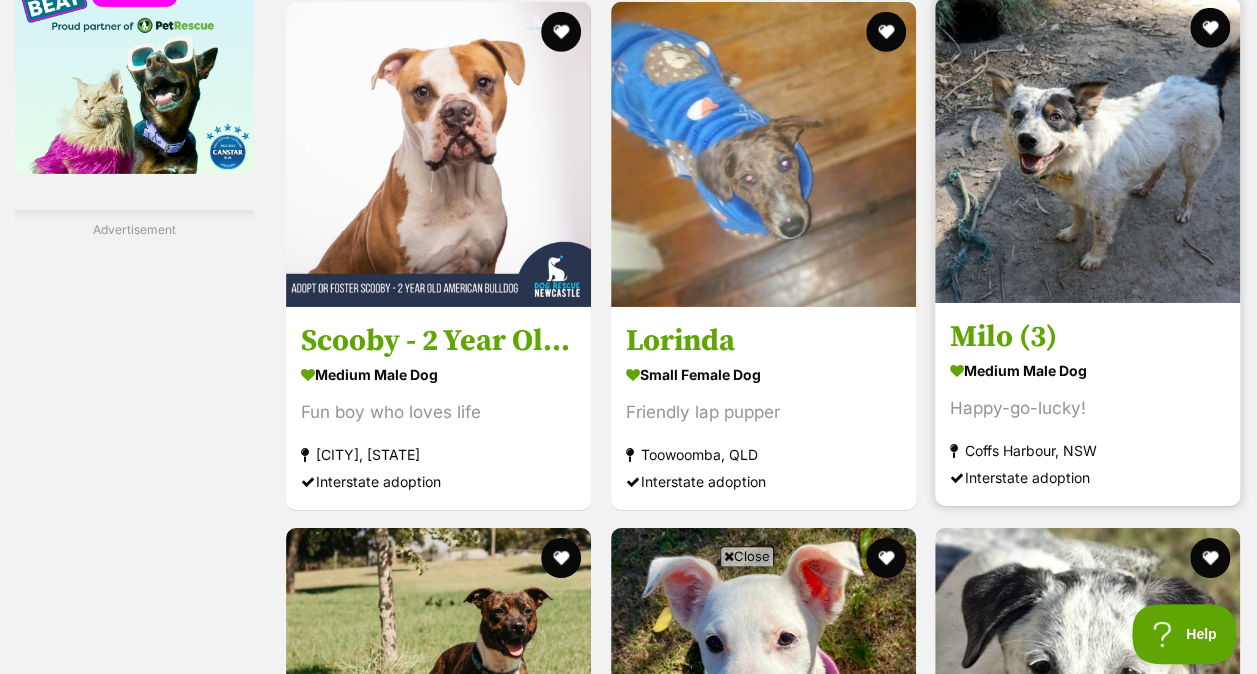 click at bounding box center [1087, 150] 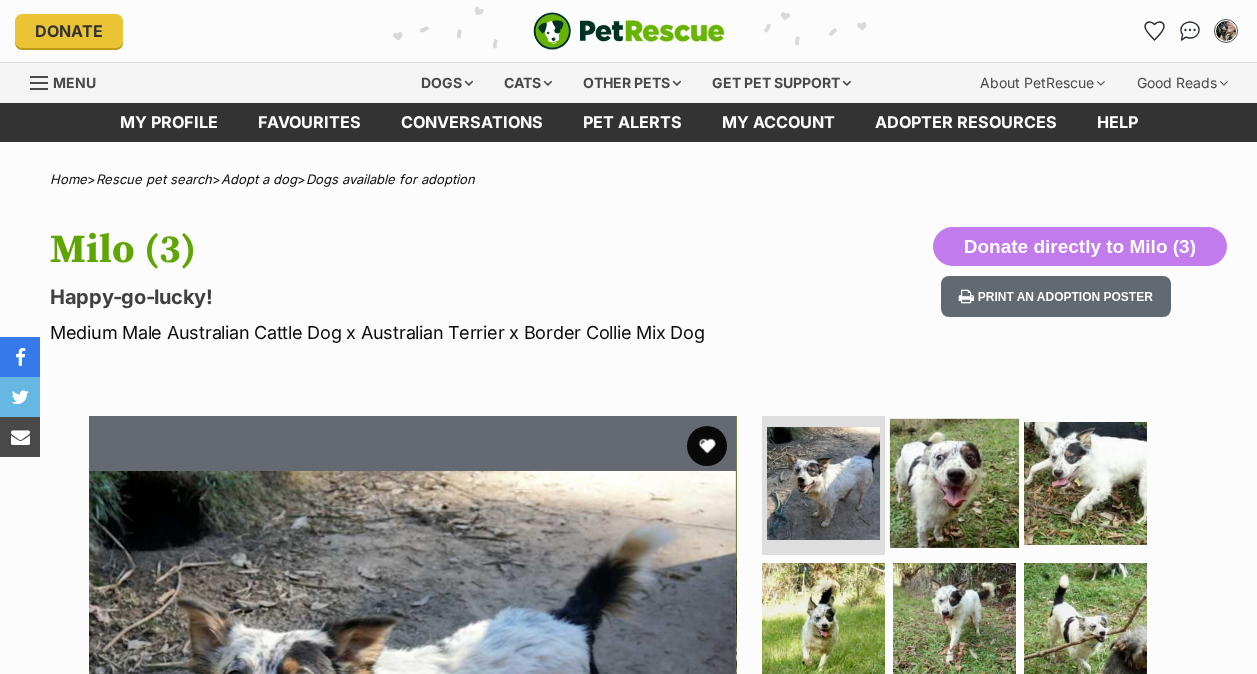 scroll, scrollTop: 0, scrollLeft: 0, axis: both 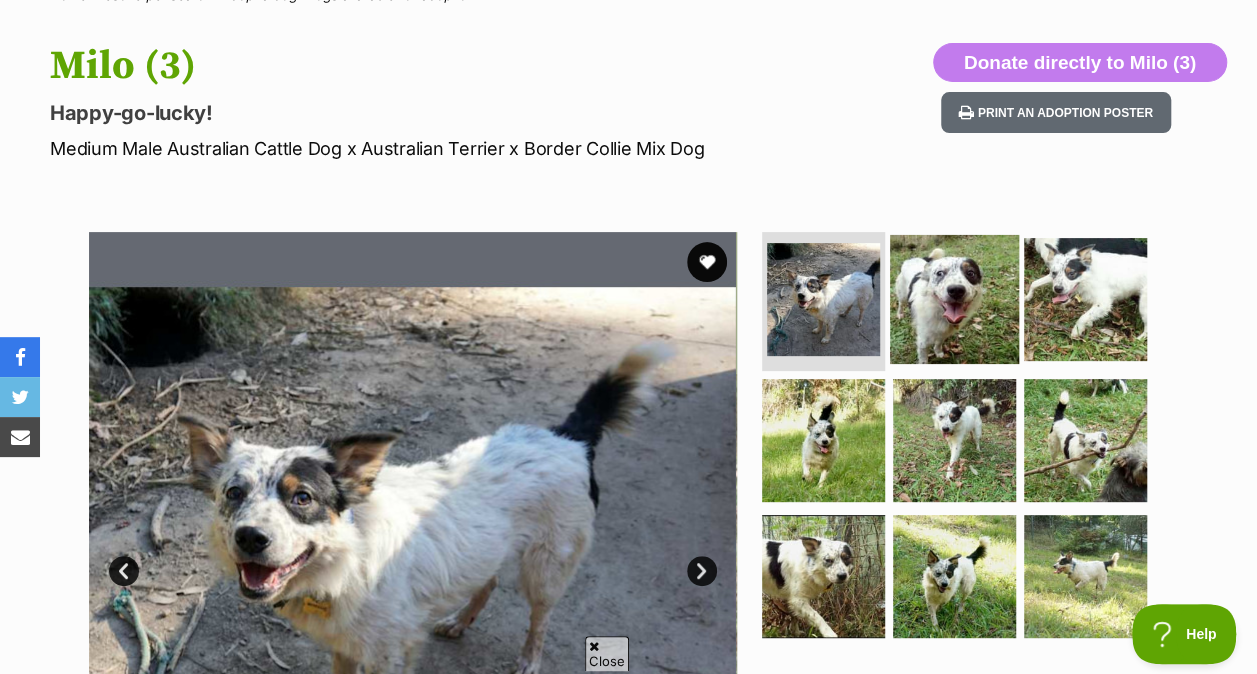 click at bounding box center (954, 298) 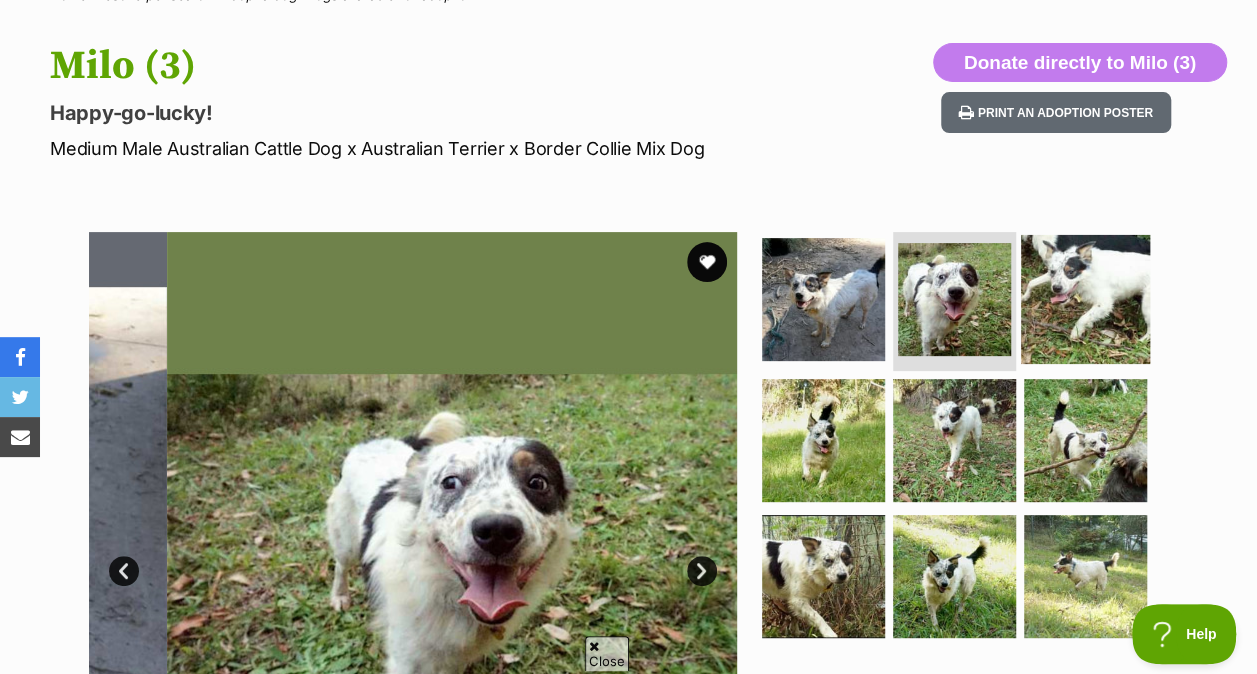 click at bounding box center (1085, 298) 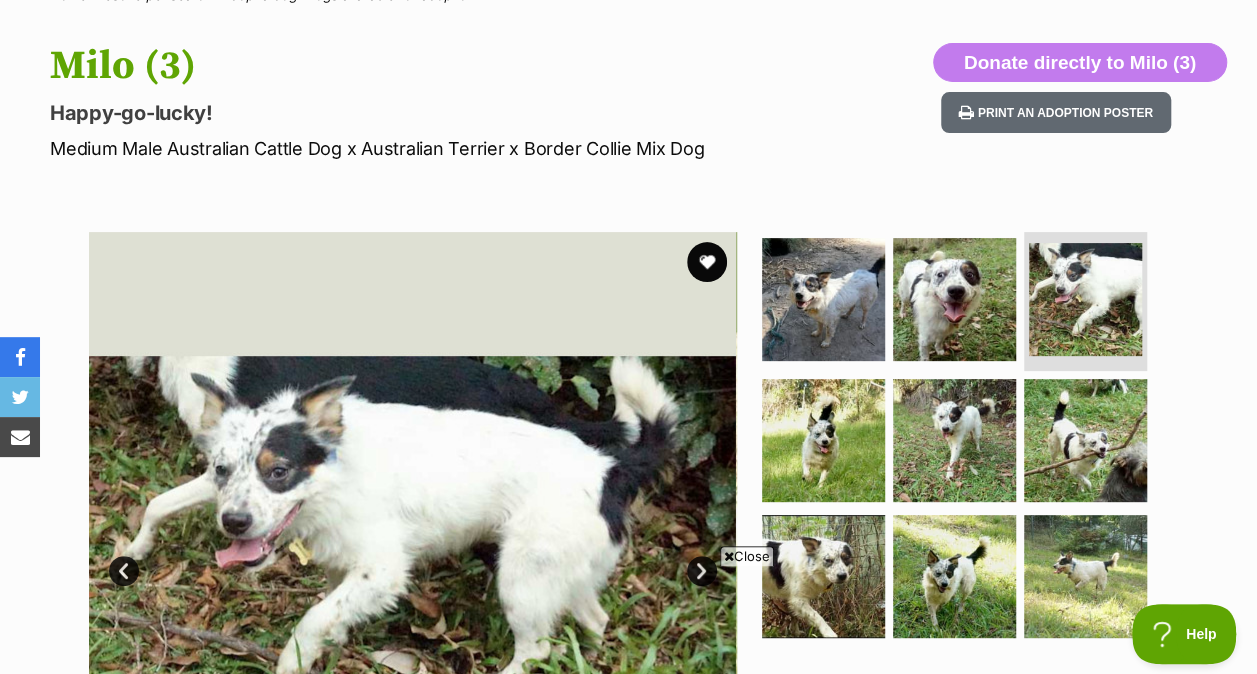 scroll, scrollTop: 0, scrollLeft: 0, axis: both 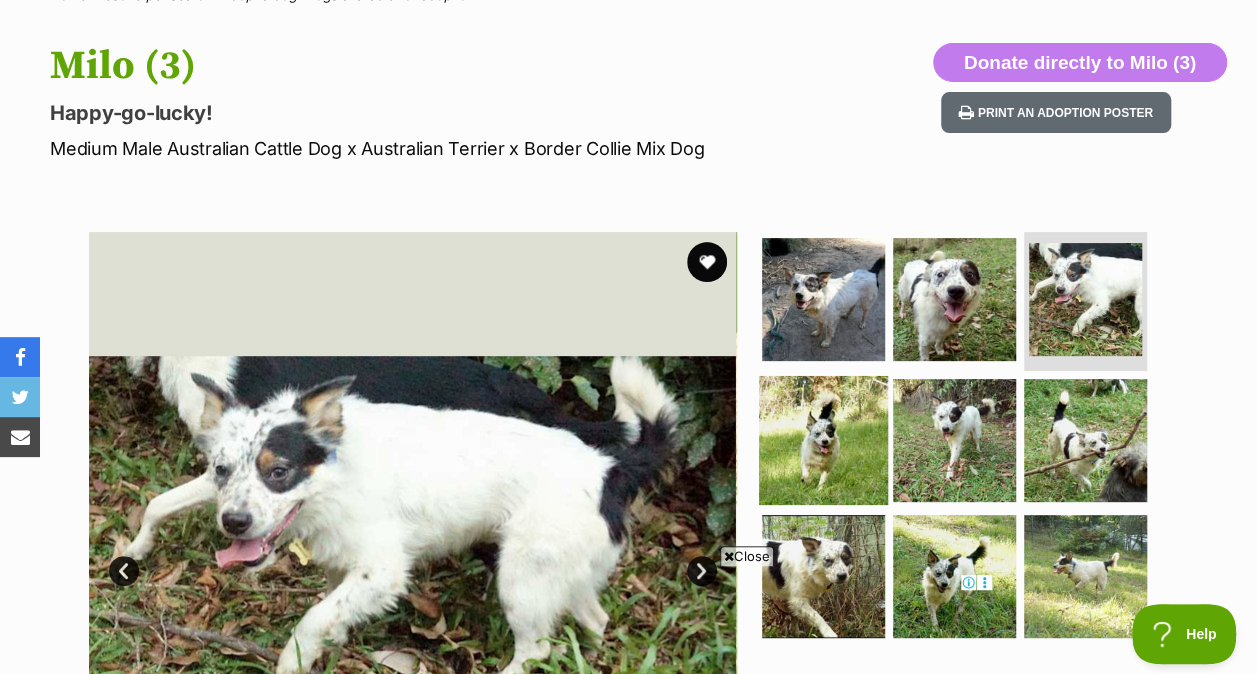click at bounding box center (823, 440) 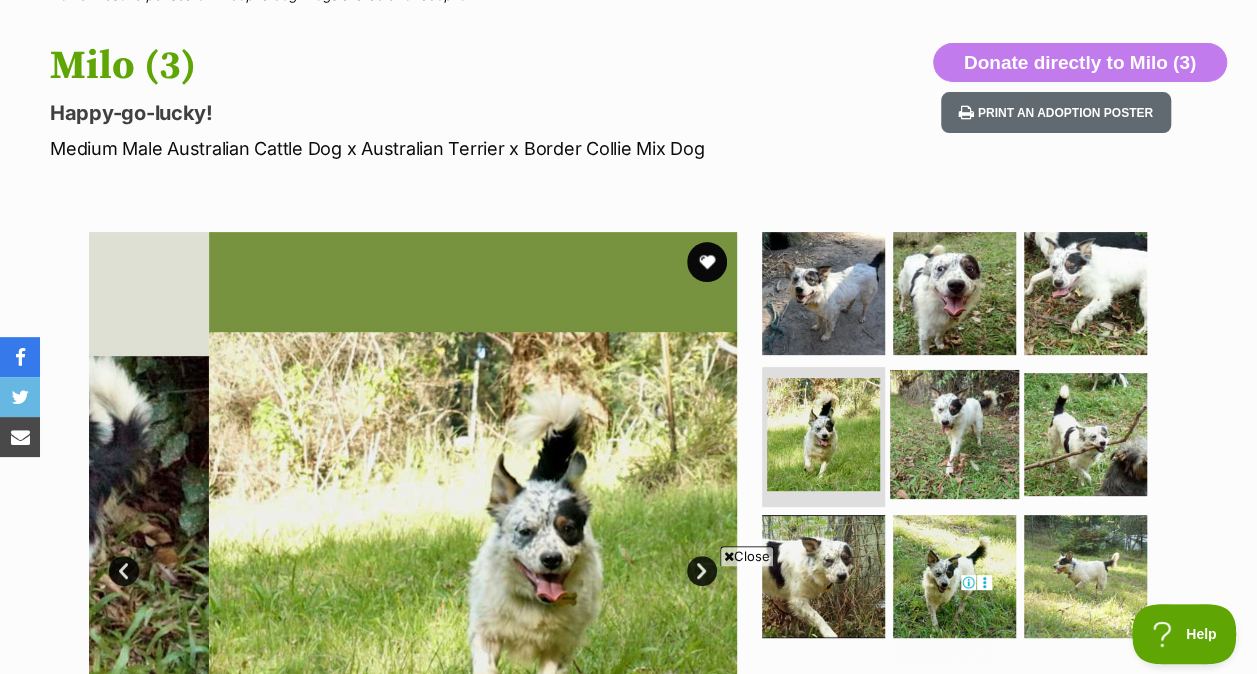 click at bounding box center (954, 434) 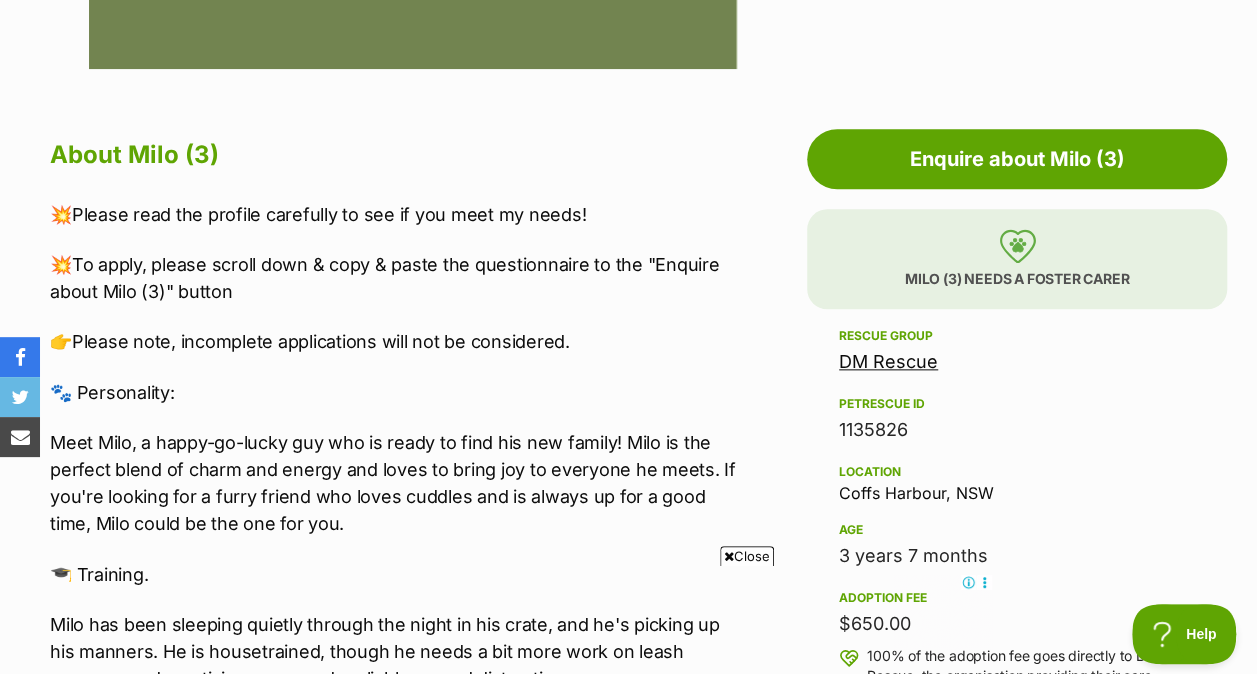 scroll, scrollTop: 1079, scrollLeft: 0, axis: vertical 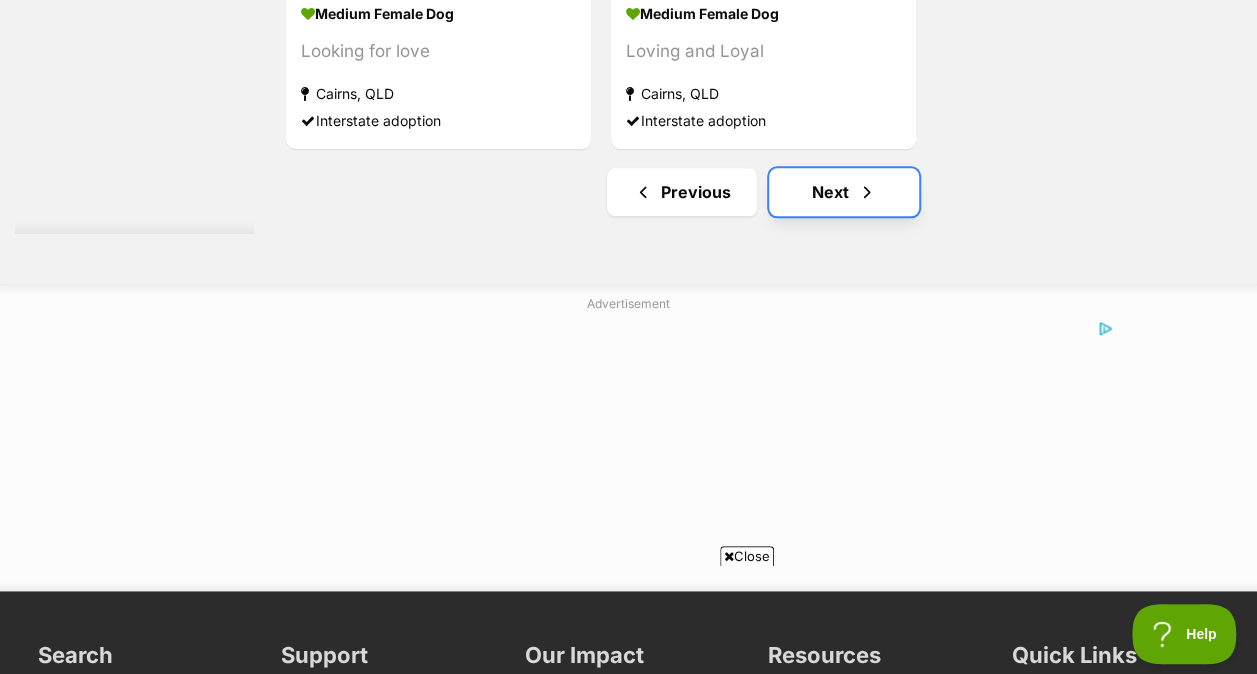 click on "Next" at bounding box center [844, 192] 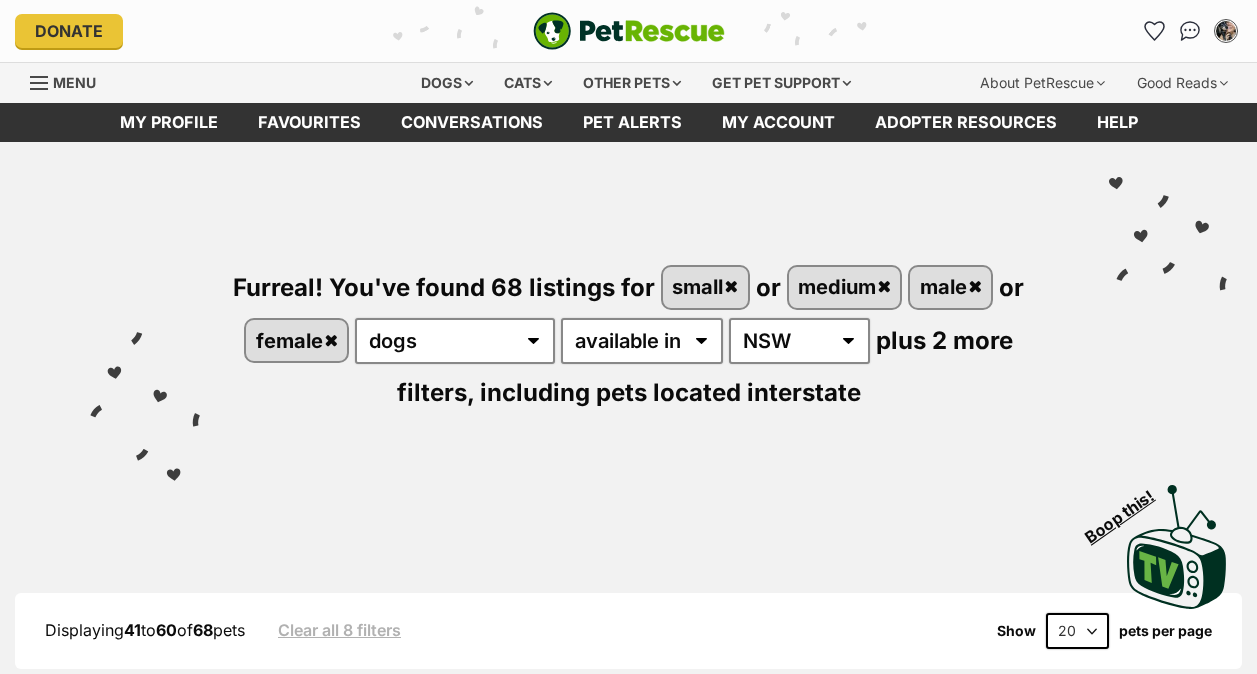 scroll, scrollTop: 312, scrollLeft: 0, axis: vertical 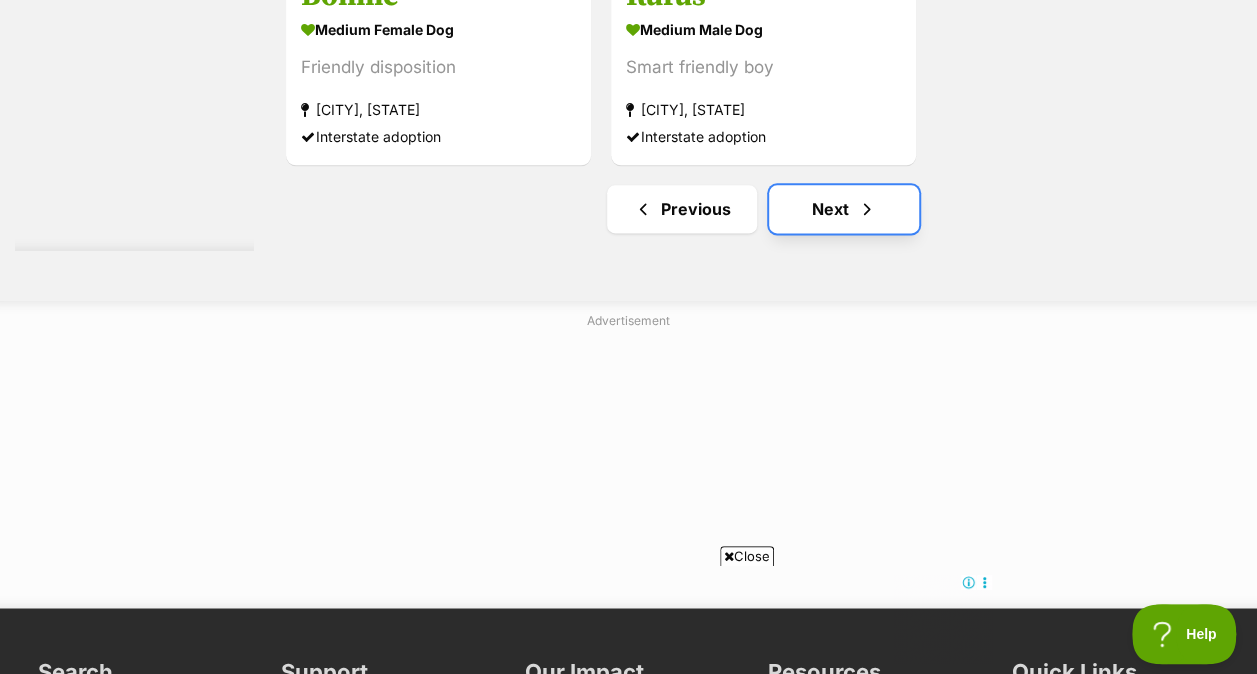 click on "Next" at bounding box center (844, 209) 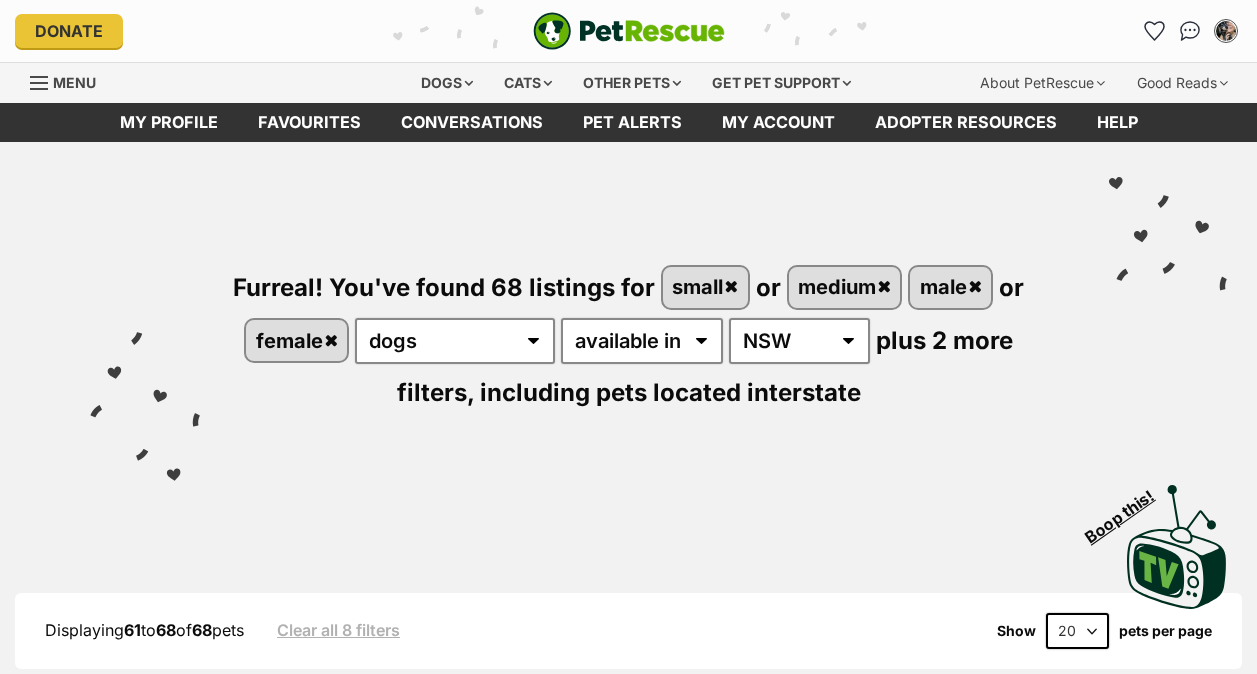 scroll, scrollTop: 0, scrollLeft: 0, axis: both 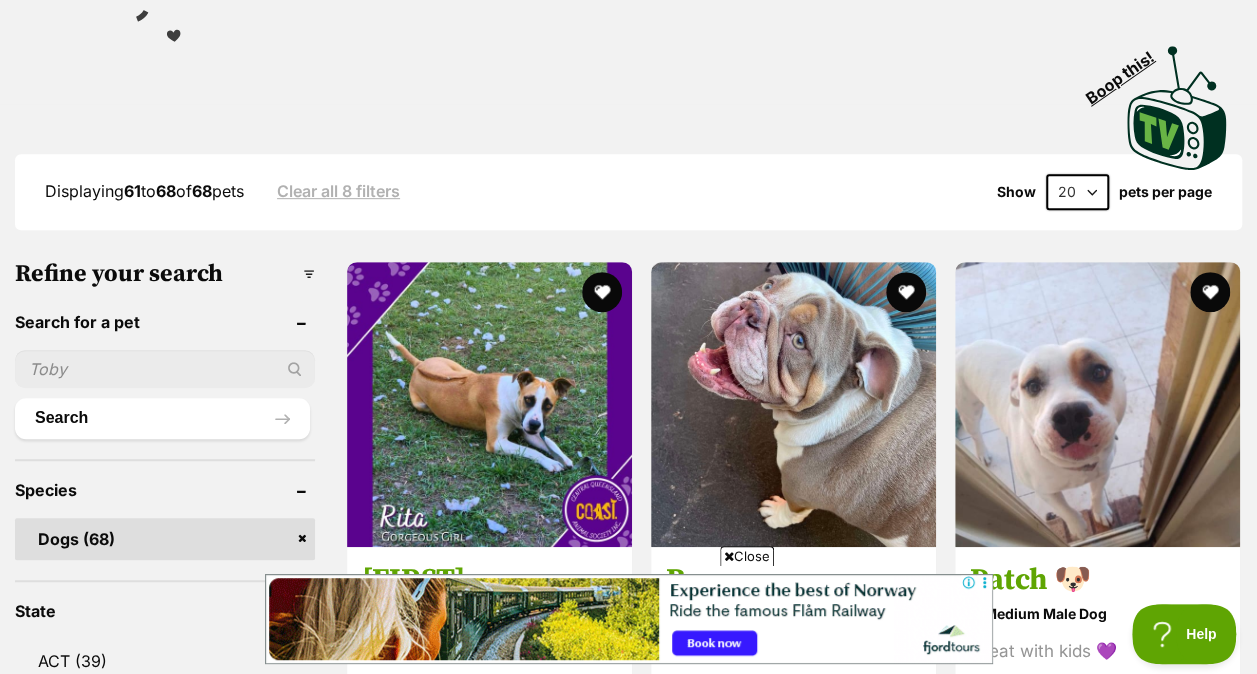 click at bounding box center (165, 369) 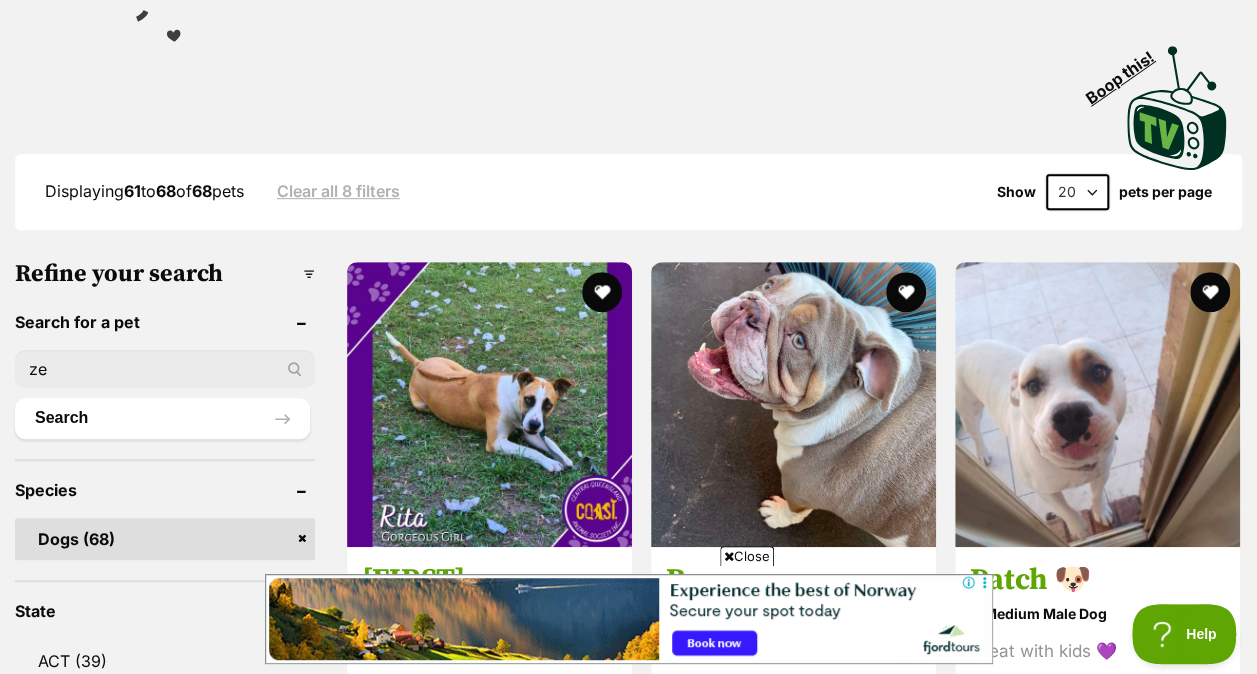 type on "ze" 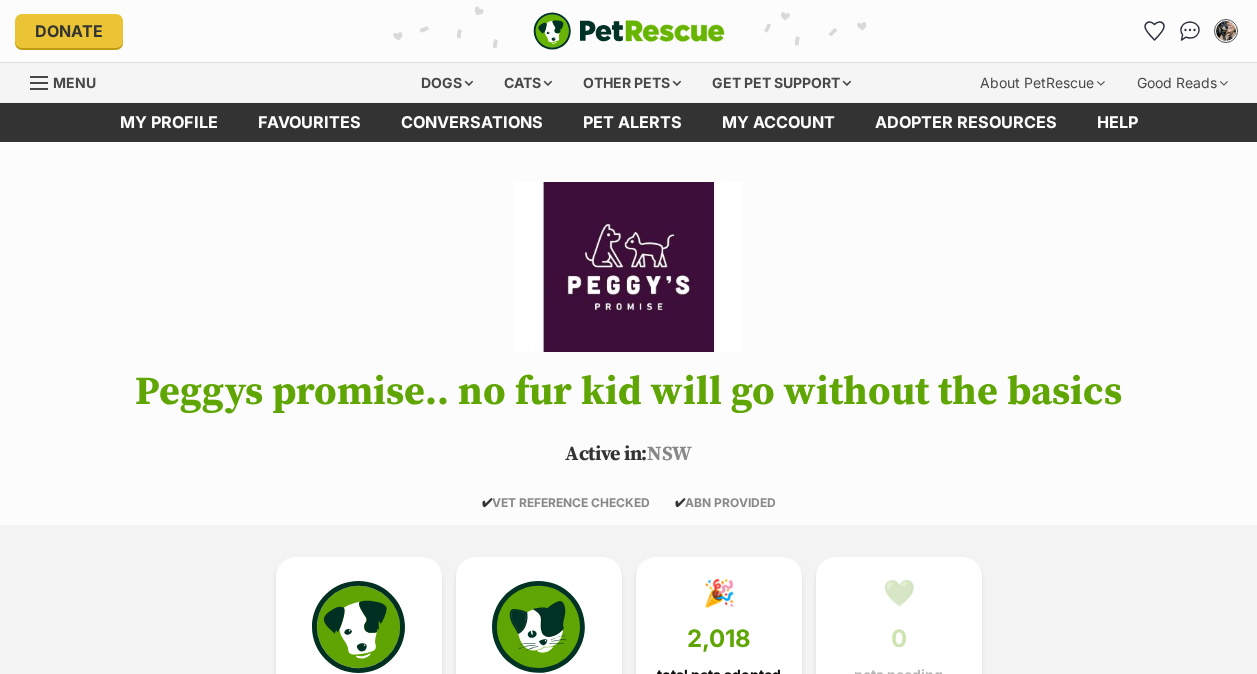 scroll, scrollTop: 280, scrollLeft: 0, axis: vertical 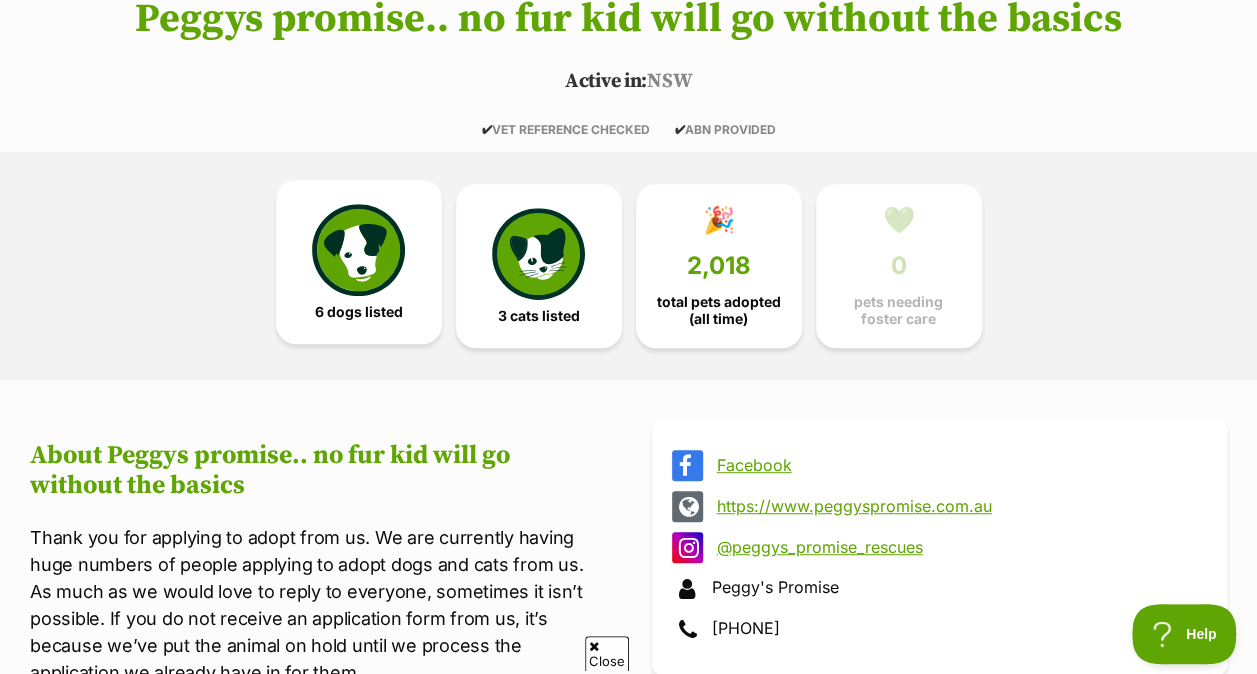 click on "6 dogs listed" at bounding box center [359, 312] 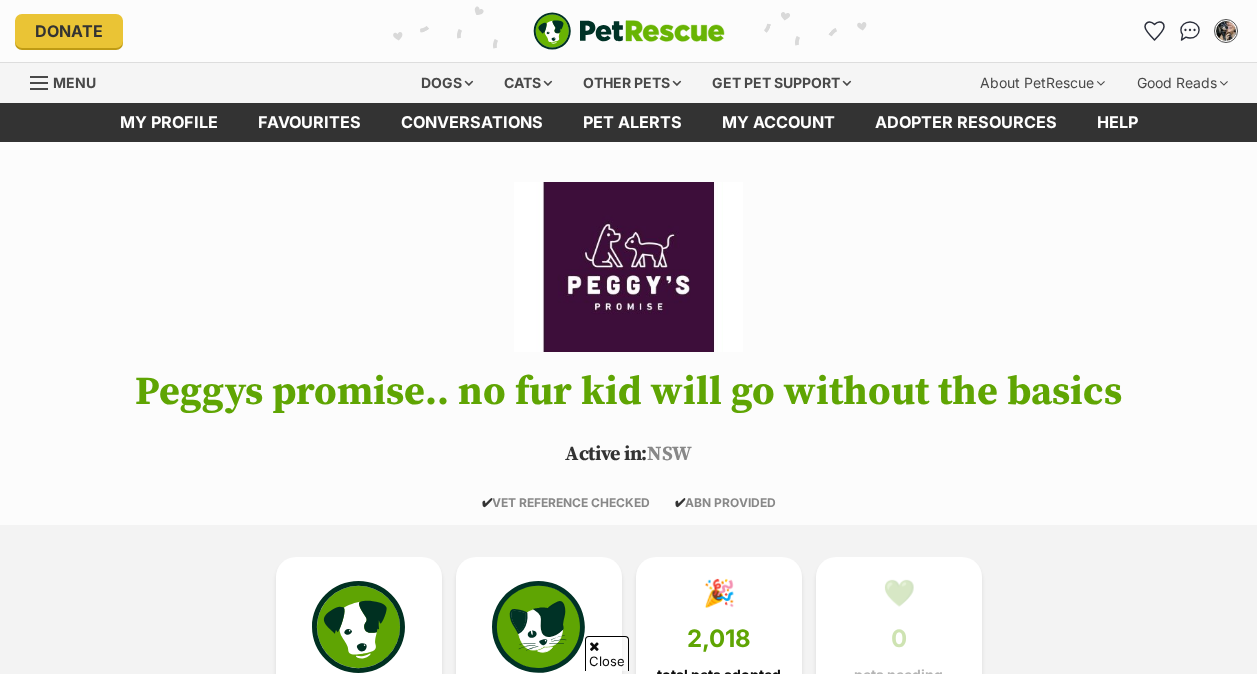 scroll, scrollTop: 1607, scrollLeft: 0, axis: vertical 